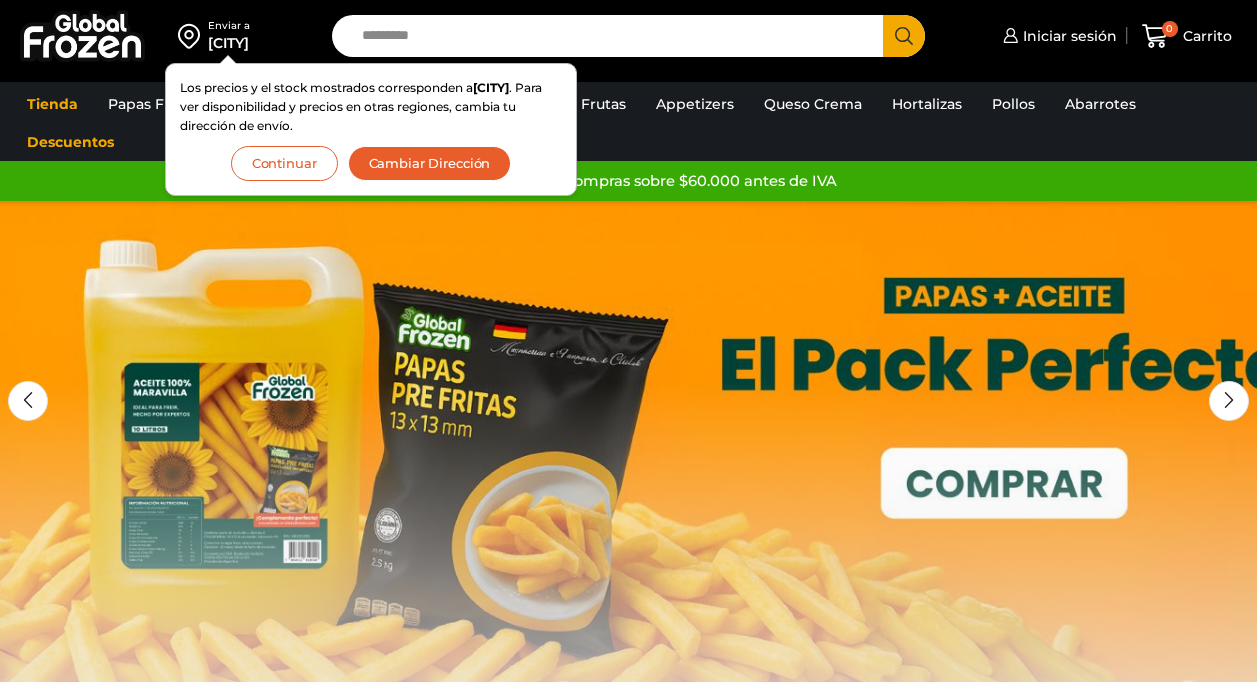 scroll, scrollTop: 0, scrollLeft: 0, axis: both 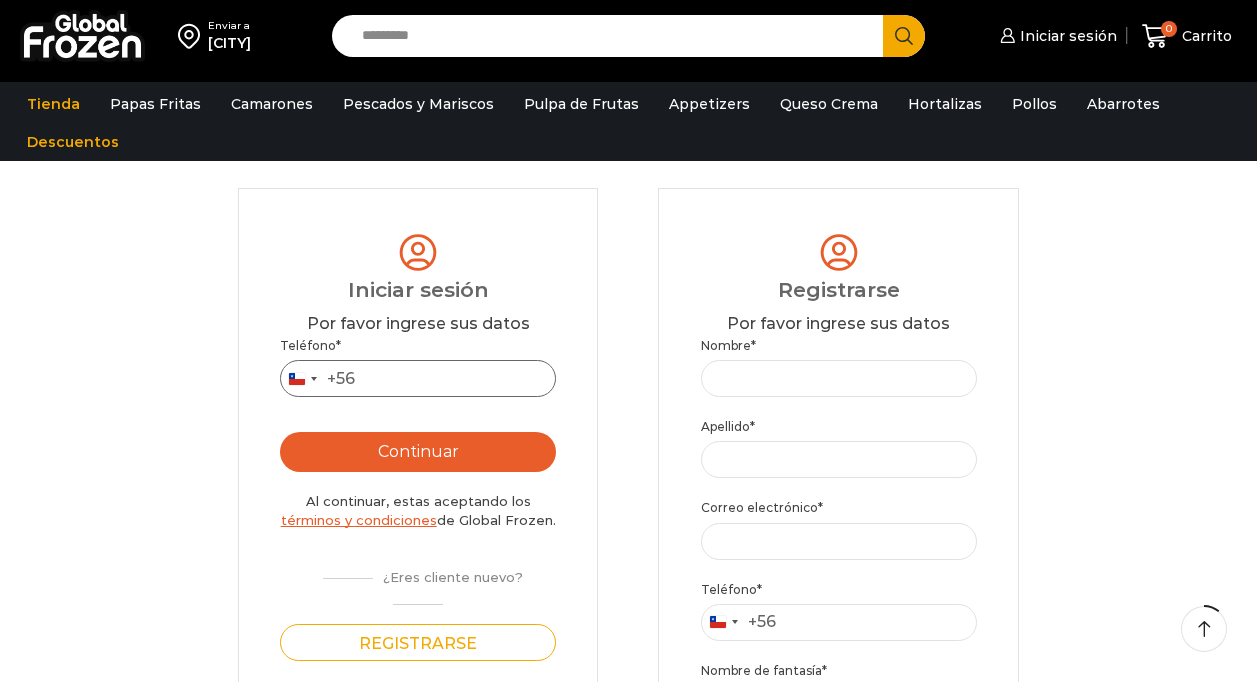 click on "Teléfono
*" at bounding box center (418, 378) 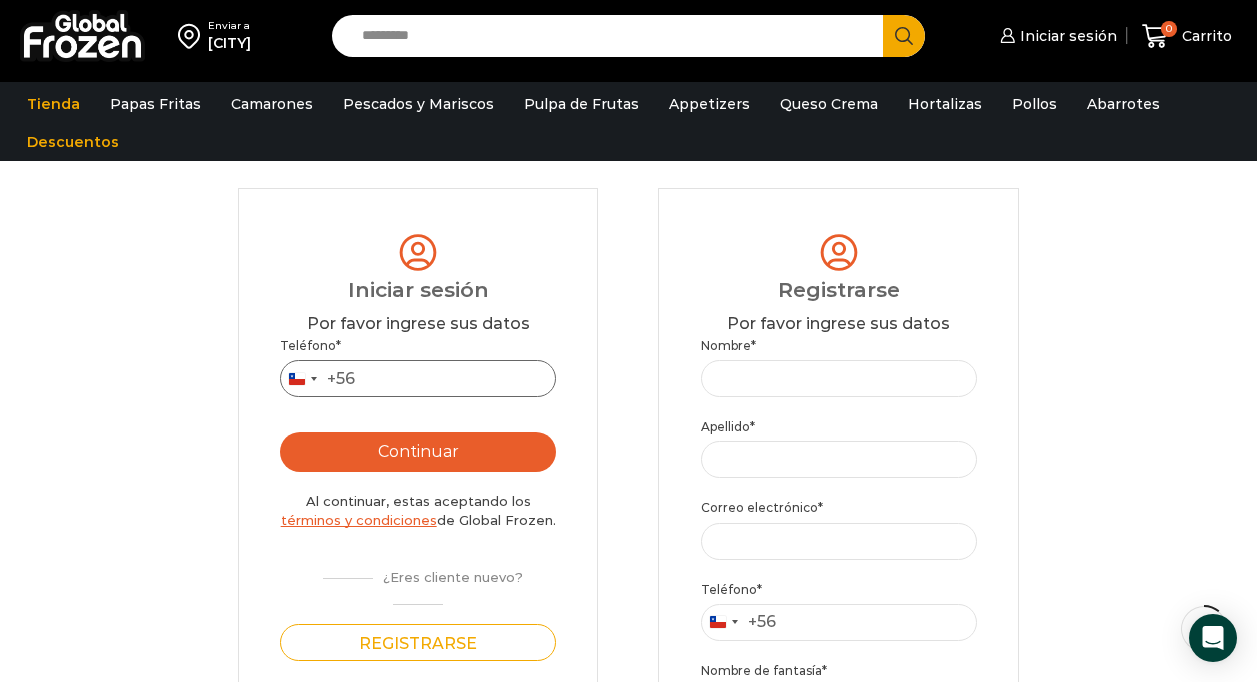 click on "Teléfono
*" at bounding box center (418, 378) 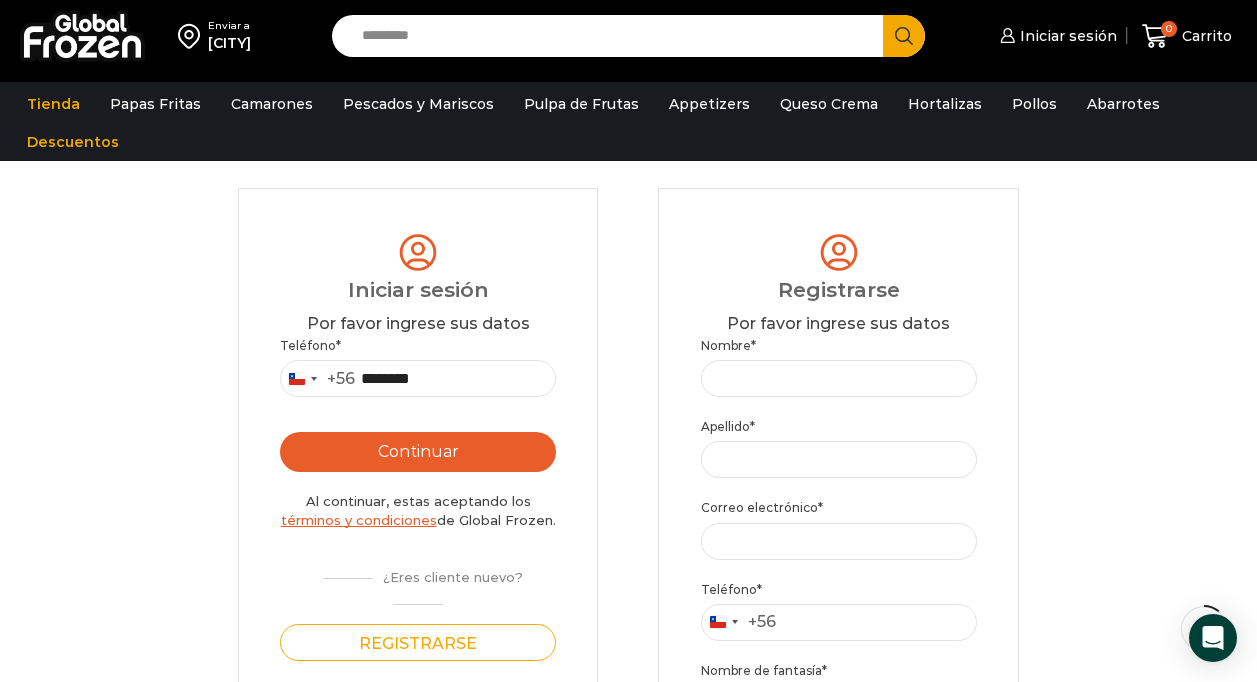 click on "Continuar" at bounding box center (418, 452) 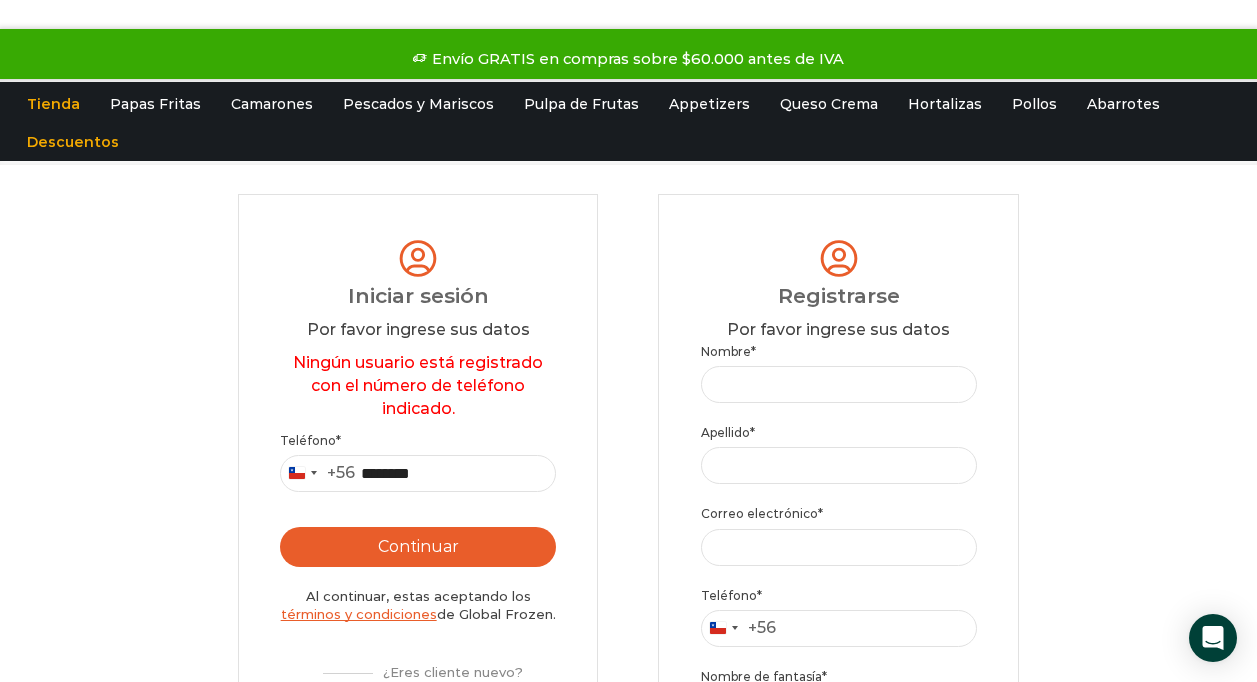 scroll, scrollTop: 0, scrollLeft: 0, axis: both 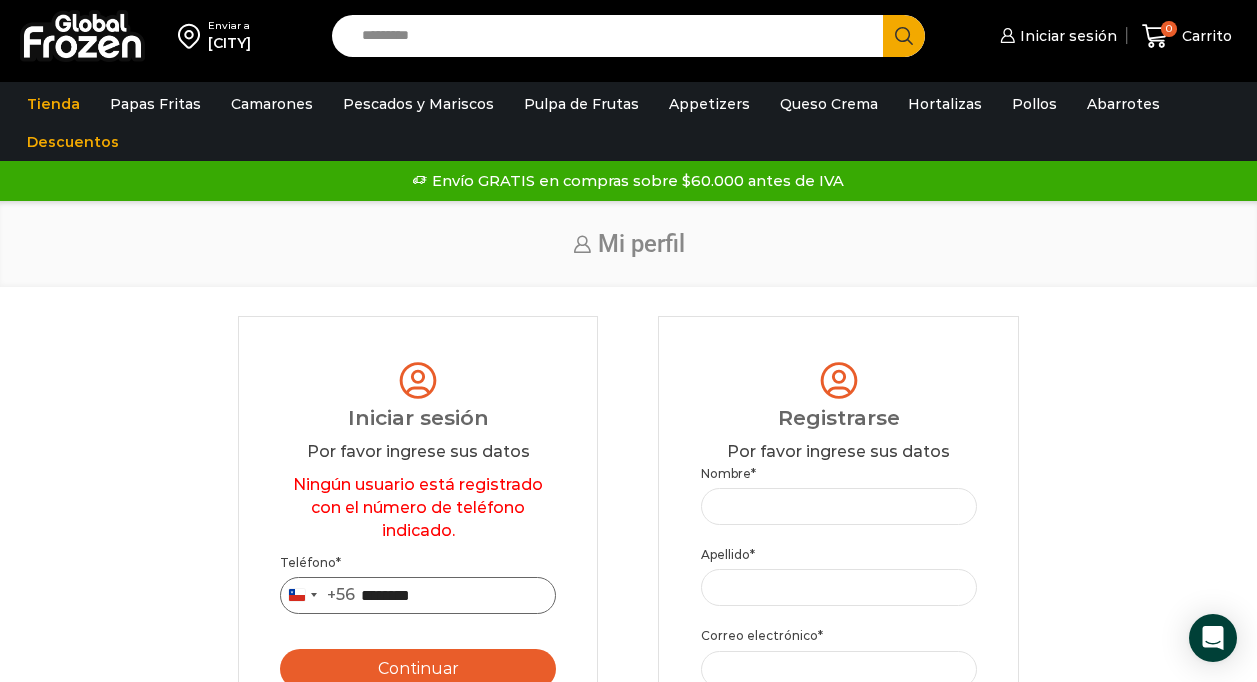 click on "********" at bounding box center [418, 595] 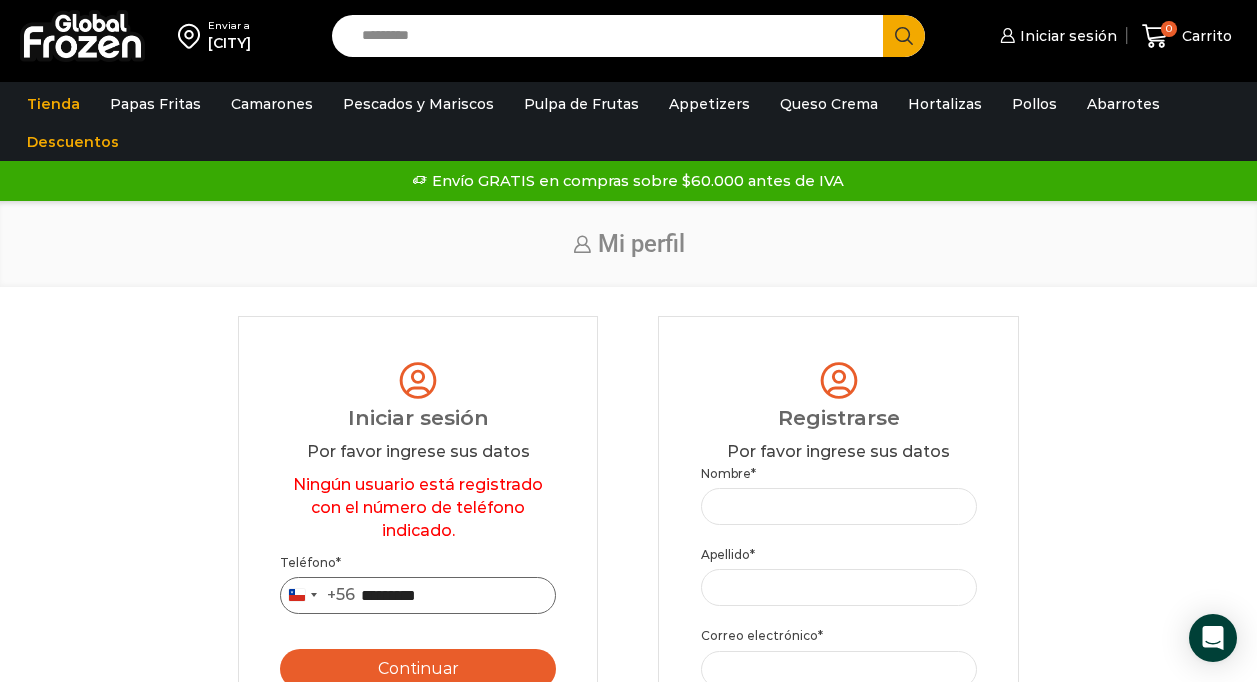 type on "*********" 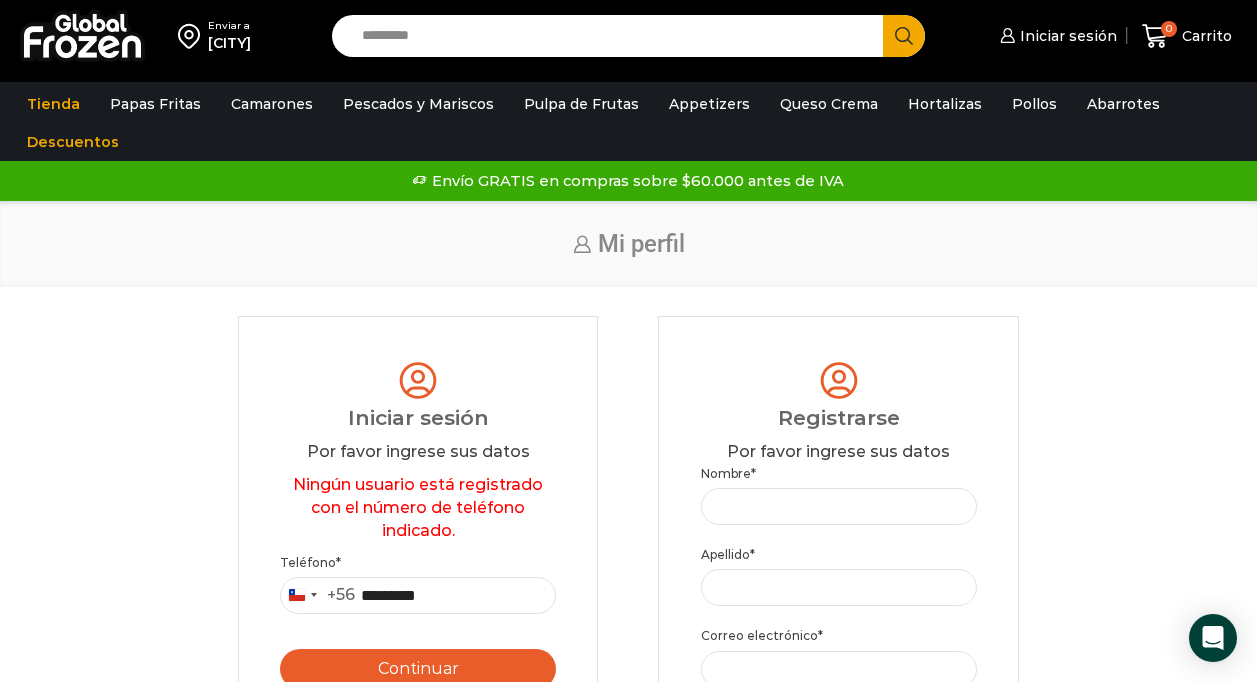 click on "Continuar" at bounding box center [418, 669] 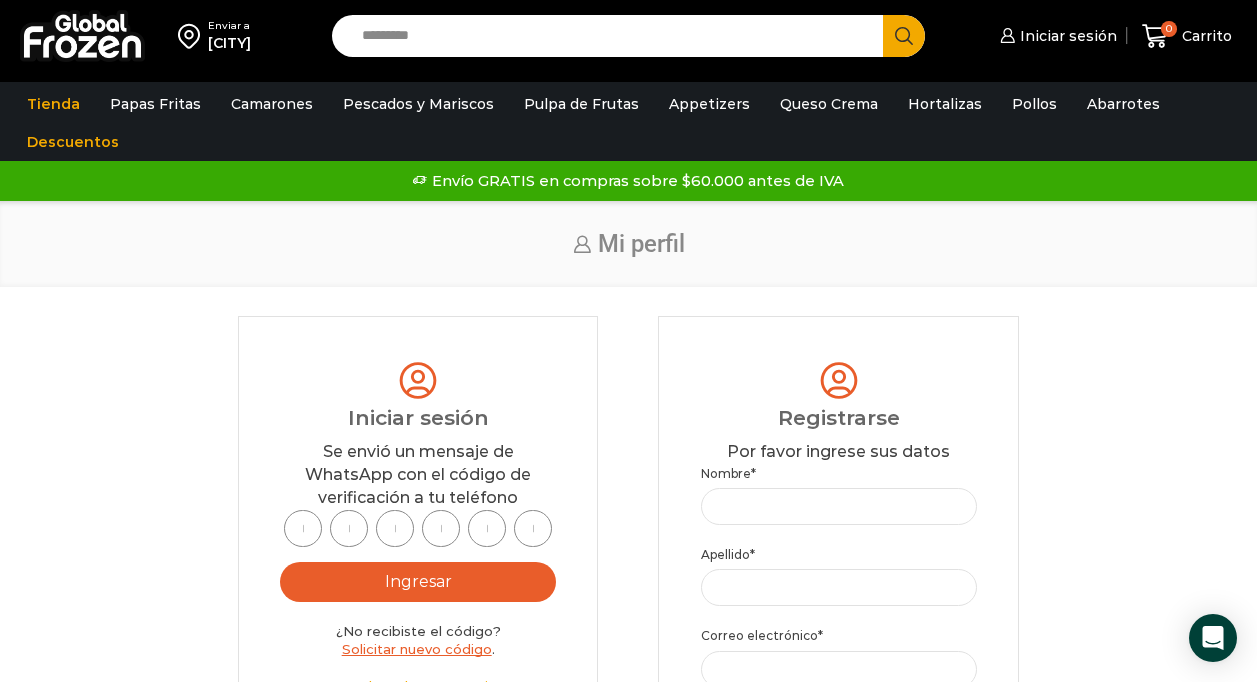 click at bounding box center [303, 528] 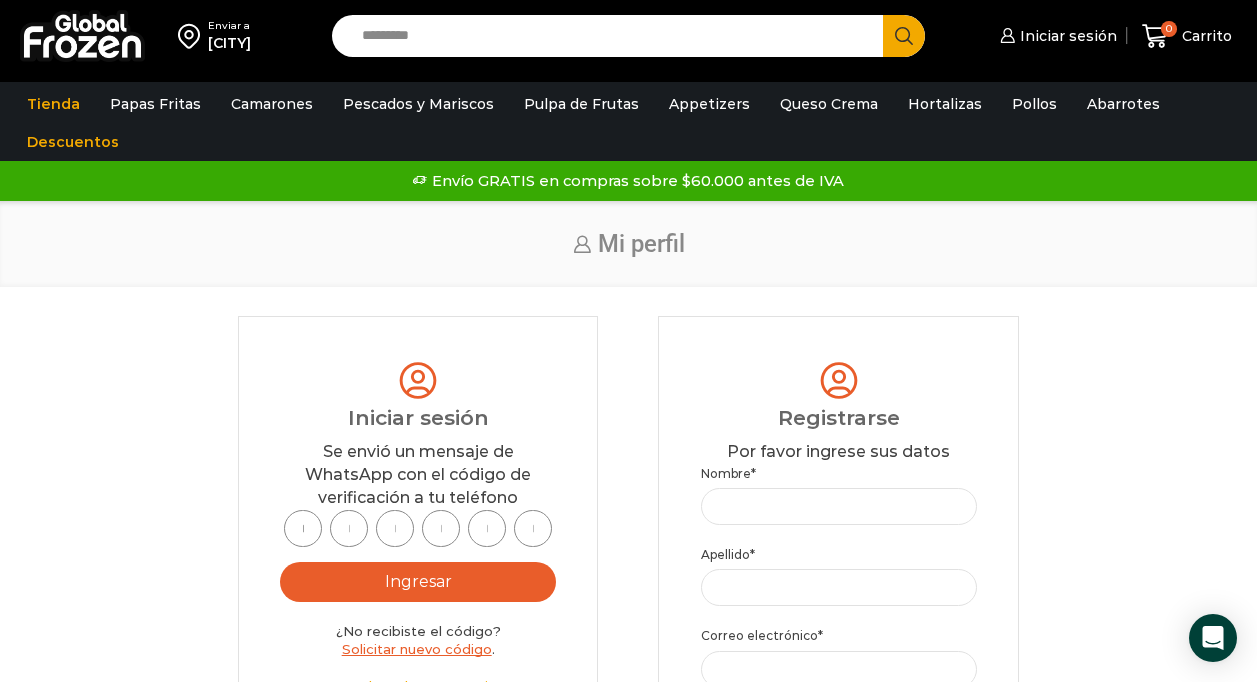 click on "*" at bounding box center (303, 528) 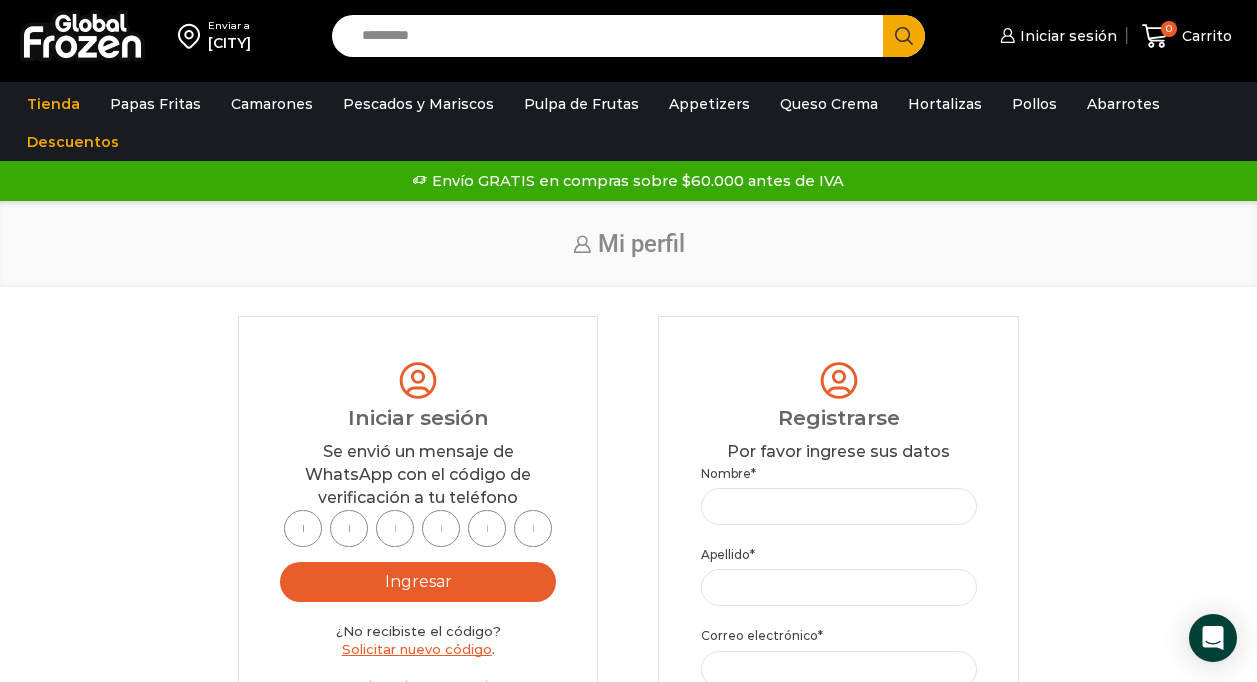 type on "*" 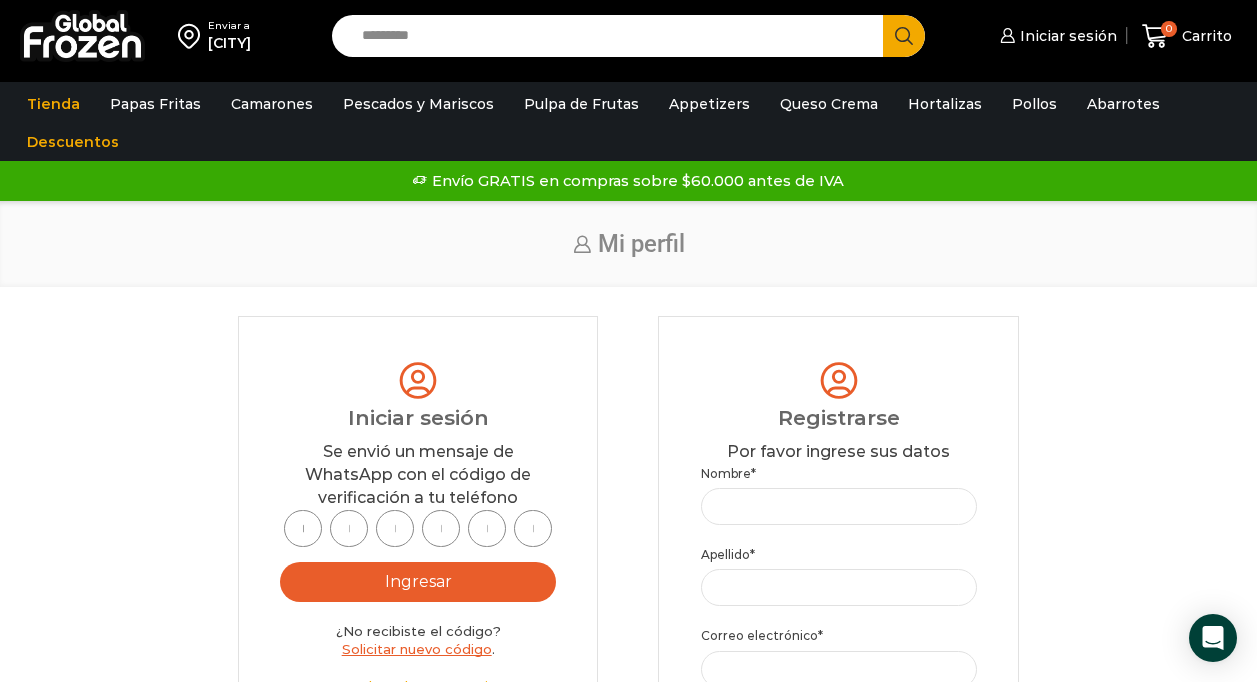 type 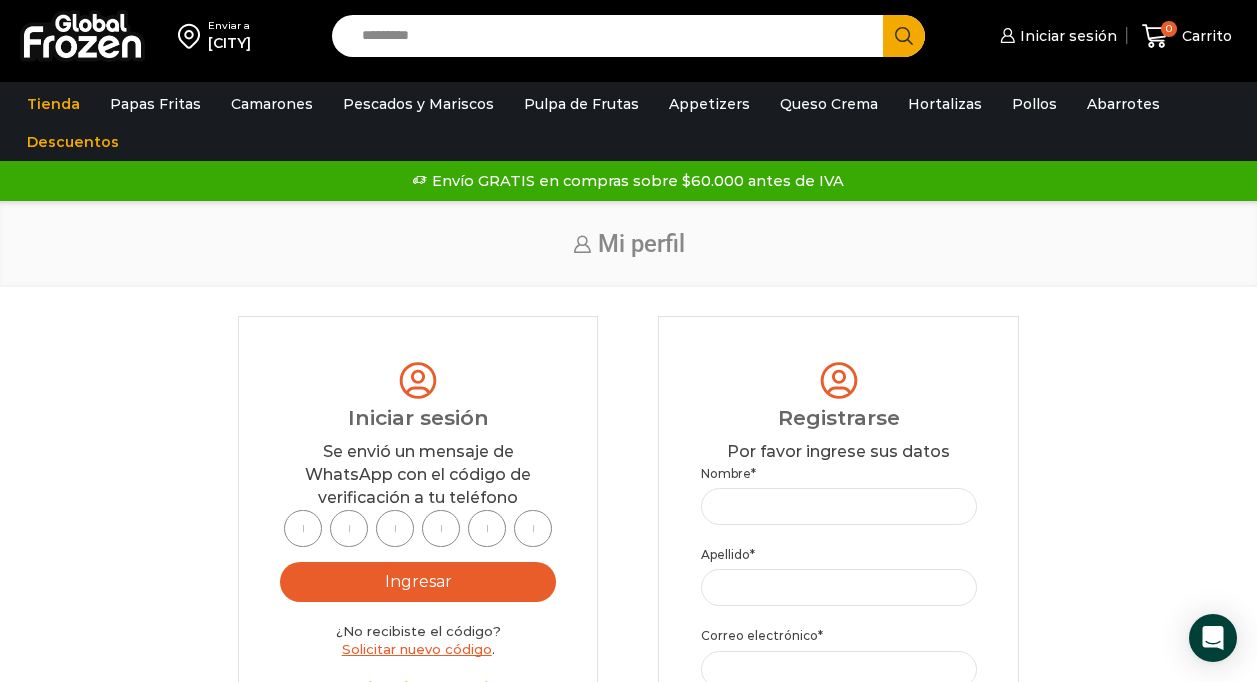 scroll, scrollTop: 0, scrollLeft: 0, axis: both 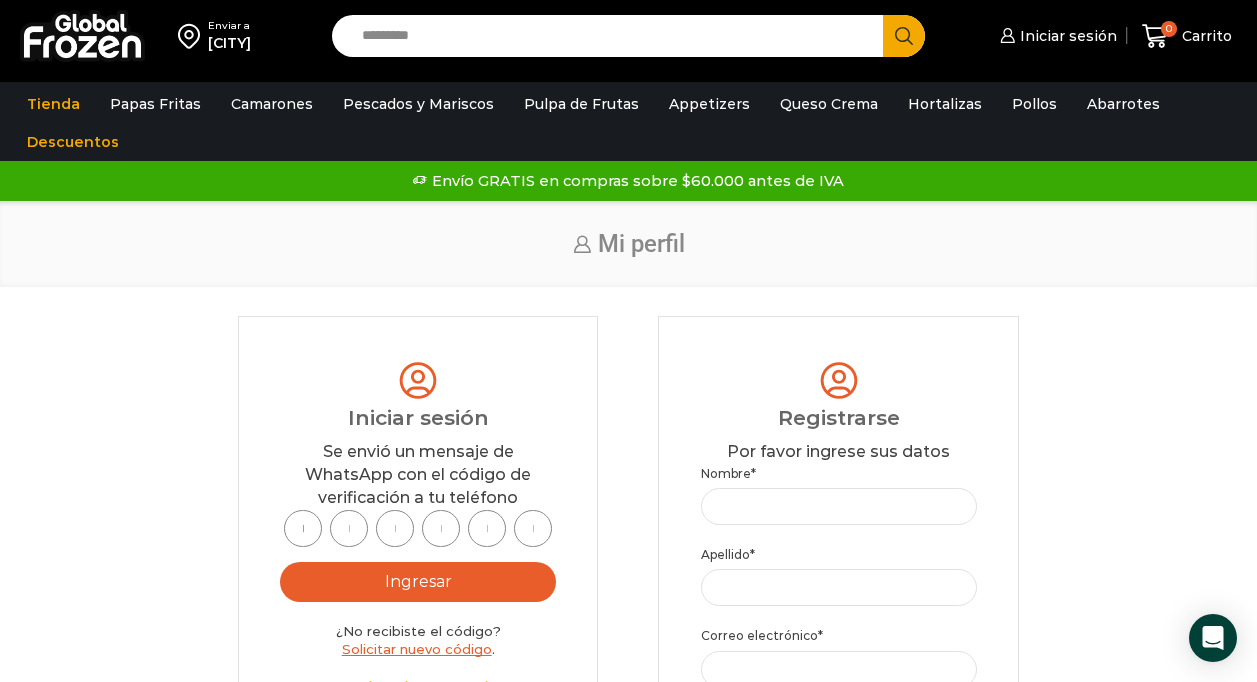 type on "*" 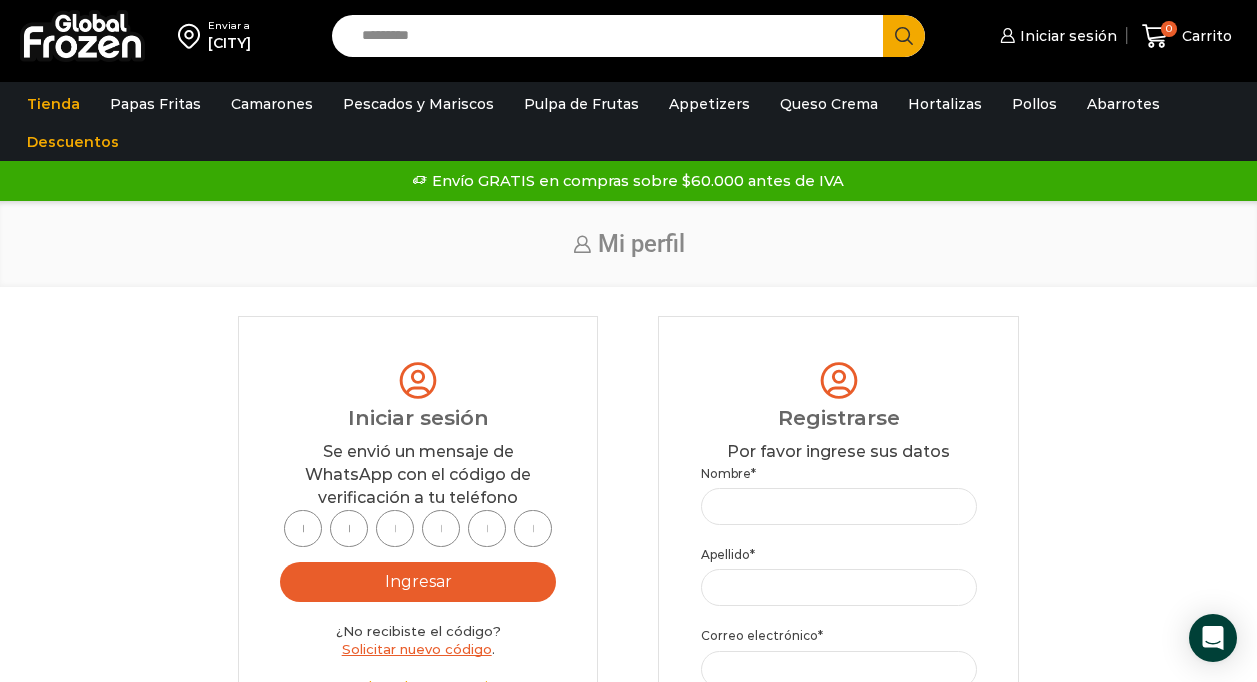 type on "*" 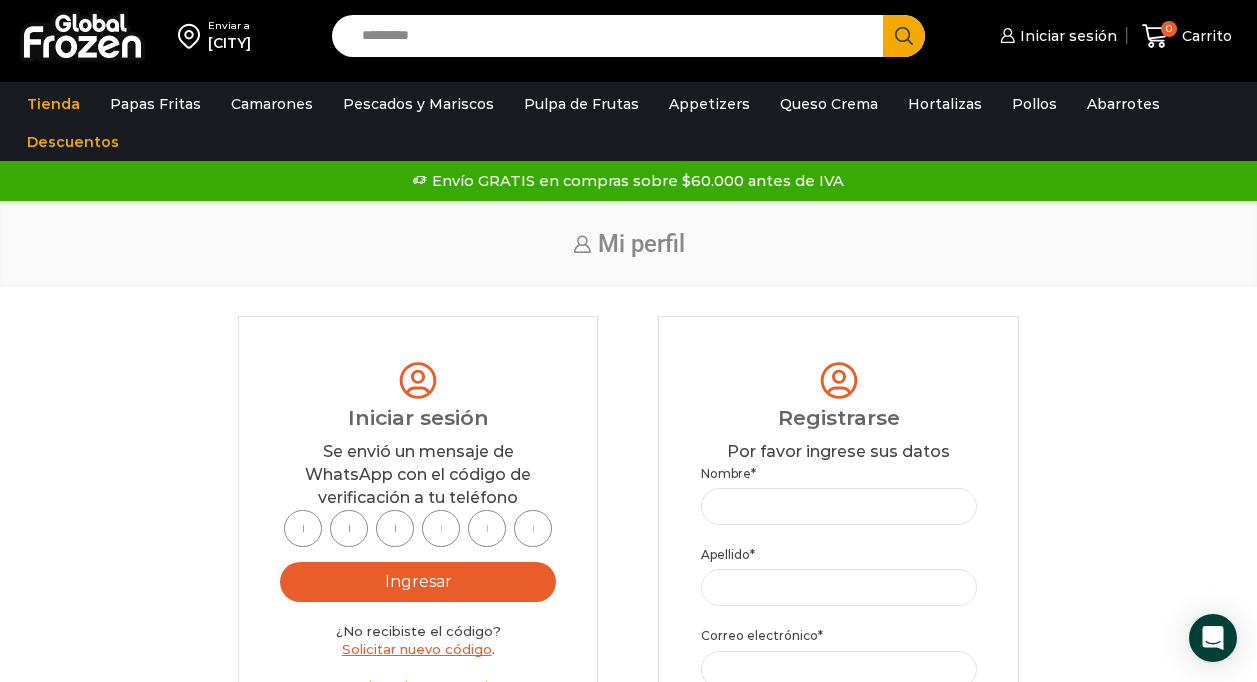 type on "*" 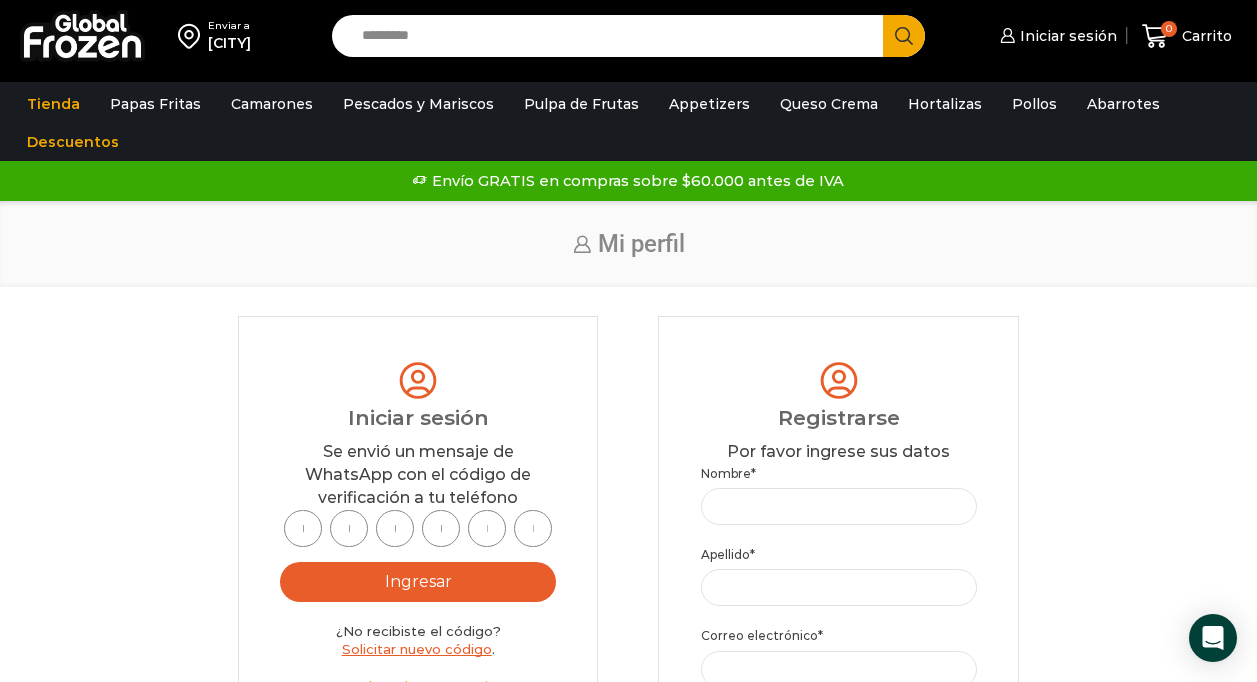 type on "*" 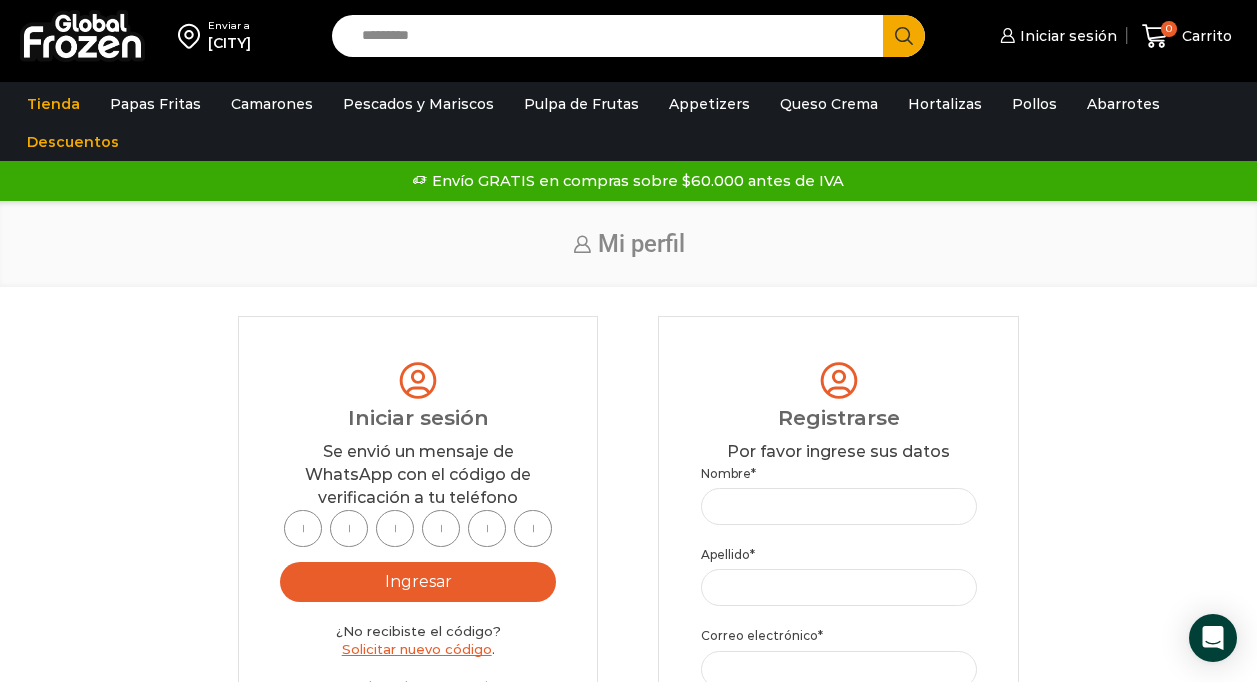 scroll, scrollTop: 0, scrollLeft: 7, axis: horizontal 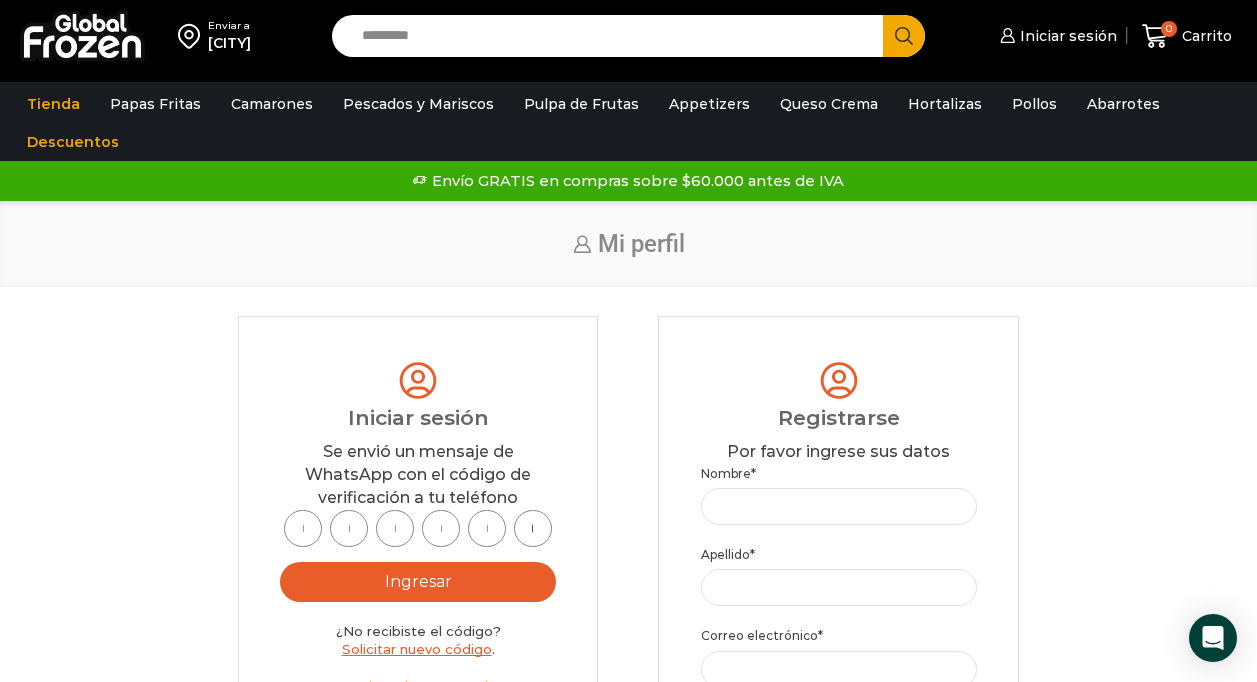 type on "*" 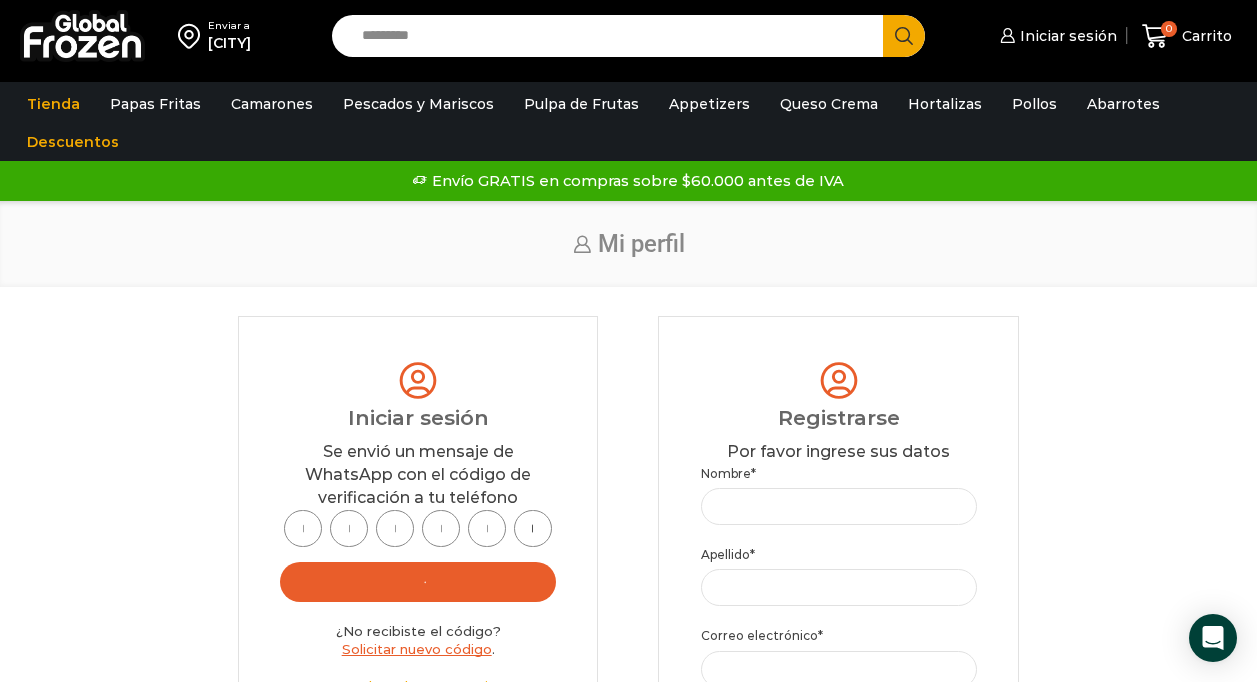 scroll, scrollTop: 0, scrollLeft: 0, axis: both 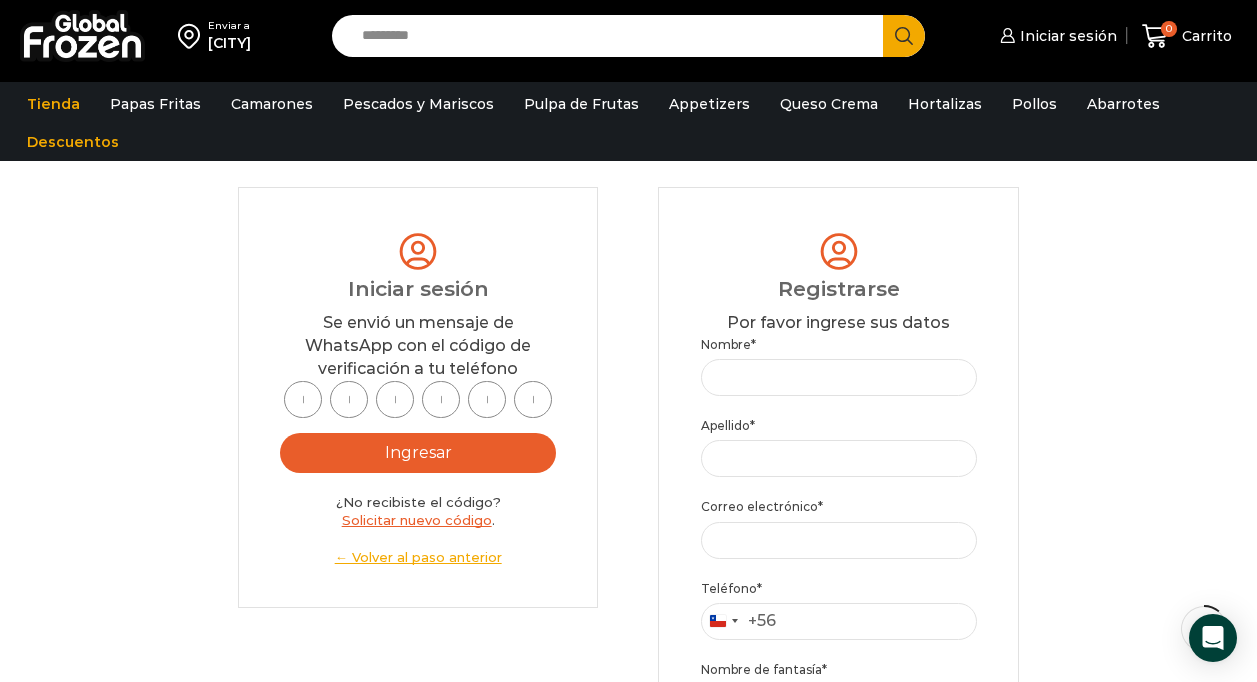 click on "*" at bounding box center [303, 399] 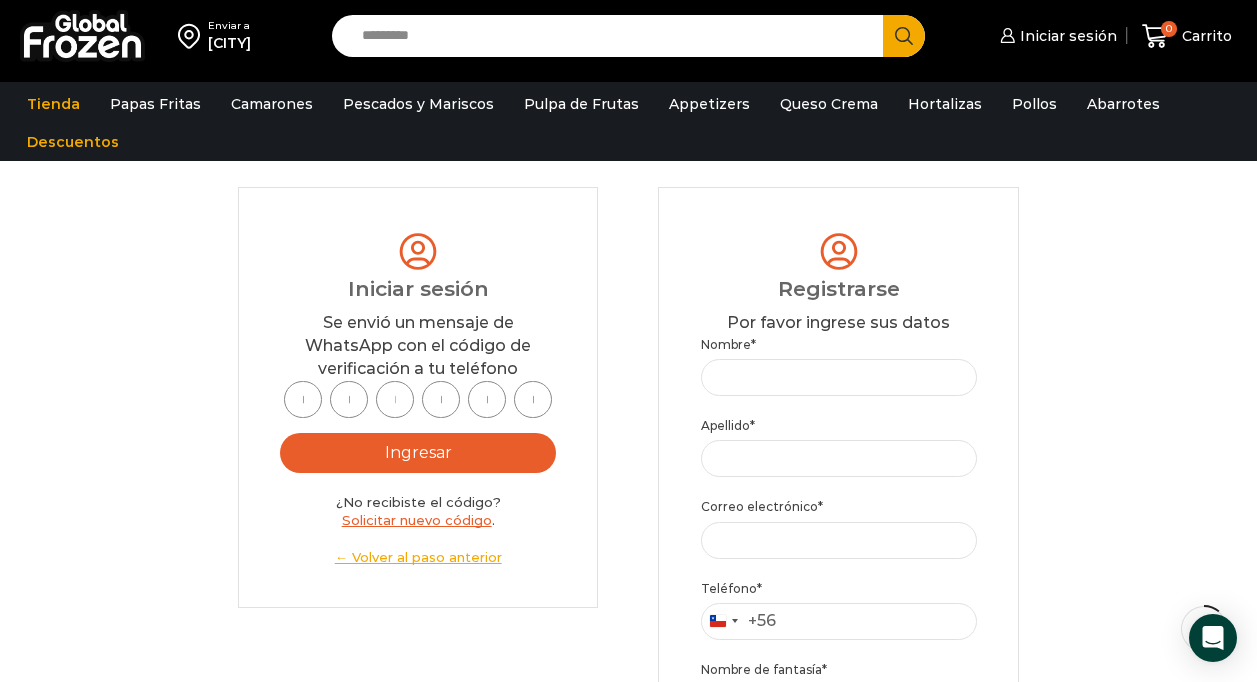 scroll, scrollTop: 0, scrollLeft: 0, axis: both 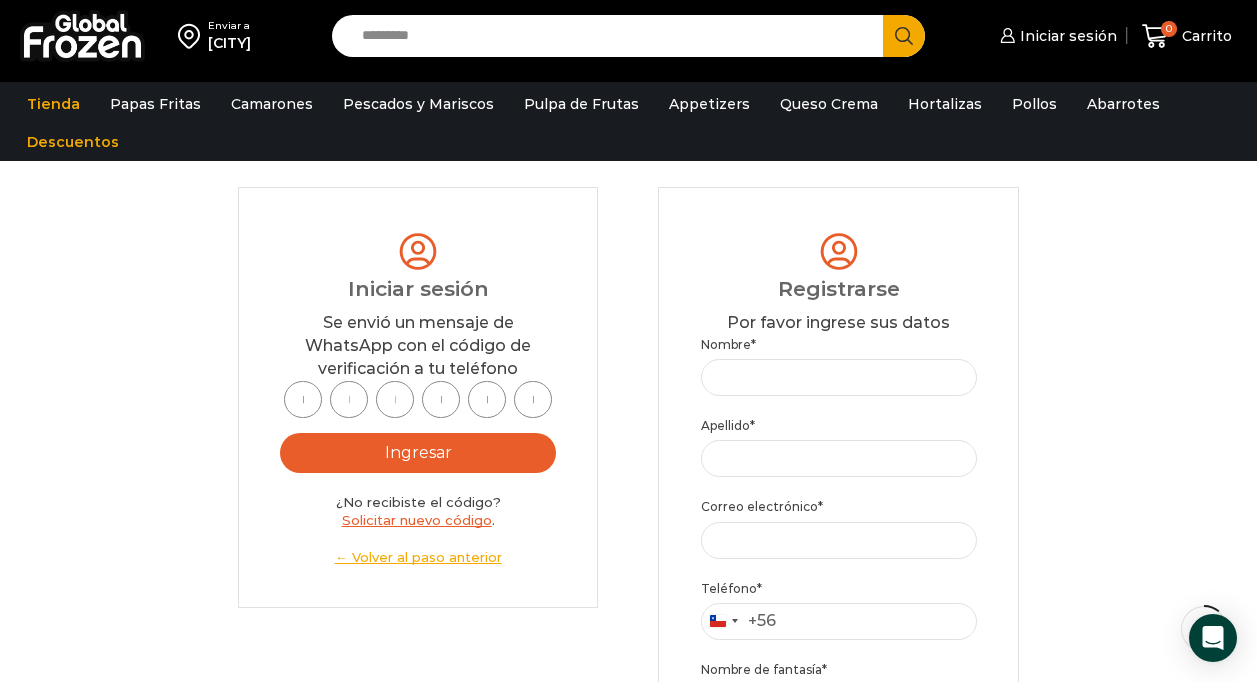 type 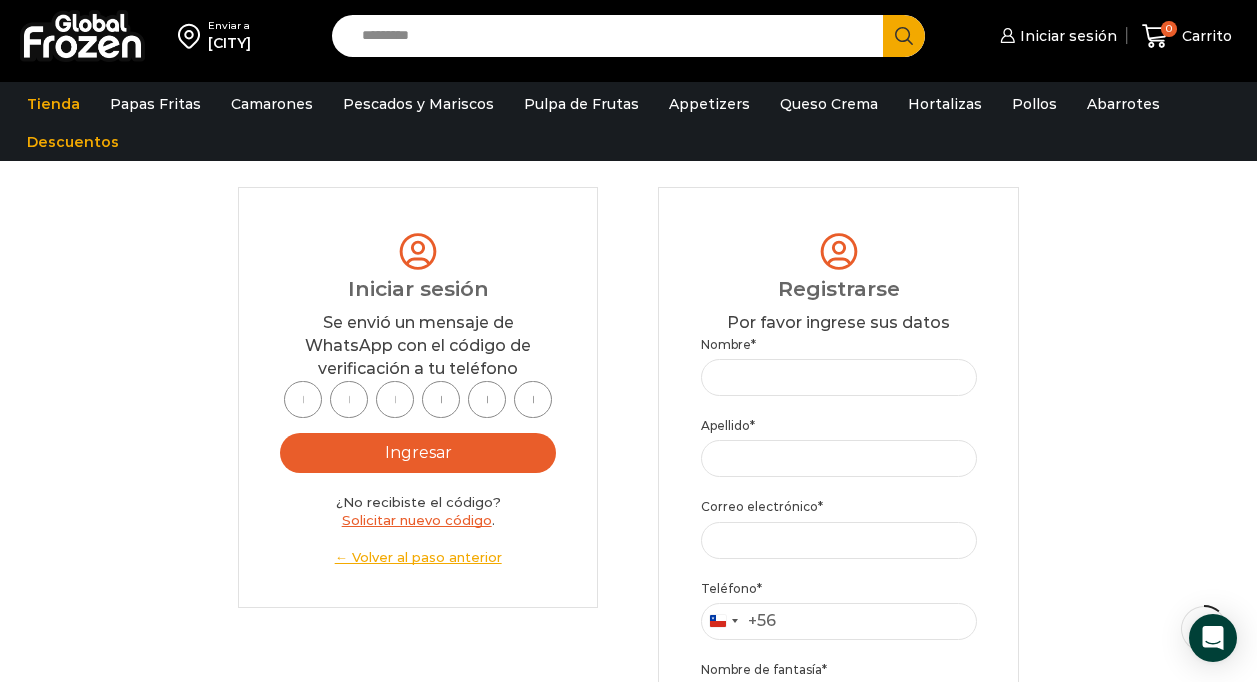 scroll, scrollTop: 0, scrollLeft: 0, axis: both 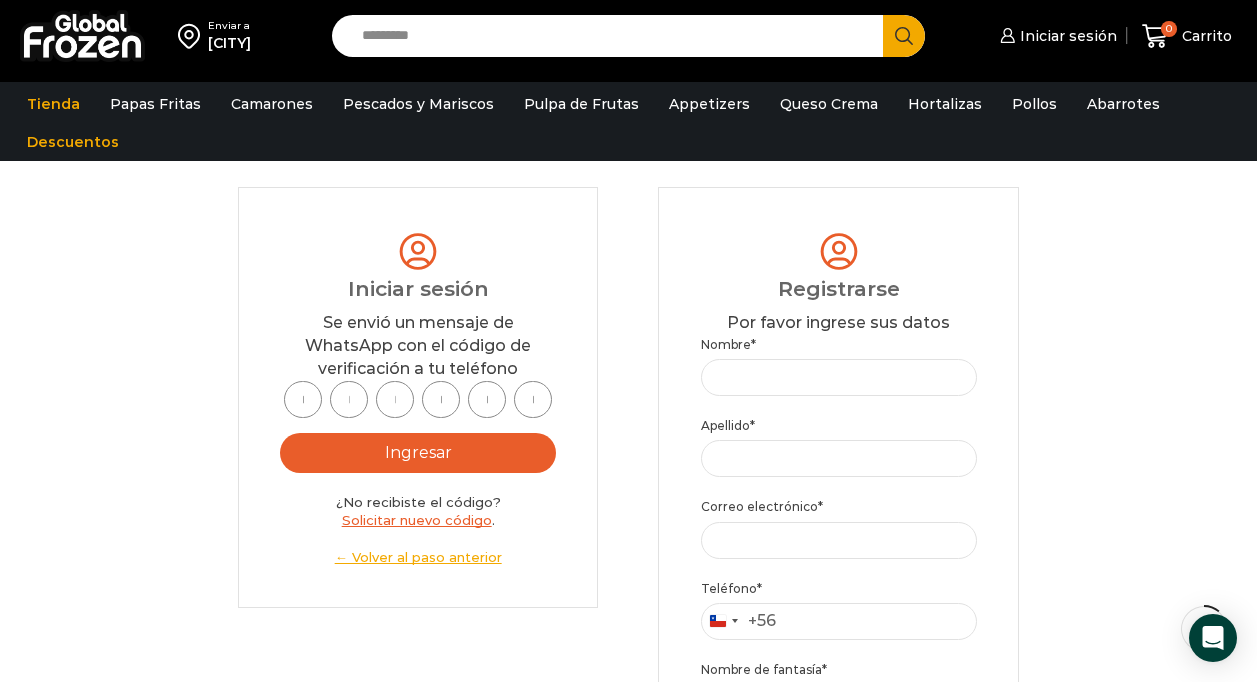 type on "*" 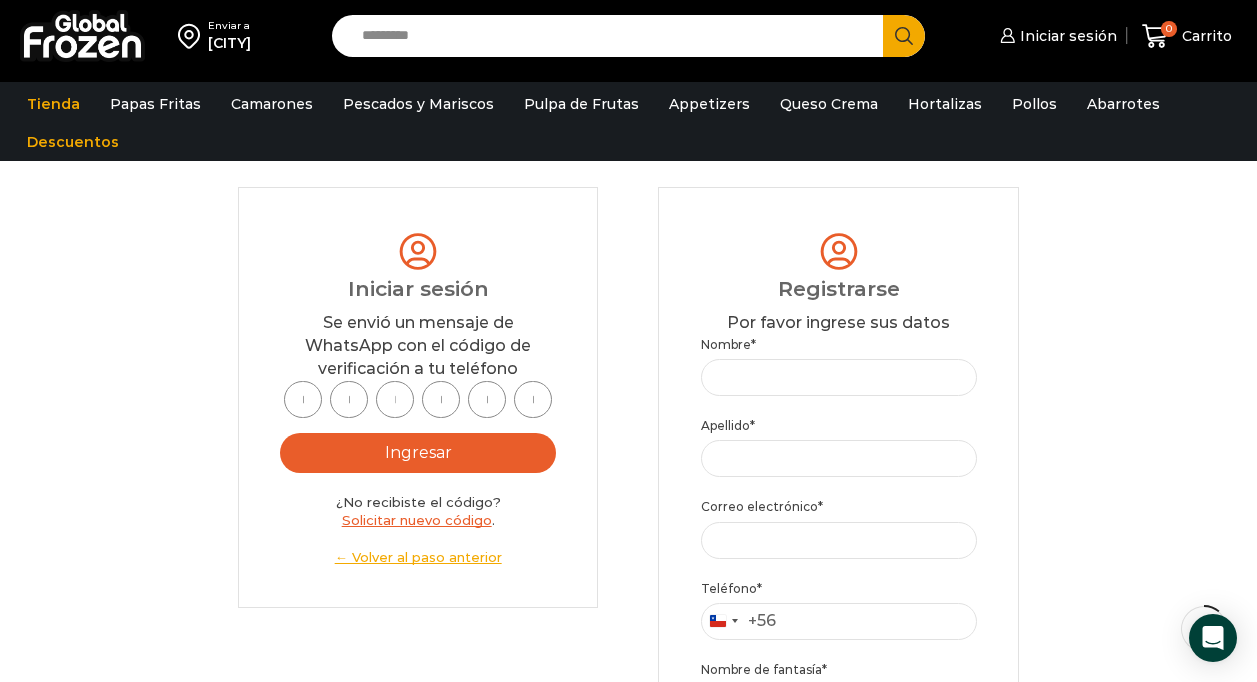 type on "*" 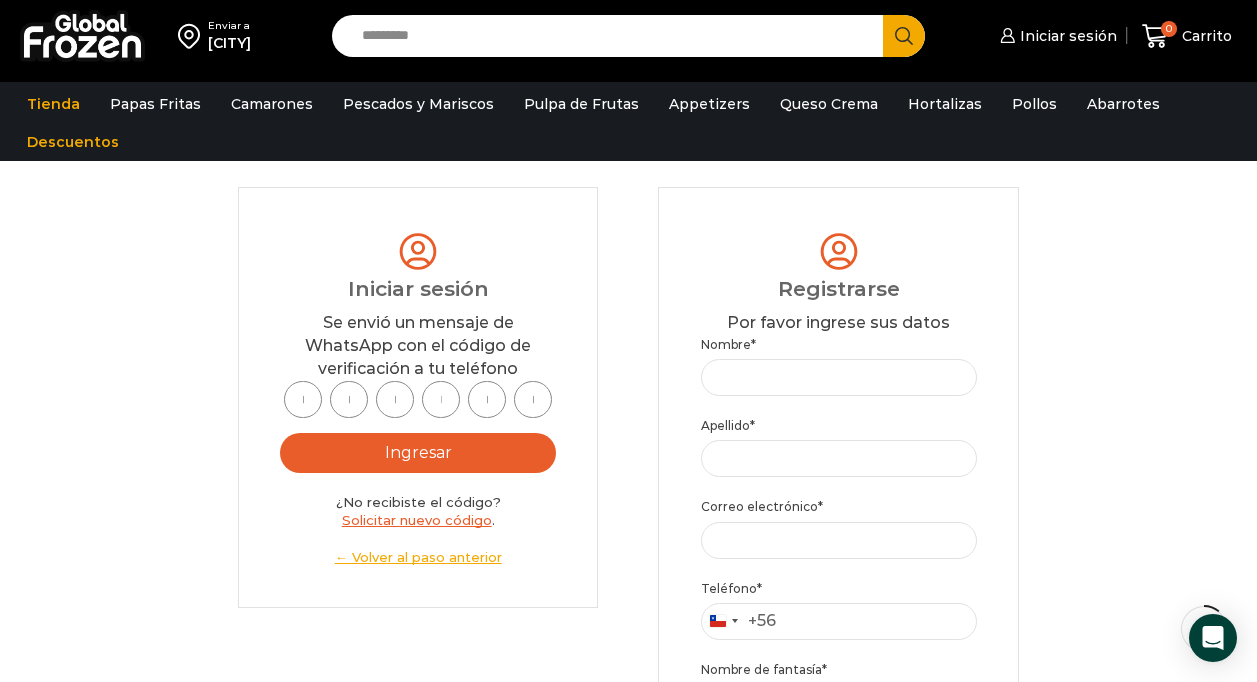 scroll, scrollTop: 0, scrollLeft: 0, axis: both 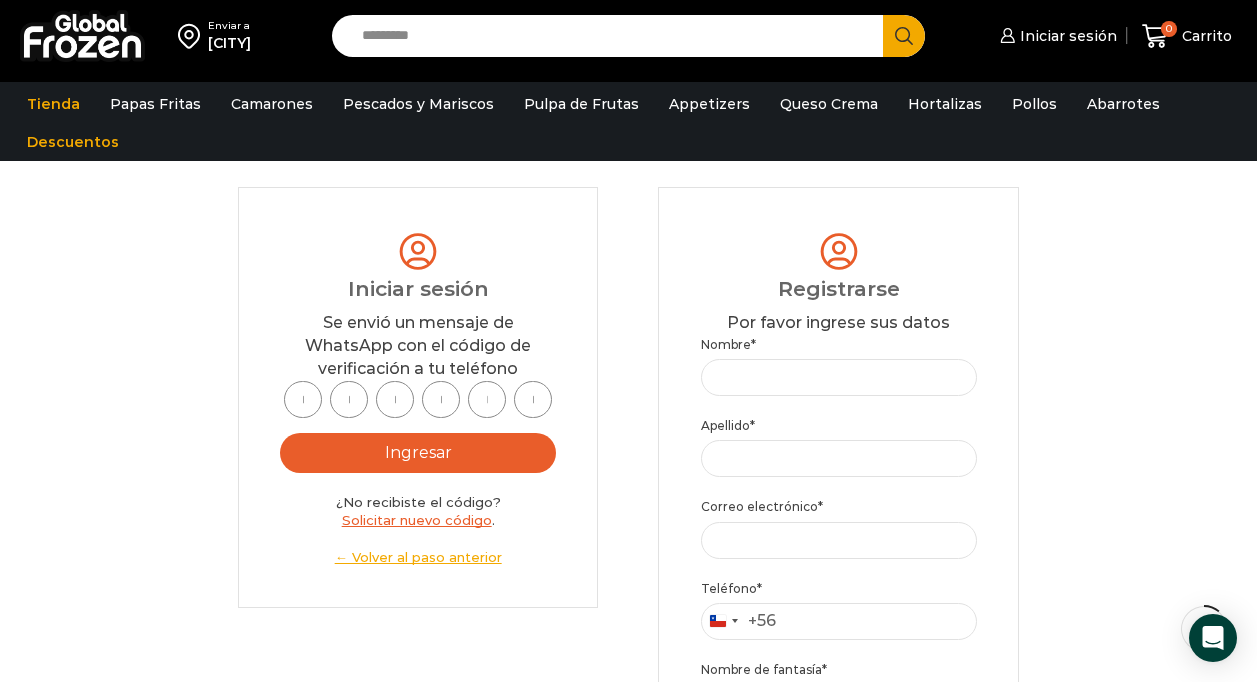 type on "*" 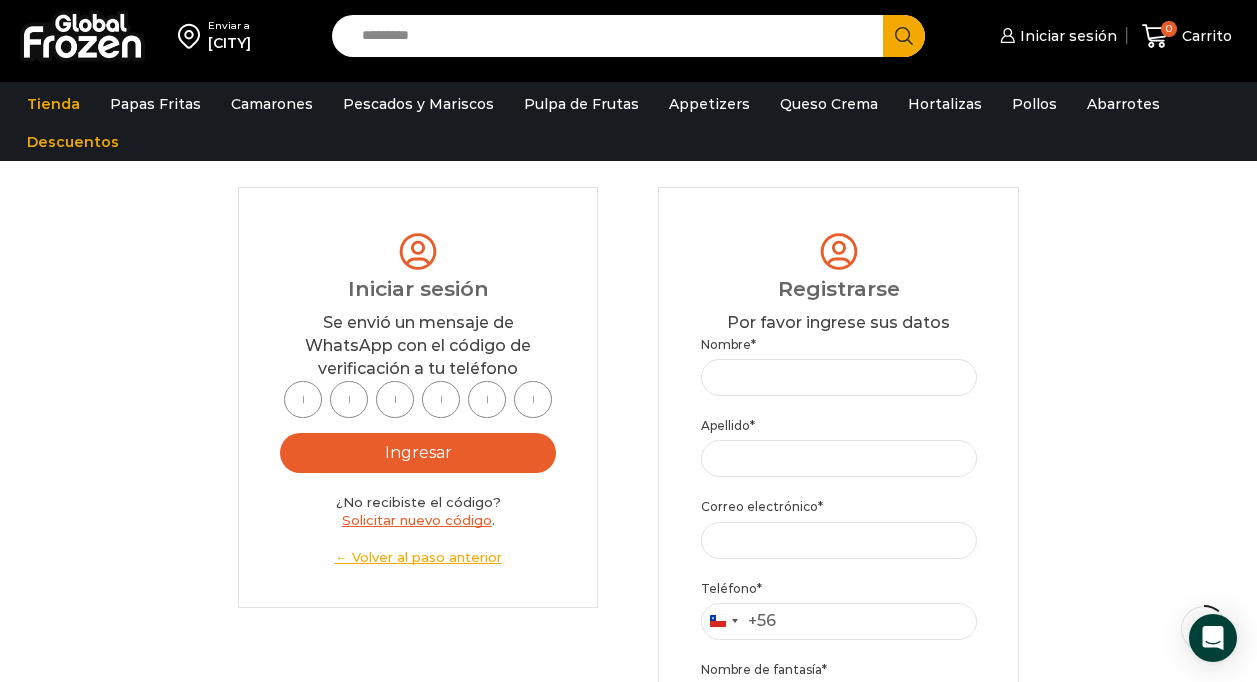 scroll, scrollTop: 0, scrollLeft: 7, axis: horizontal 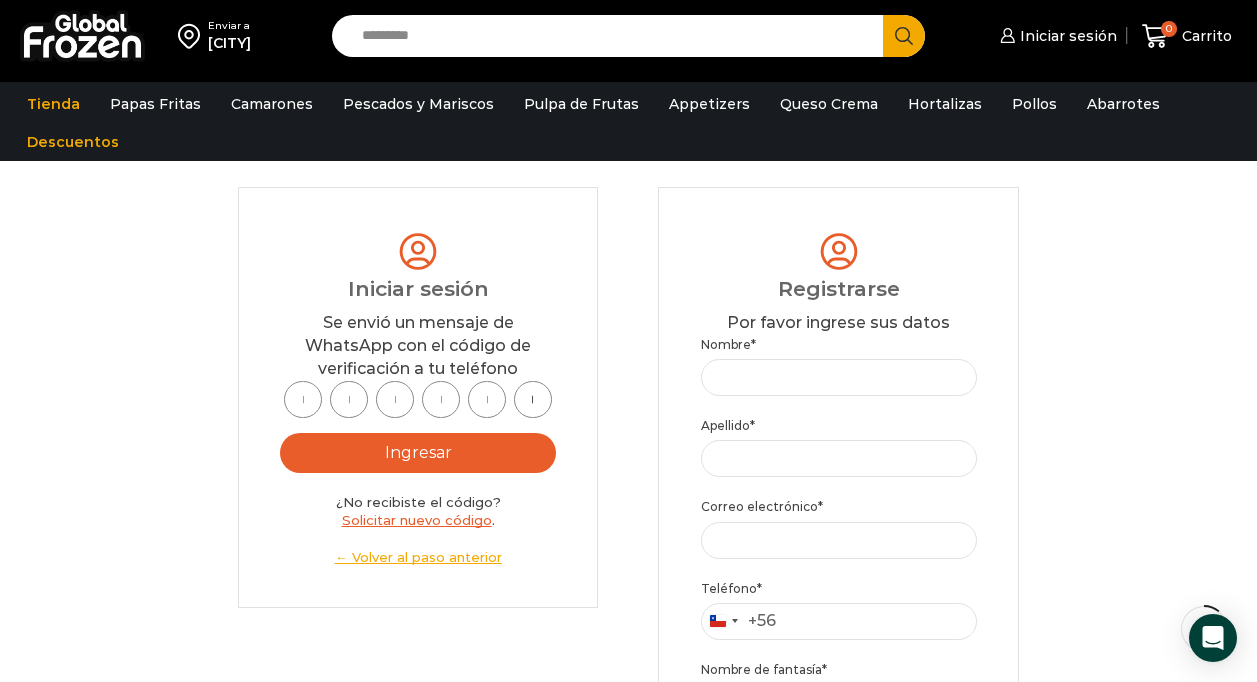 type on "*" 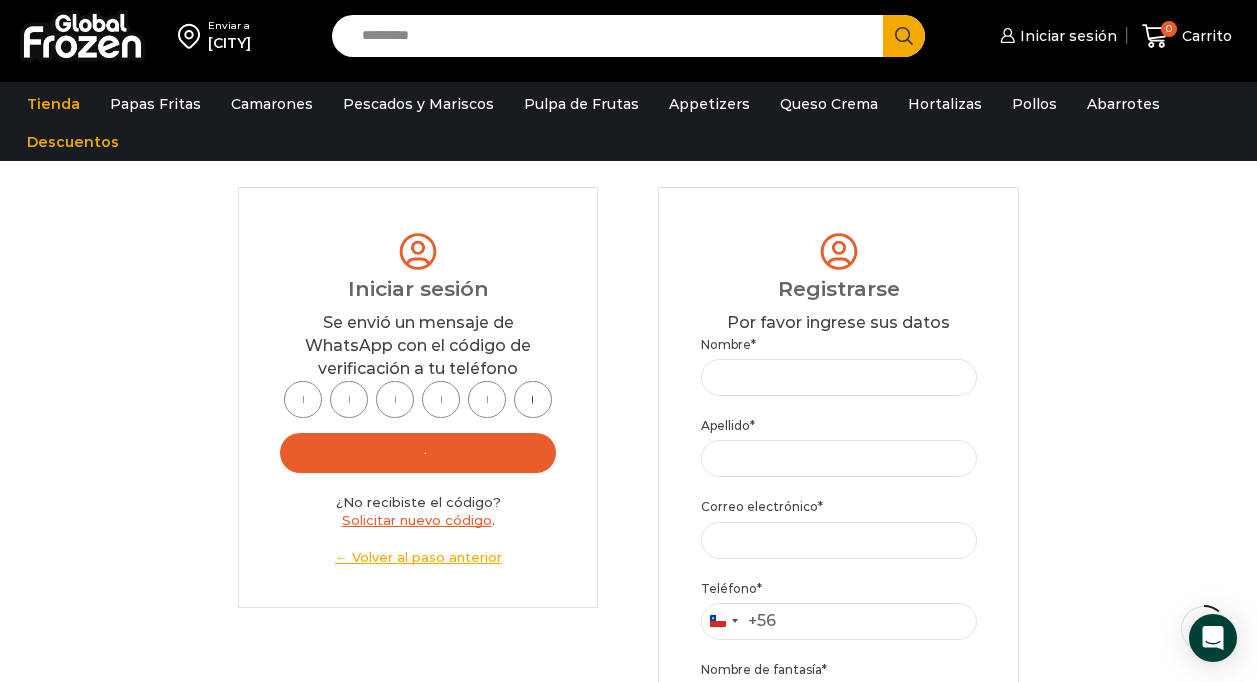 scroll, scrollTop: 0, scrollLeft: 0, axis: both 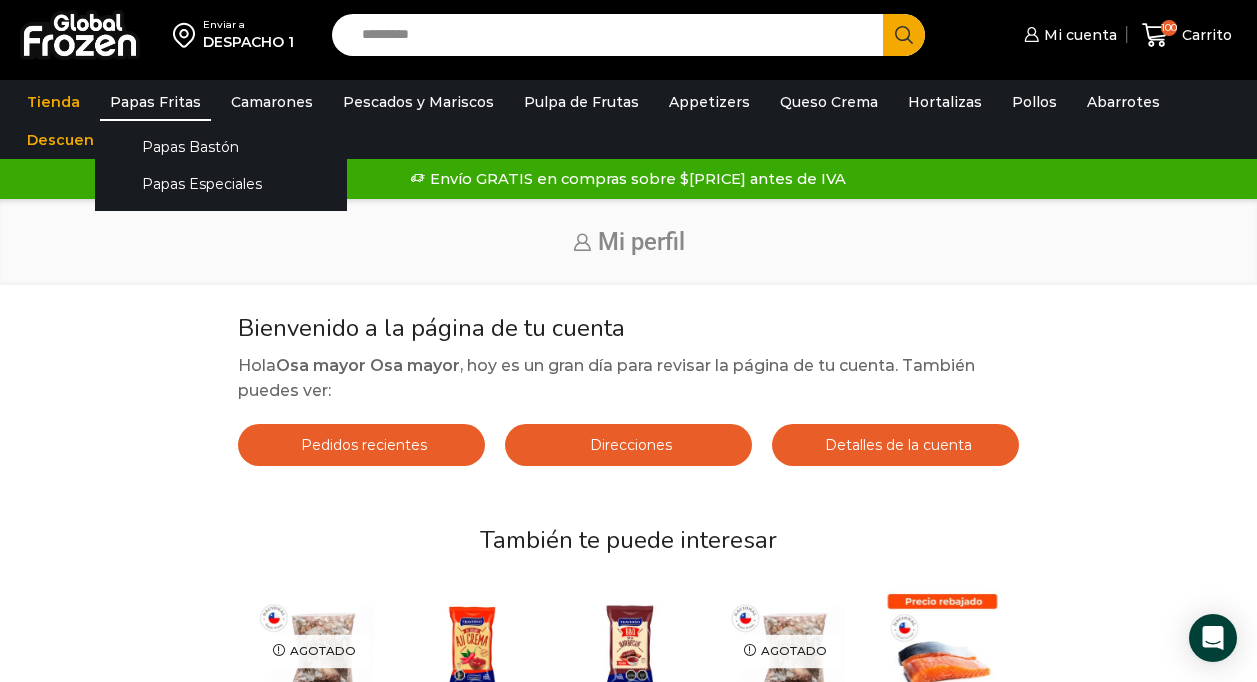 click on "Papas Fritas" at bounding box center [155, 102] 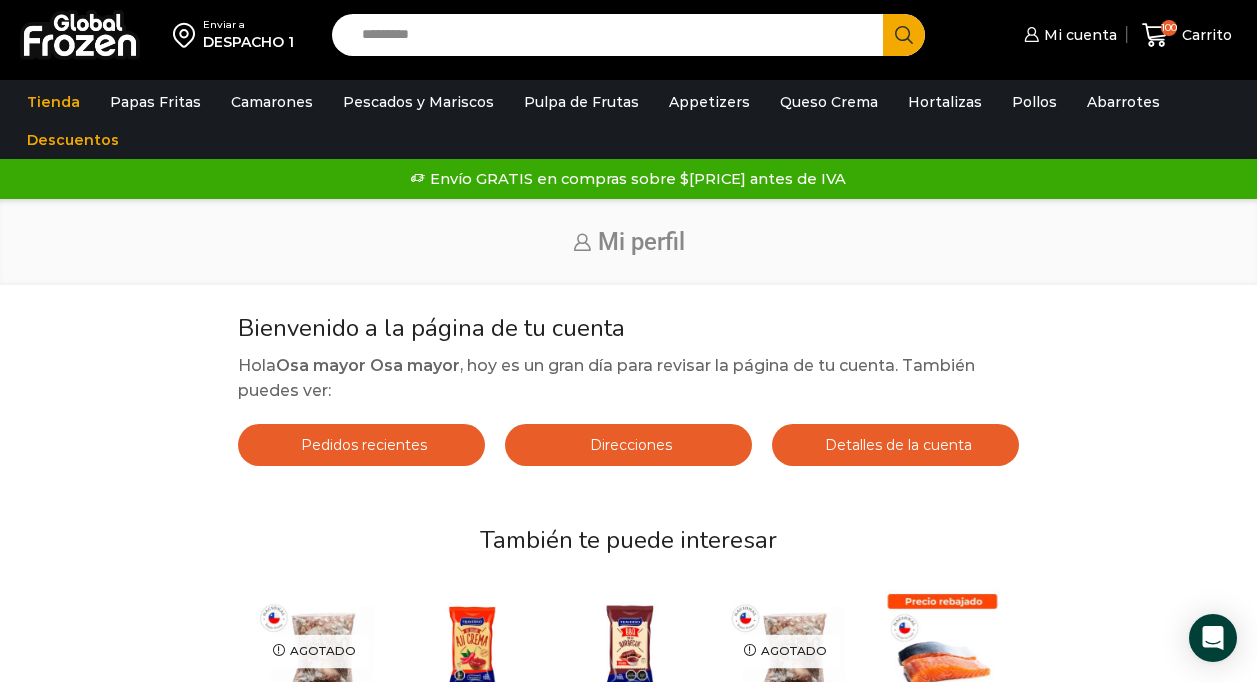 click on "Enviar a
DESPACHO 1
Search input
Search
Mi cuenta" at bounding box center (628, 548) 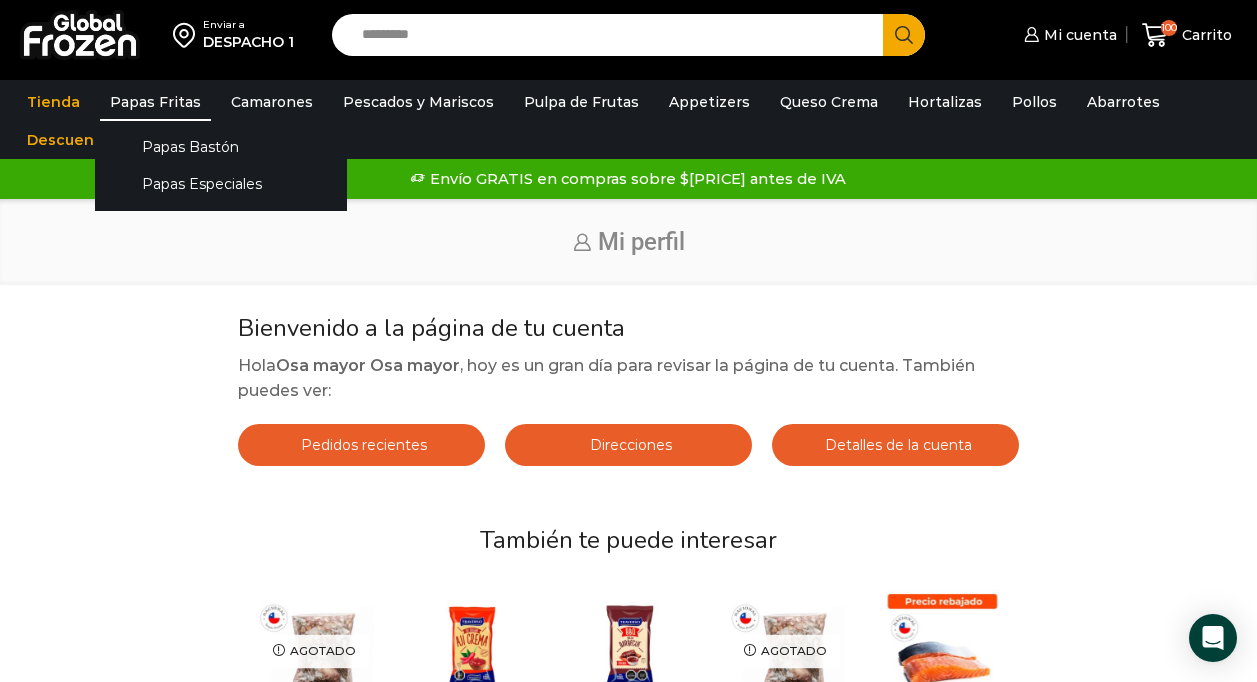 click on "Papas Fritas" at bounding box center (155, 102) 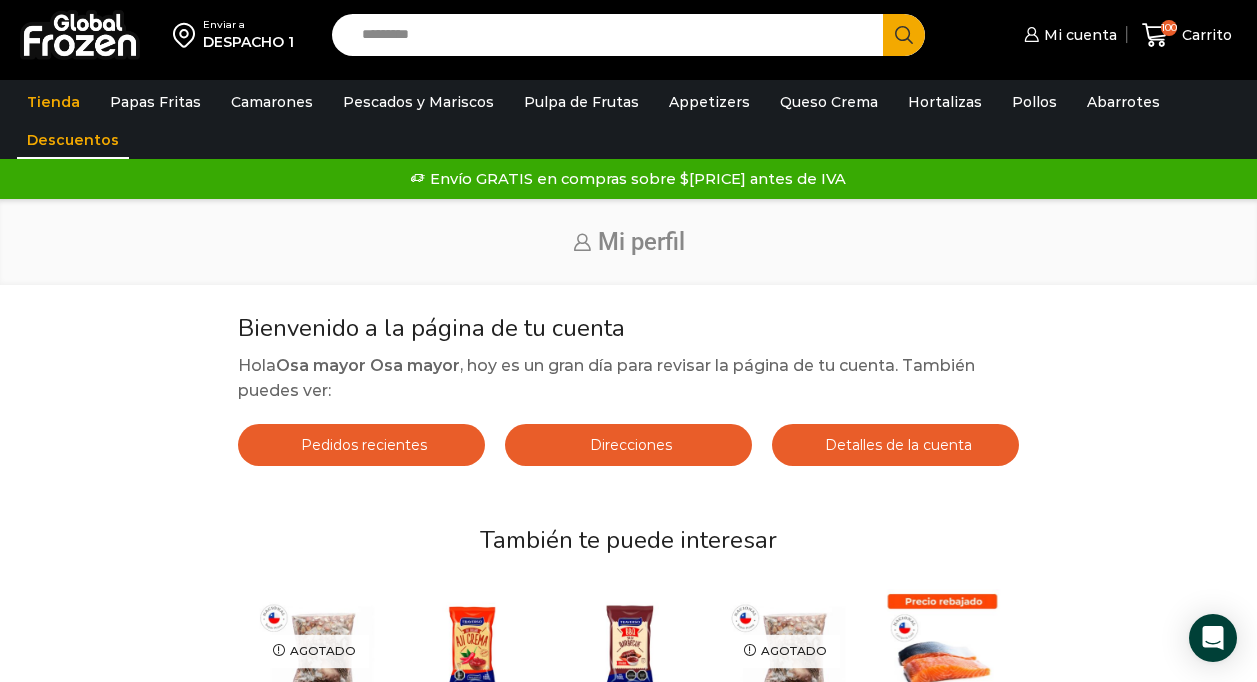 click on "Descuentos" at bounding box center (73, 140) 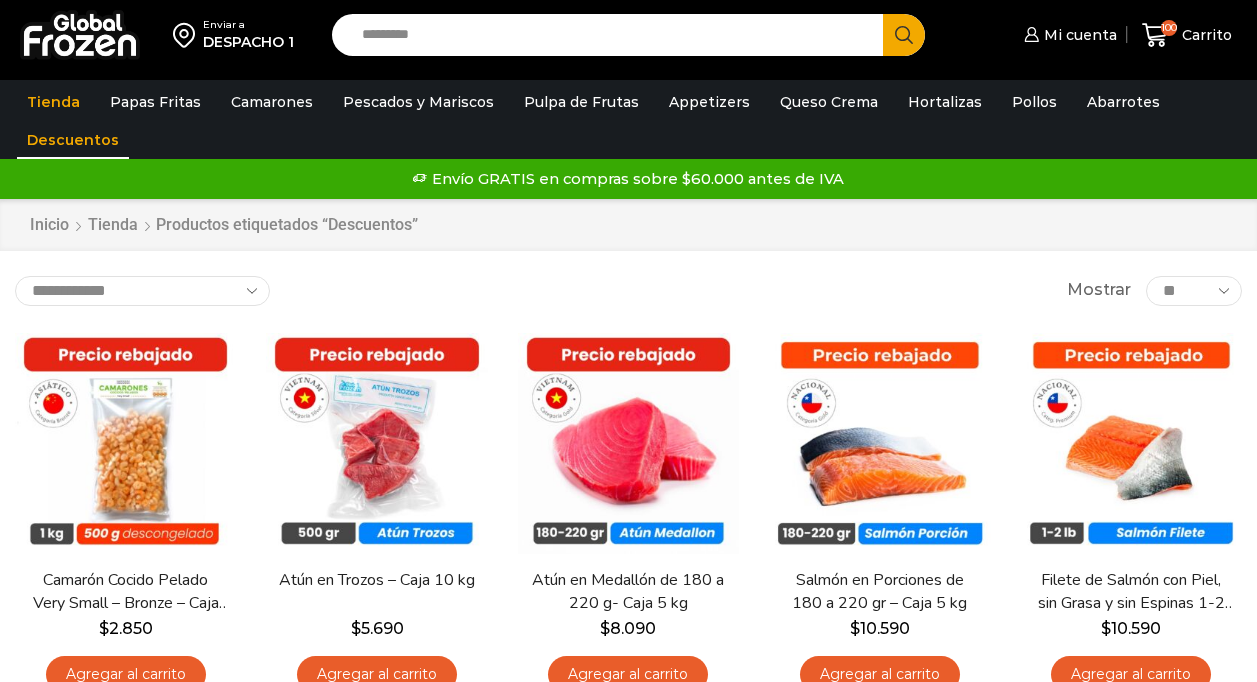 scroll, scrollTop: 0, scrollLeft: 0, axis: both 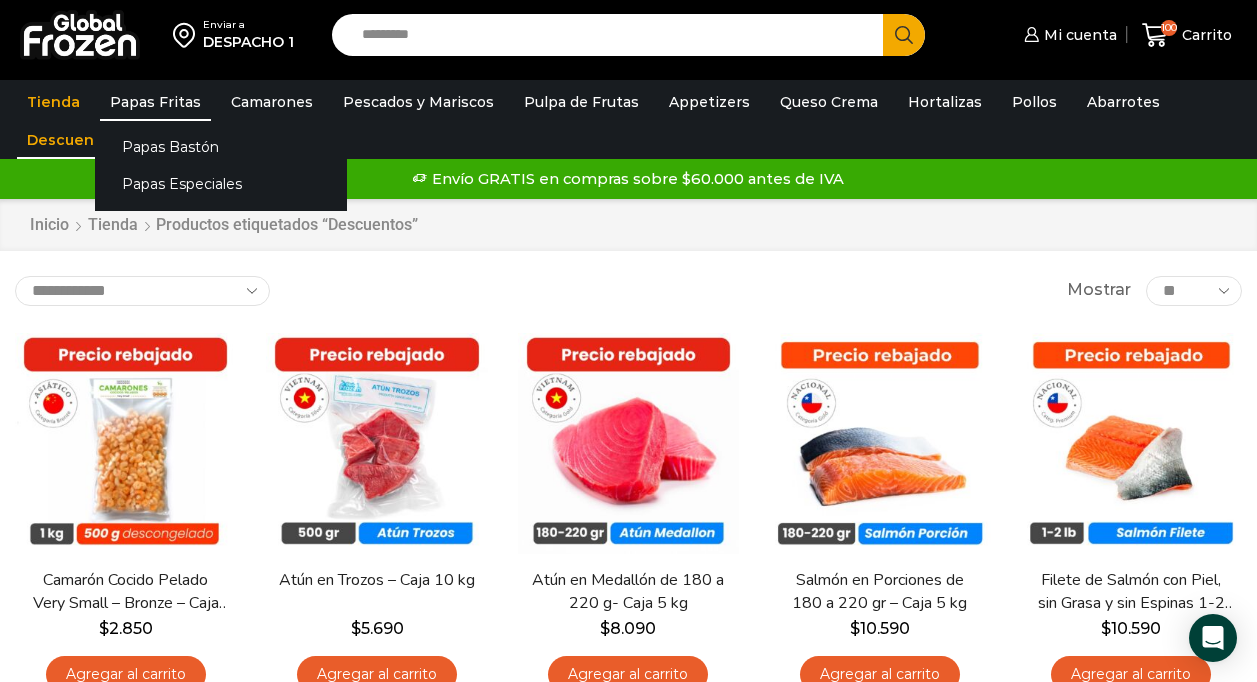 click on "Papas Fritas" at bounding box center (155, 102) 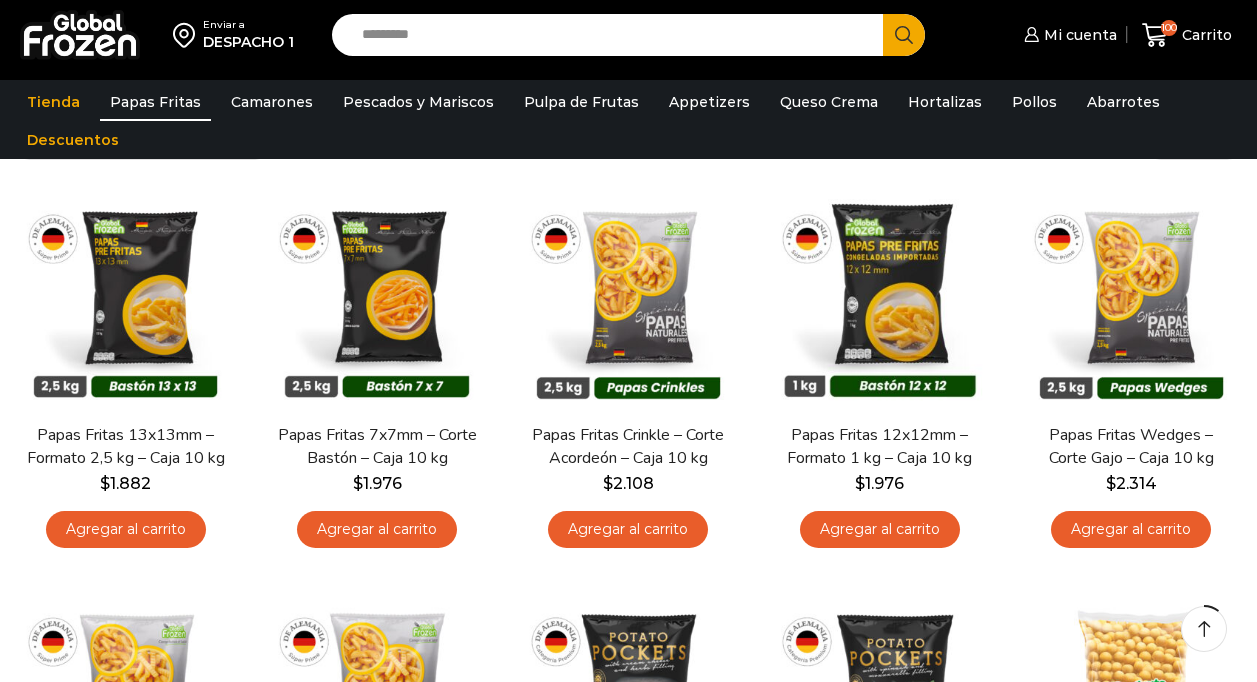 scroll, scrollTop: 159, scrollLeft: 0, axis: vertical 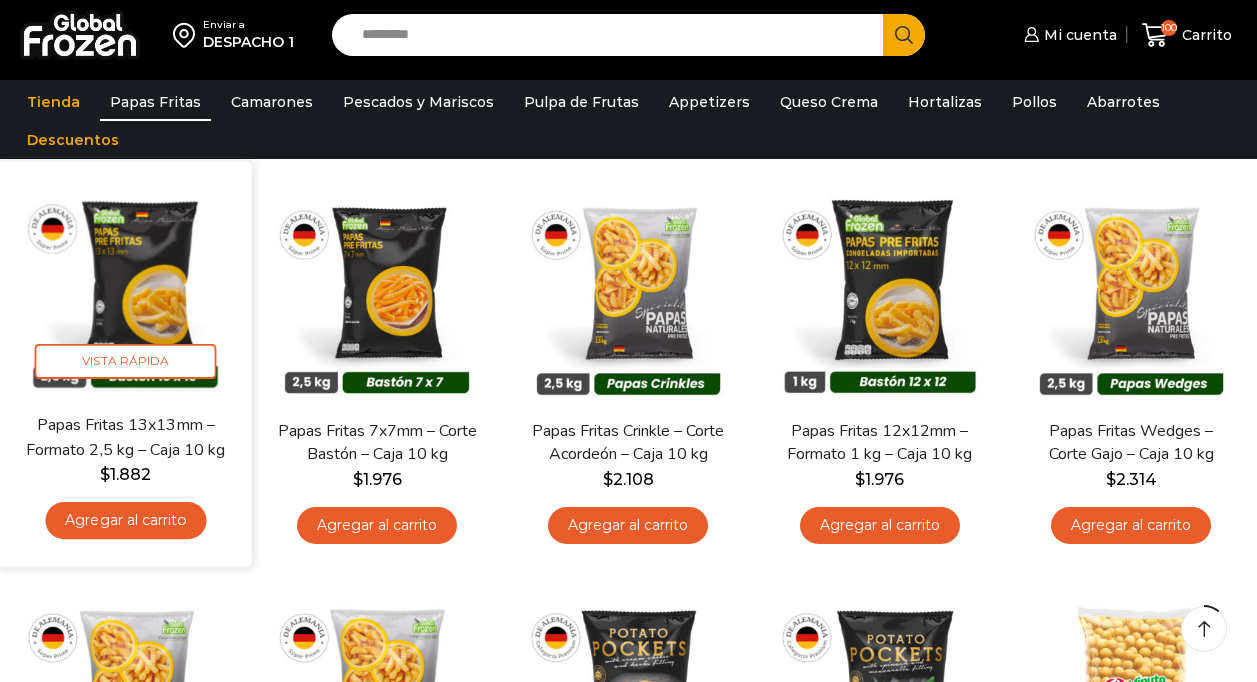 click at bounding box center [125, 288] 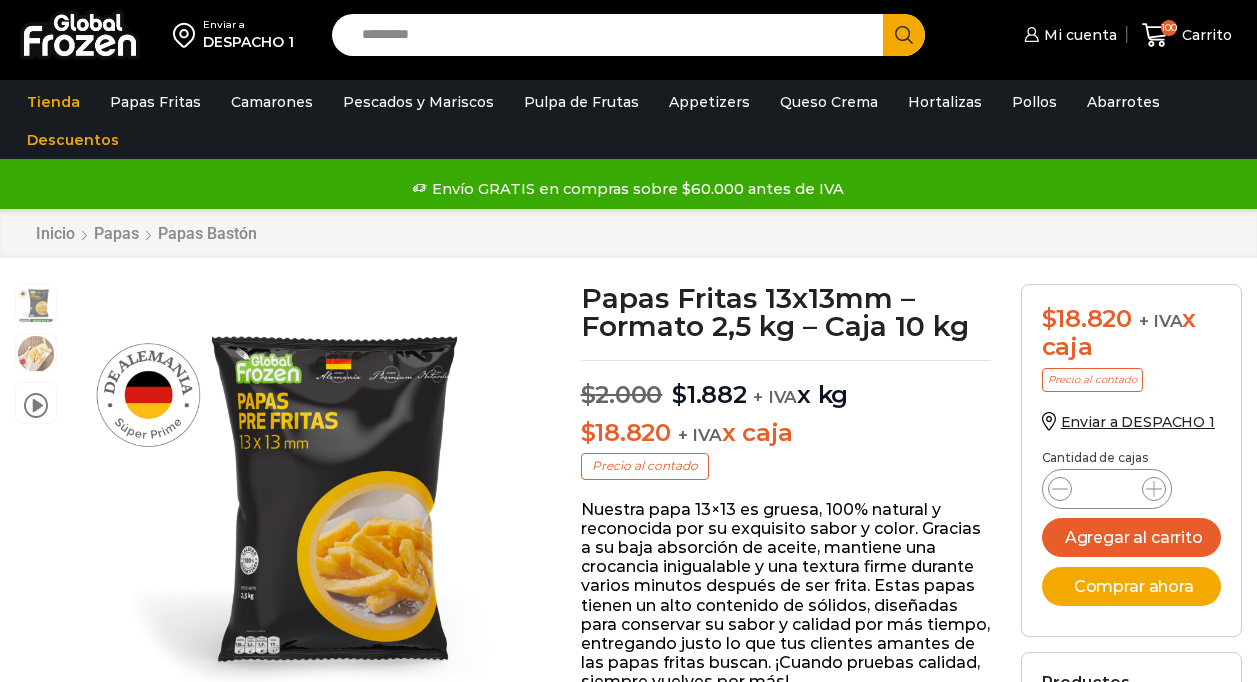 scroll, scrollTop: 1, scrollLeft: 0, axis: vertical 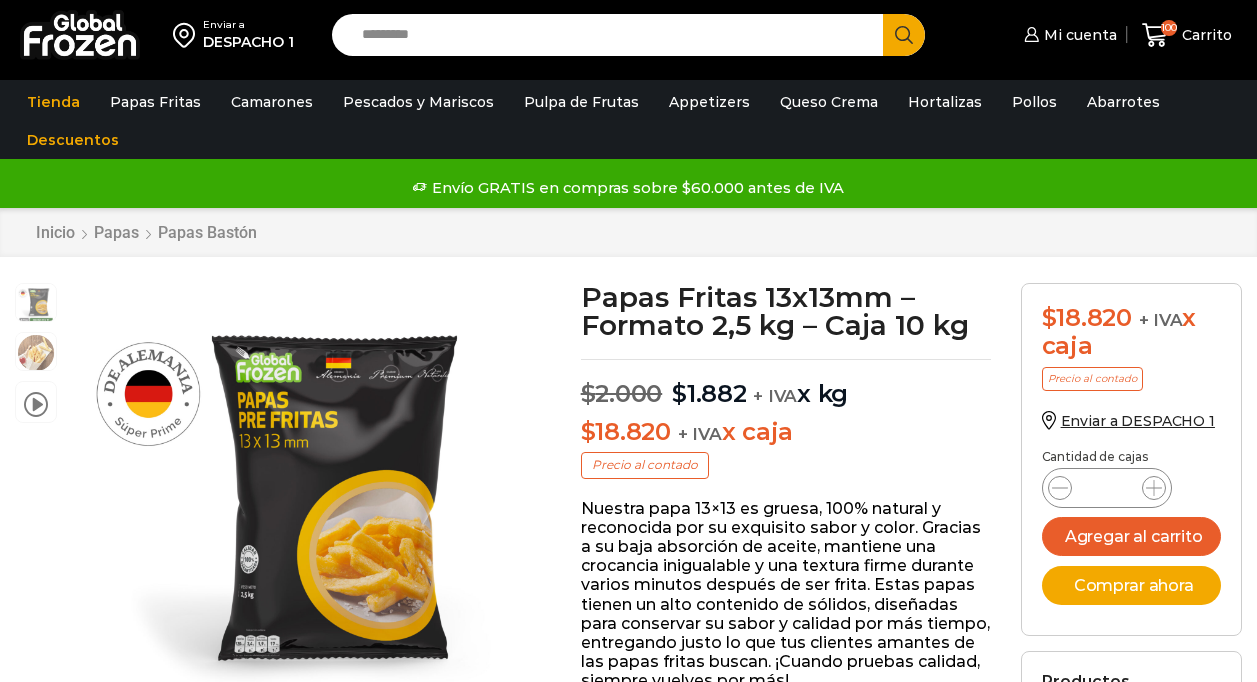 click on "*" at bounding box center (1107, 488) 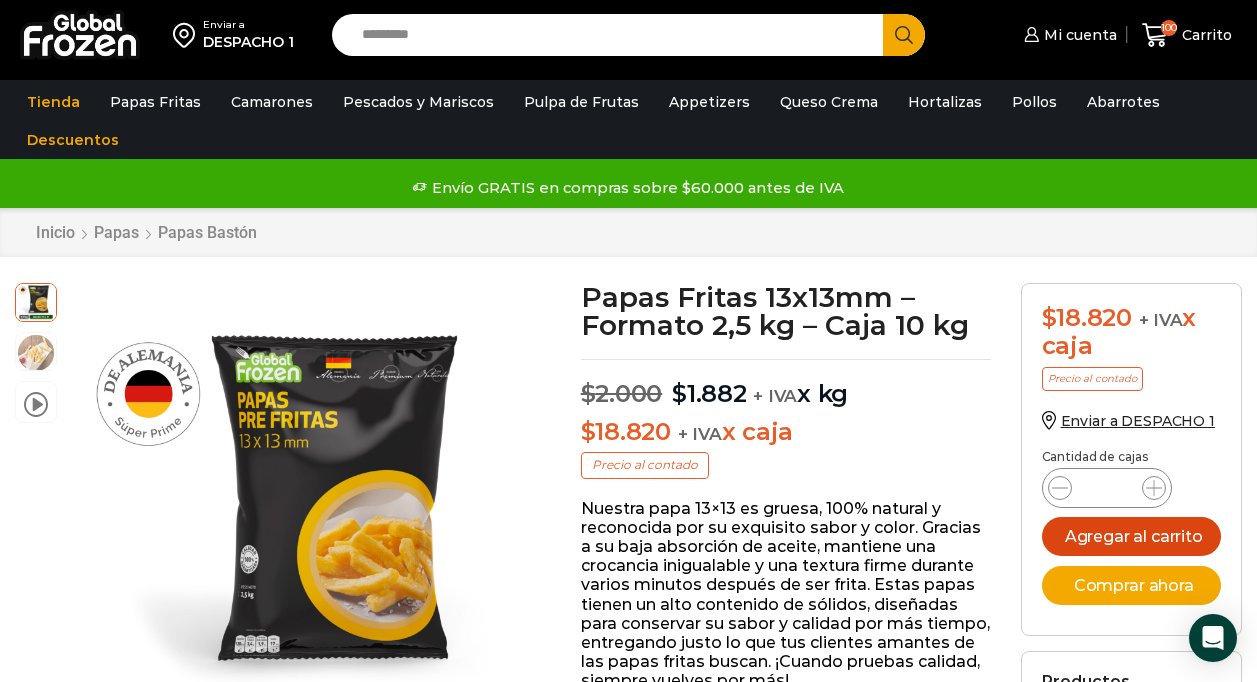 type on "**" 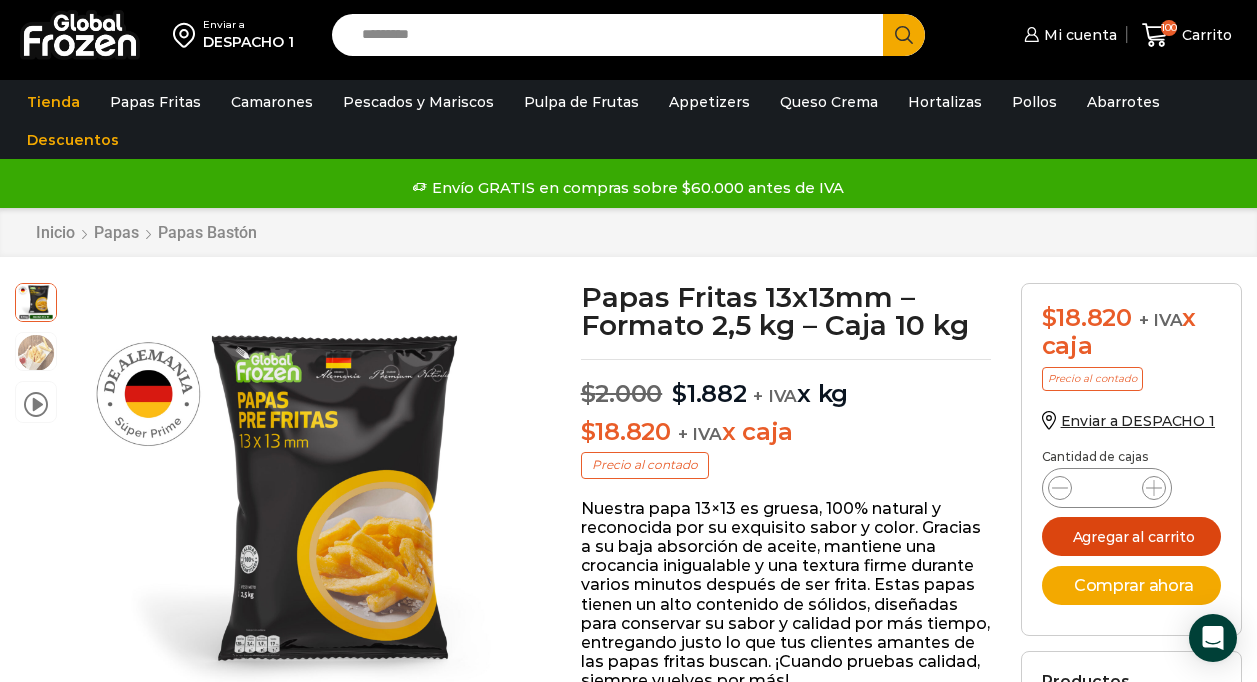 click on "Agregar al carrito" at bounding box center (1131, 536) 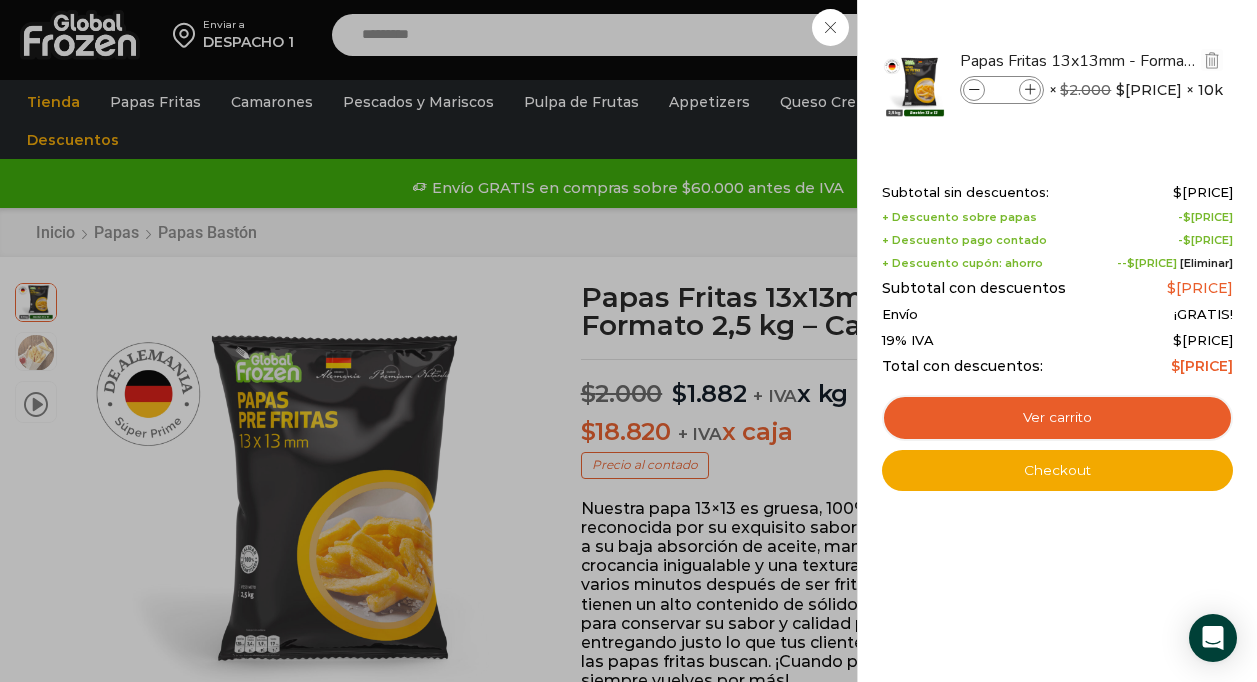 click on "***" at bounding box center [1002, 90] 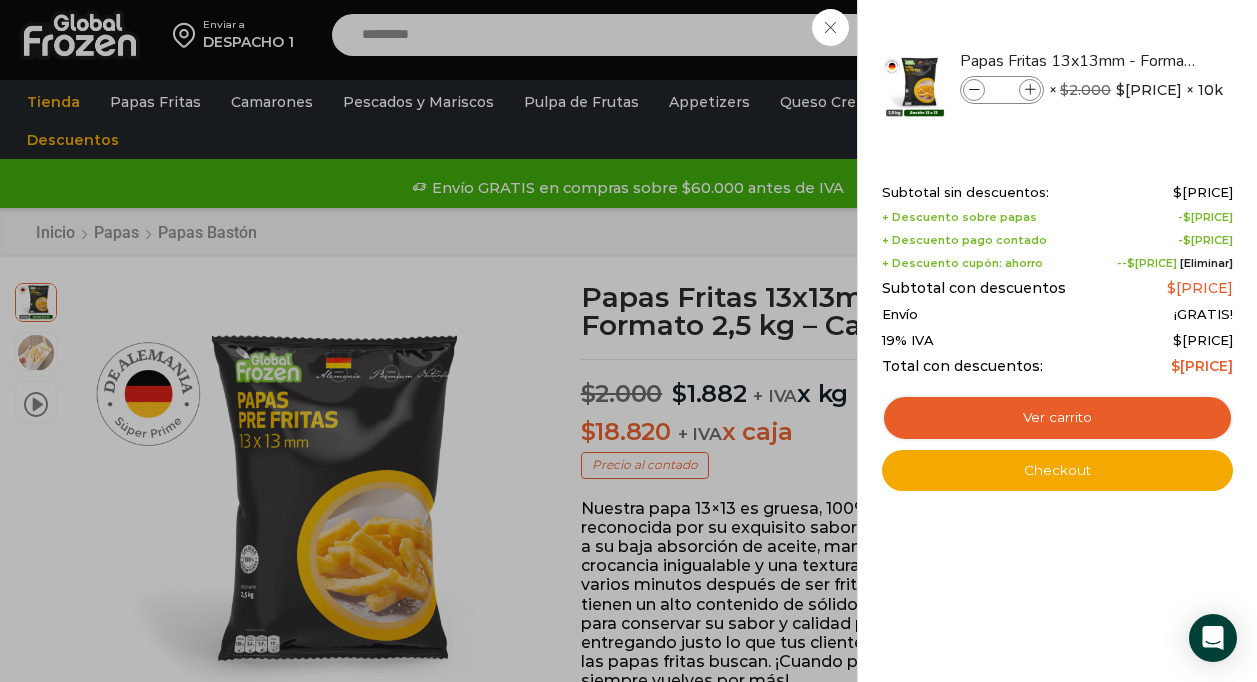 type on "**" 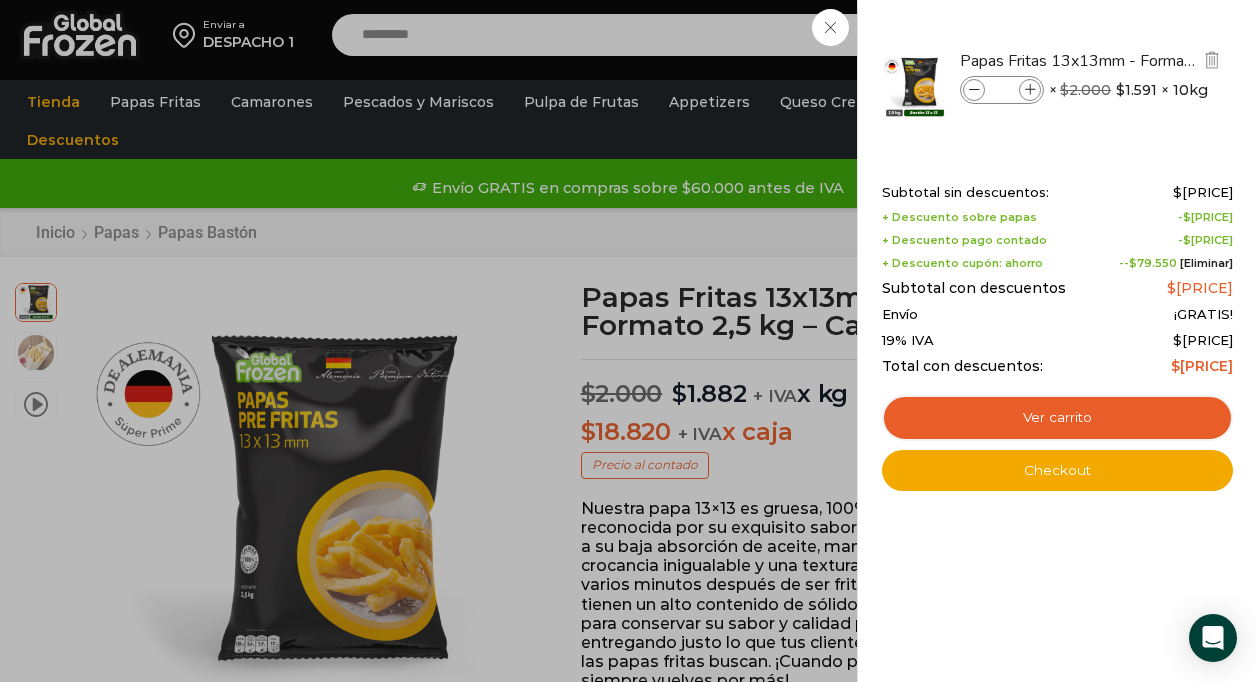 click at bounding box center (974, 90) 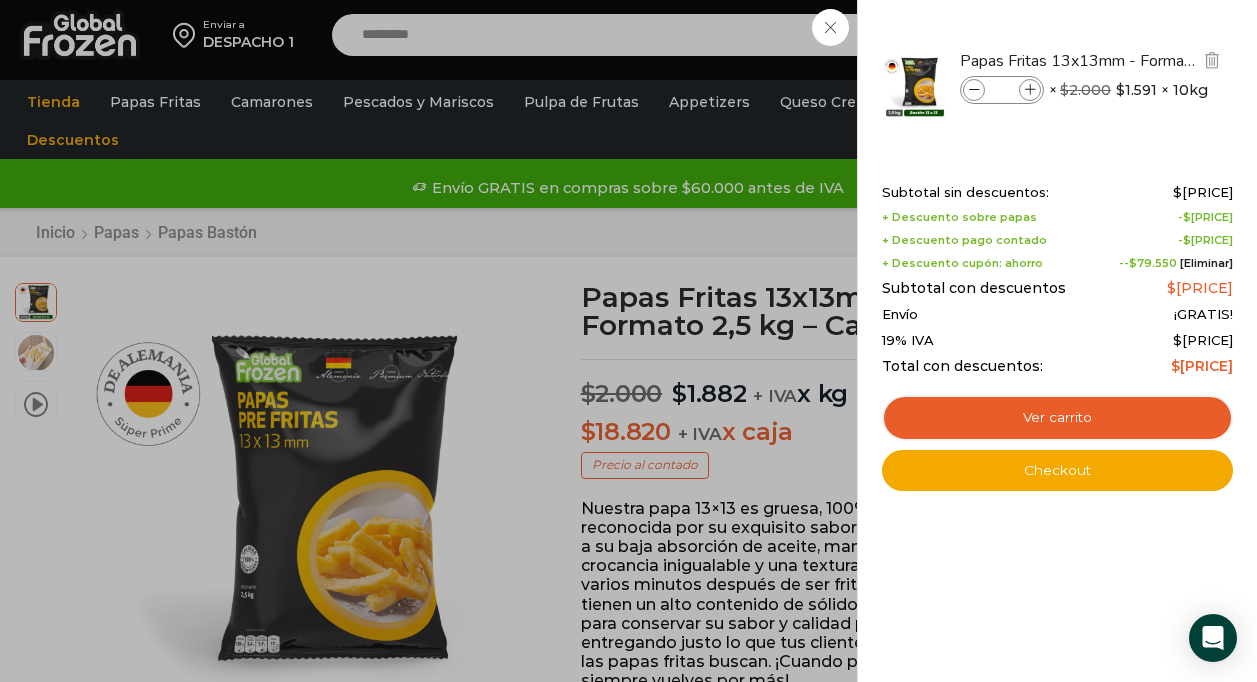 type on "**" 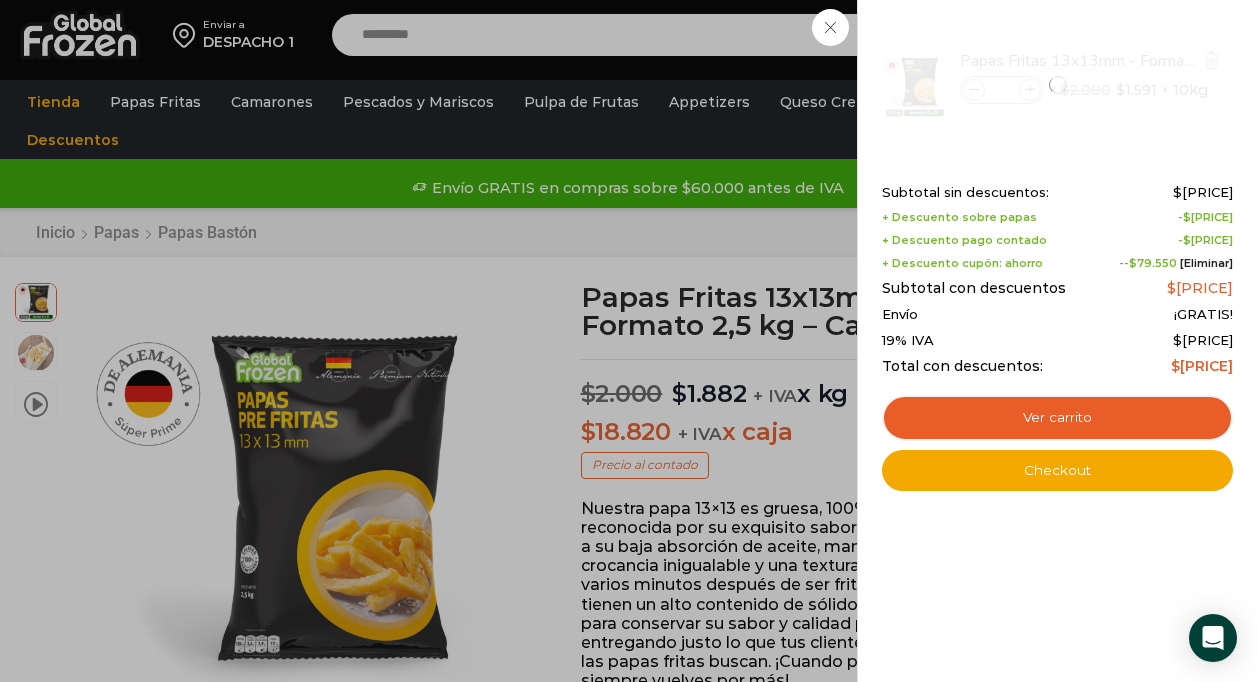 click at bounding box center [1057, 85] 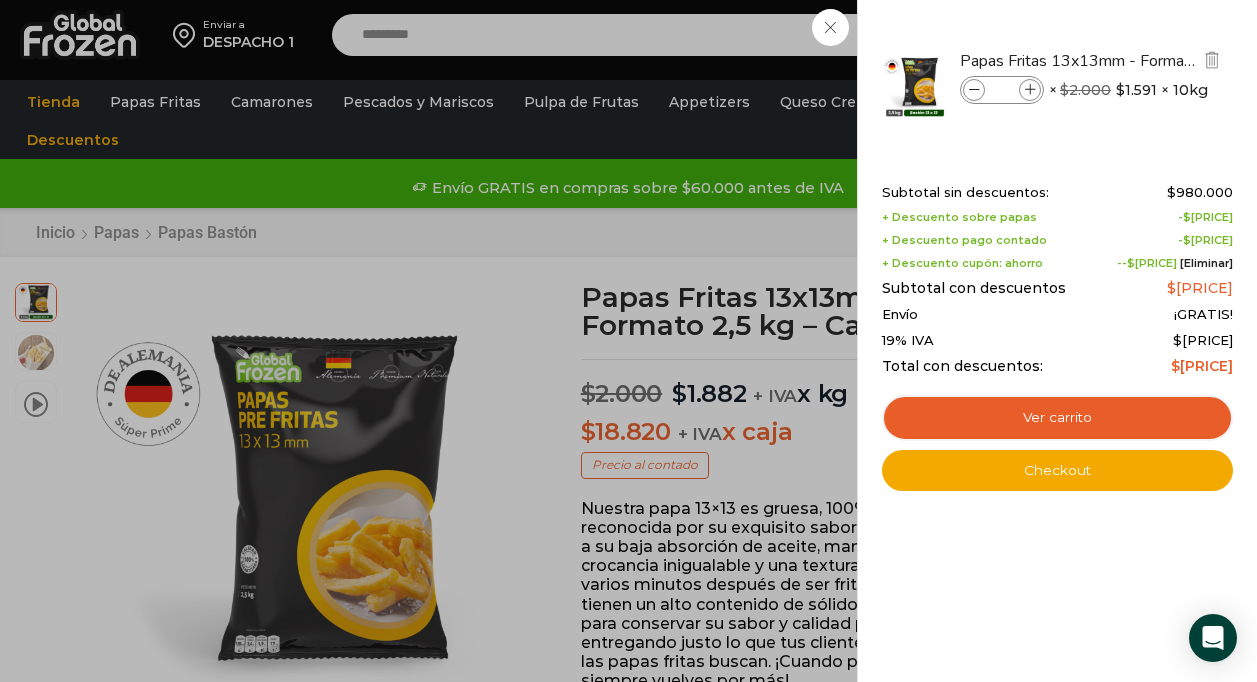 click on "**" at bounding box center [1002, 90] 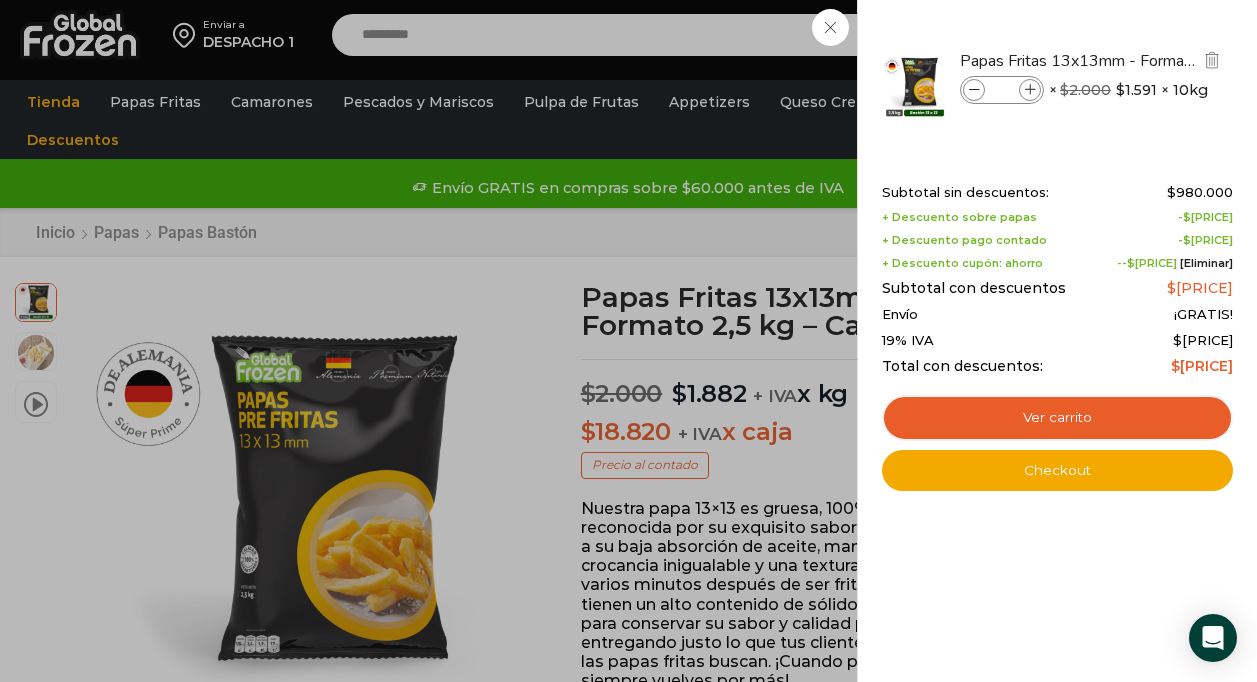 type on "*" 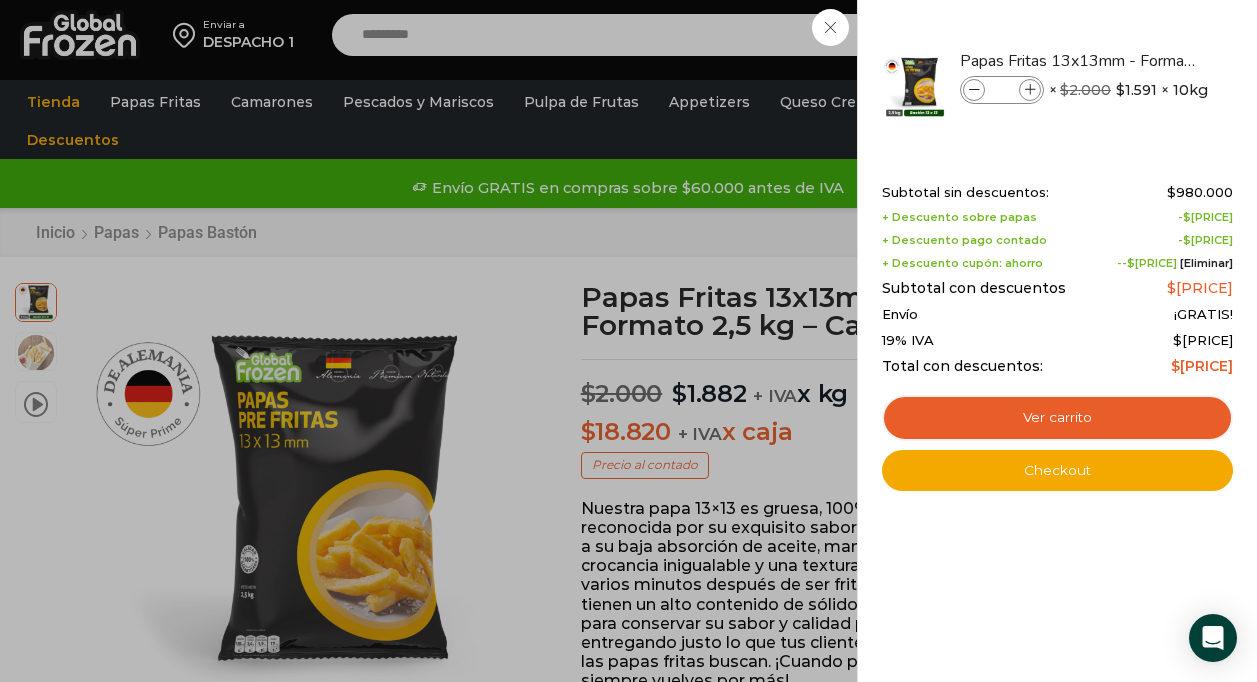 type on "***" 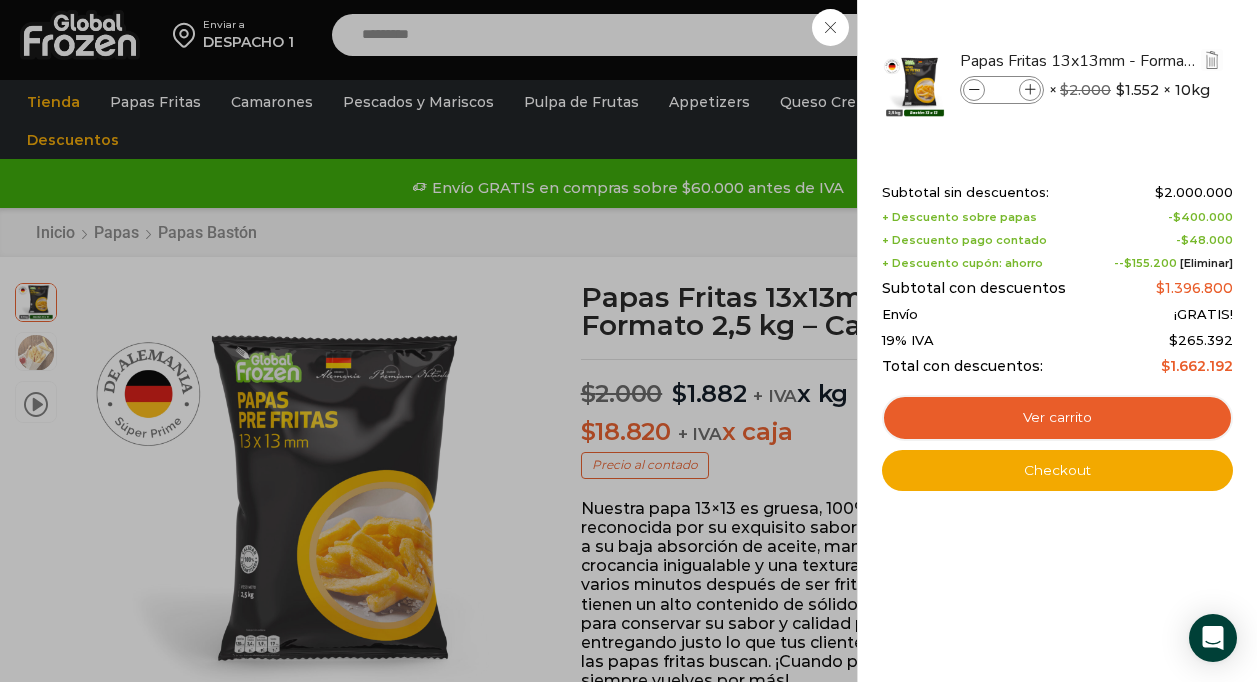 click on "***" at bounding box center (1002, 90) 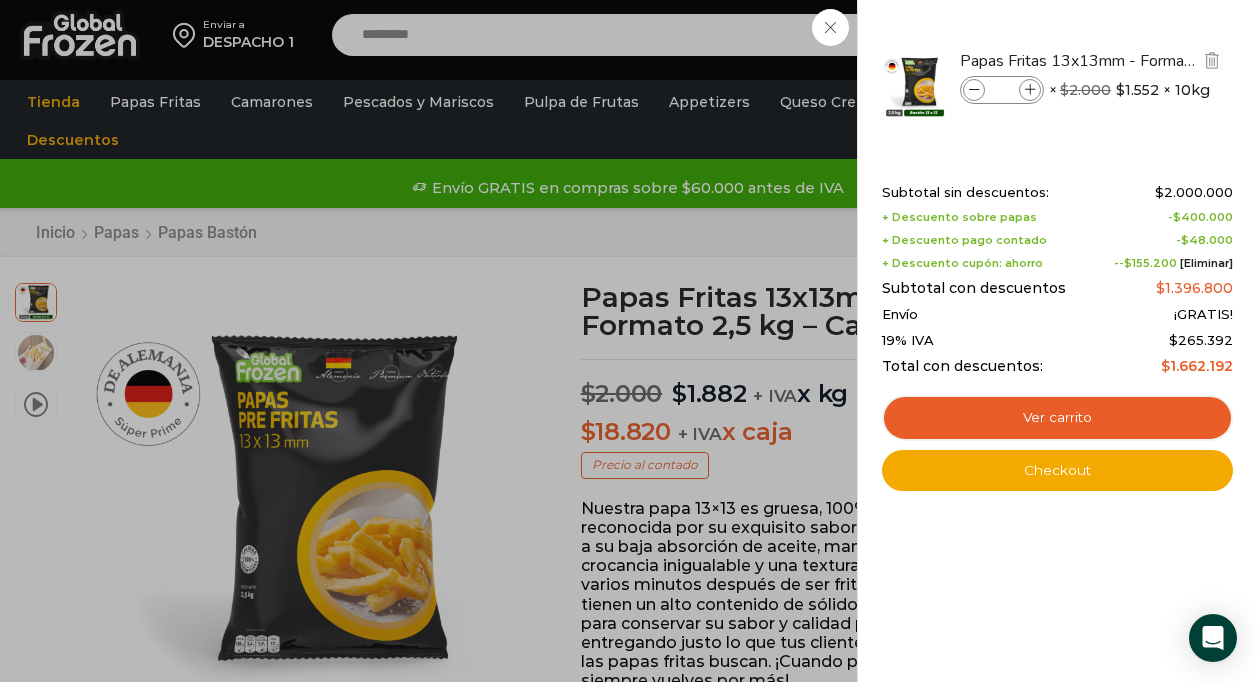 type on "***" 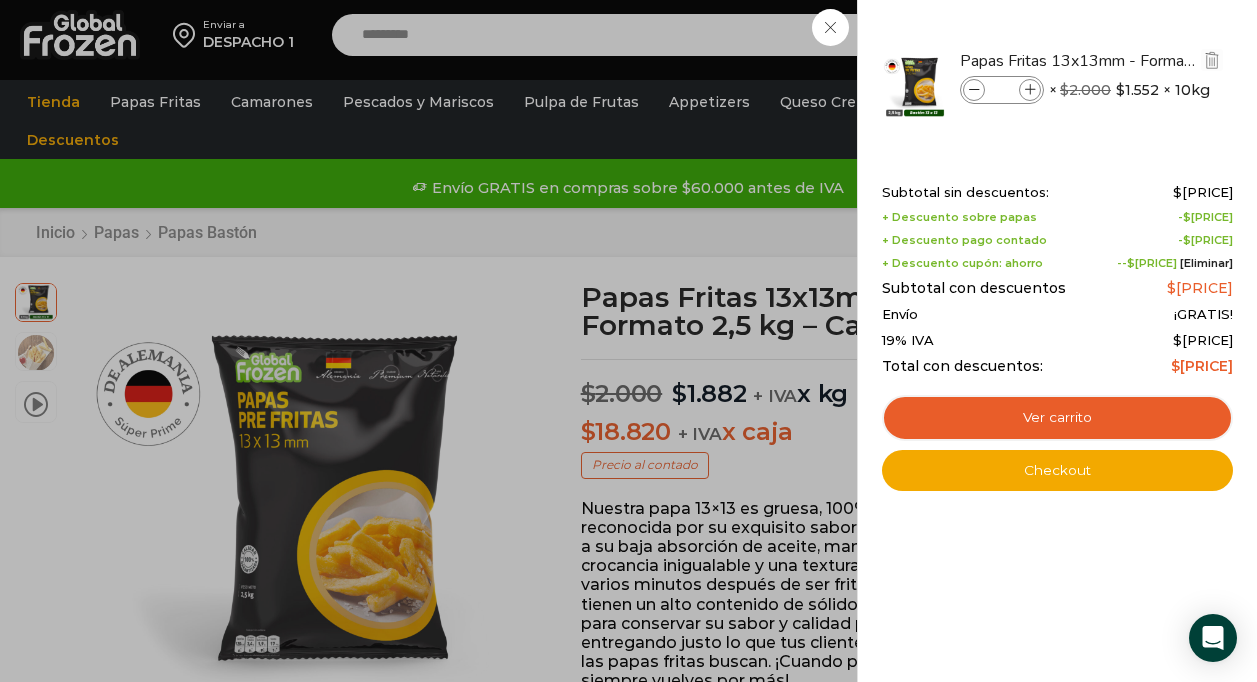 click on "***" at bounding box center (1002, 90) 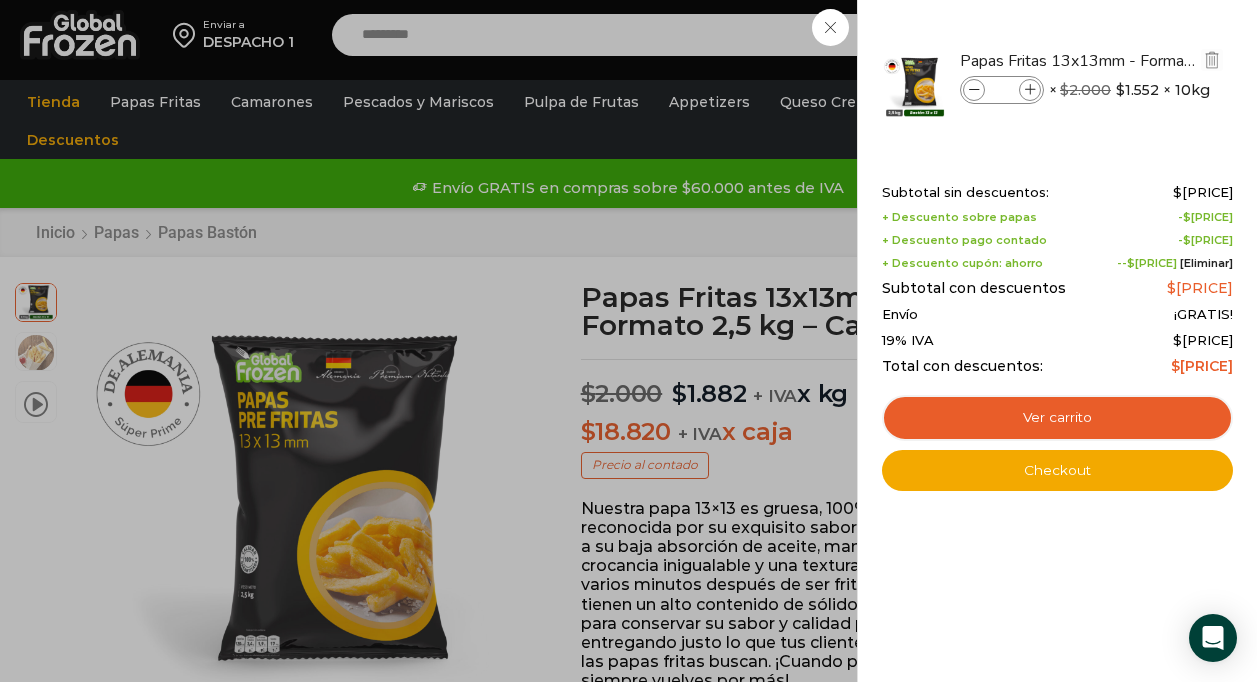click on "***" at bounding box center [1002, 90] 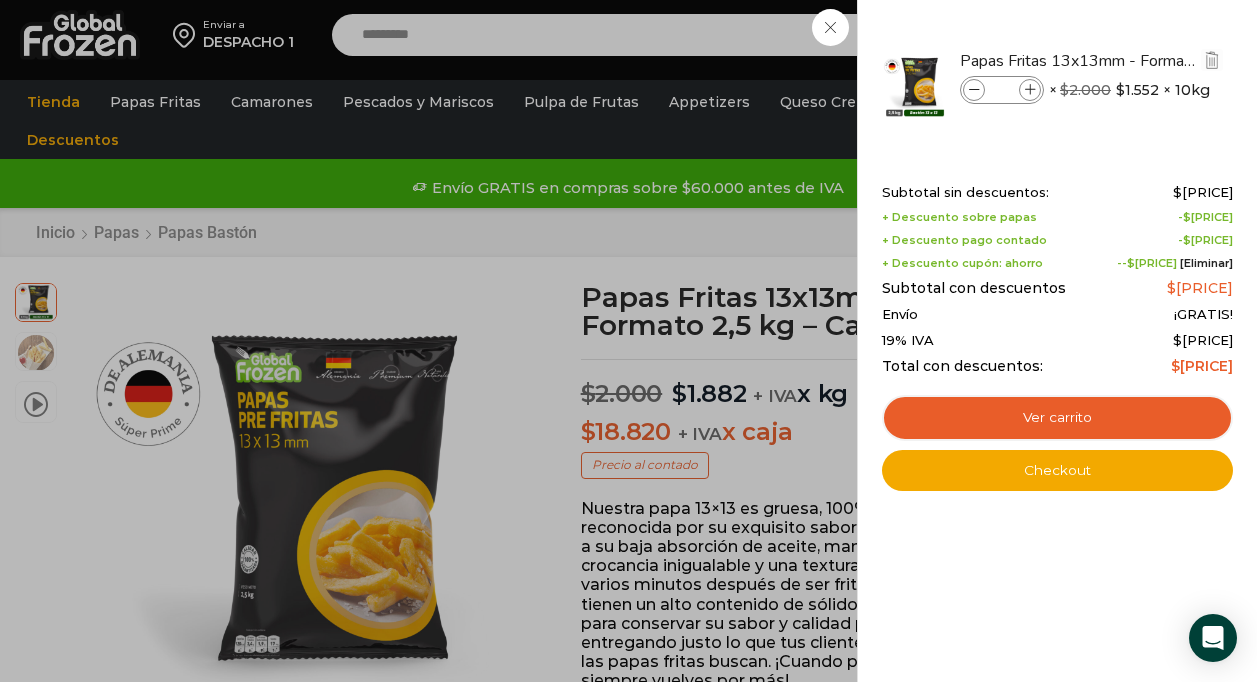 click on "***" at bounding box center [1002, 90] 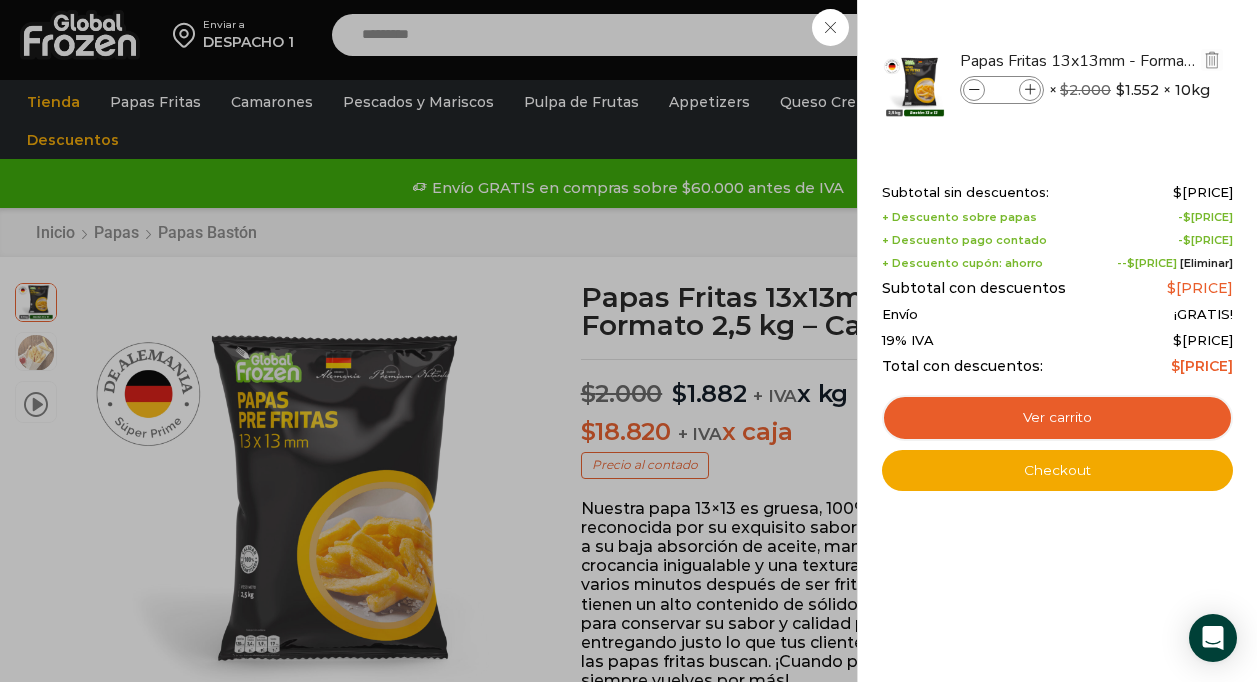 type on "*" 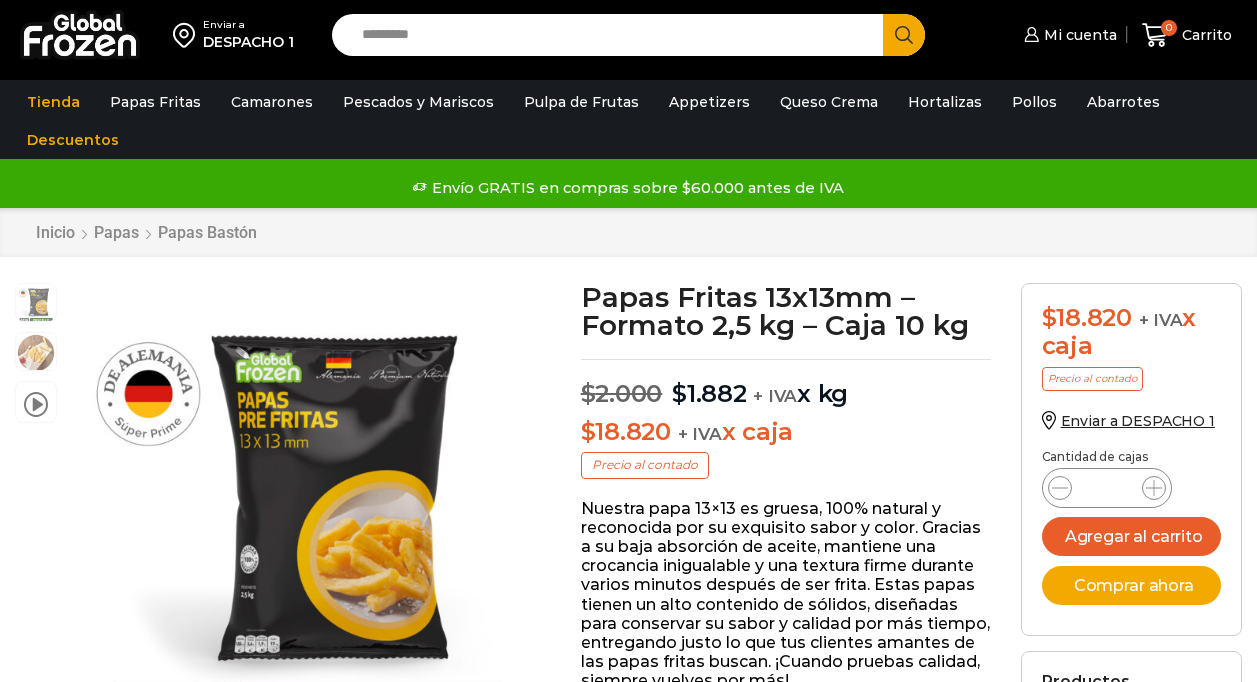scroll, scrollTop: 1, scrollLeft: 0, axis: vertical 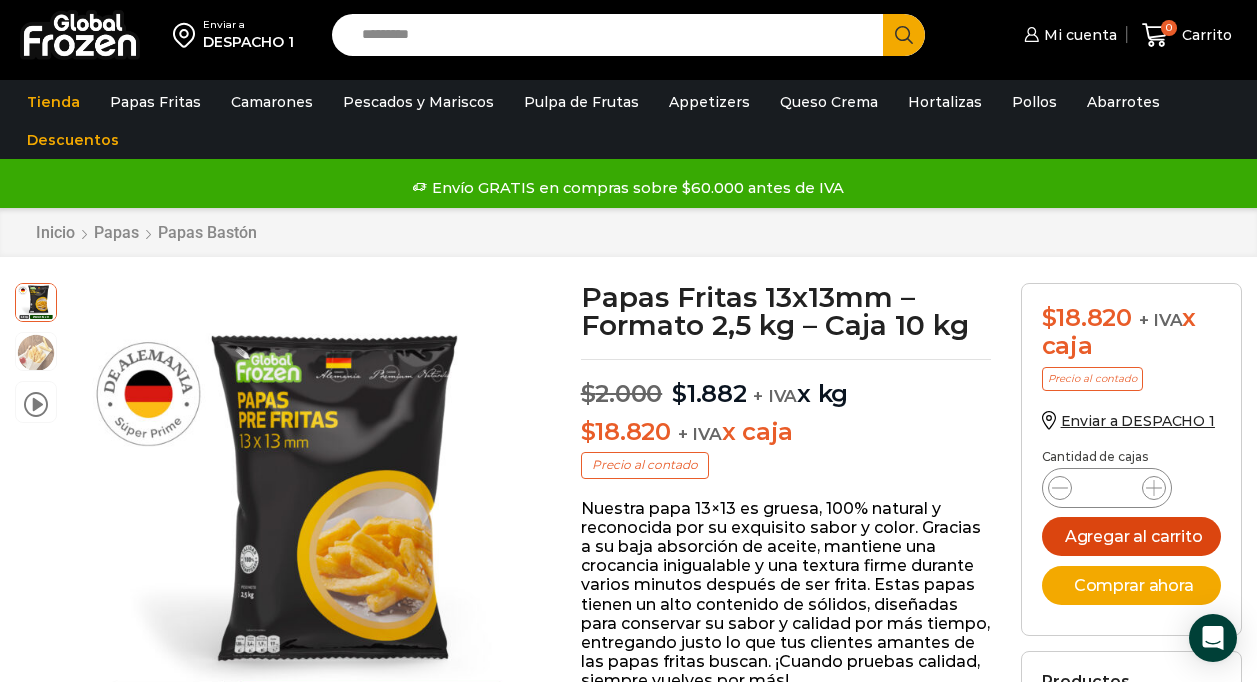 type on "**" 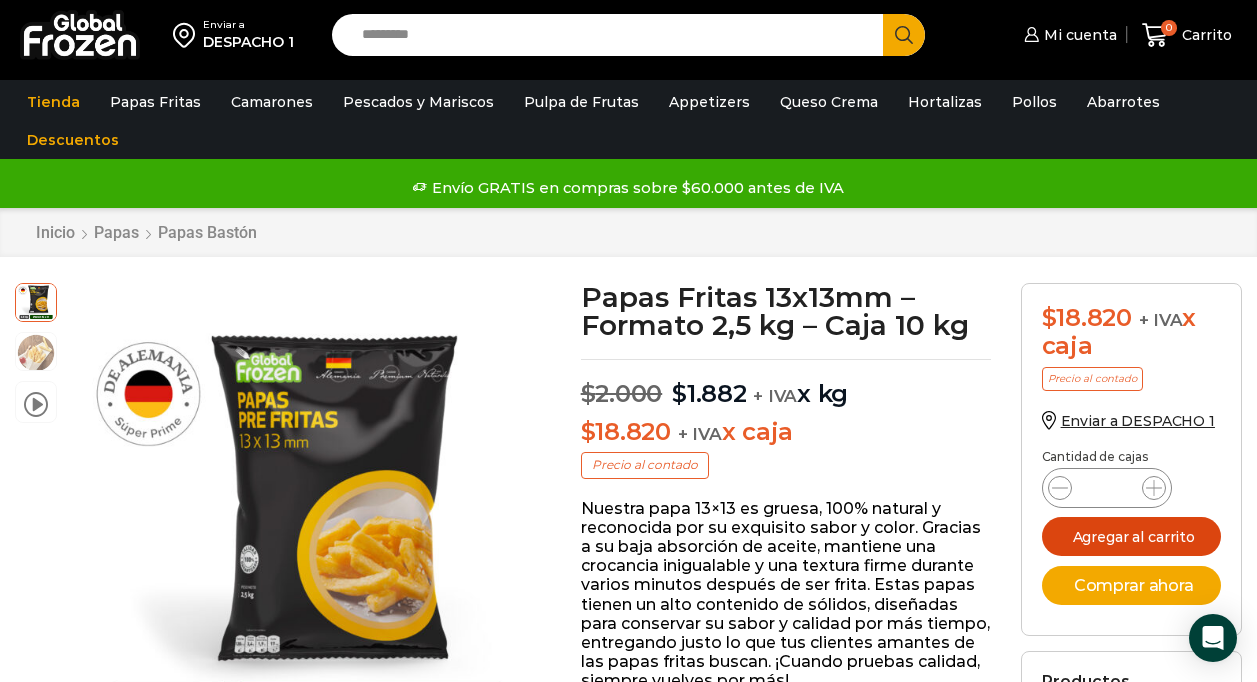 click on "Agregar al carrito" at bounding box center [1131, 536] 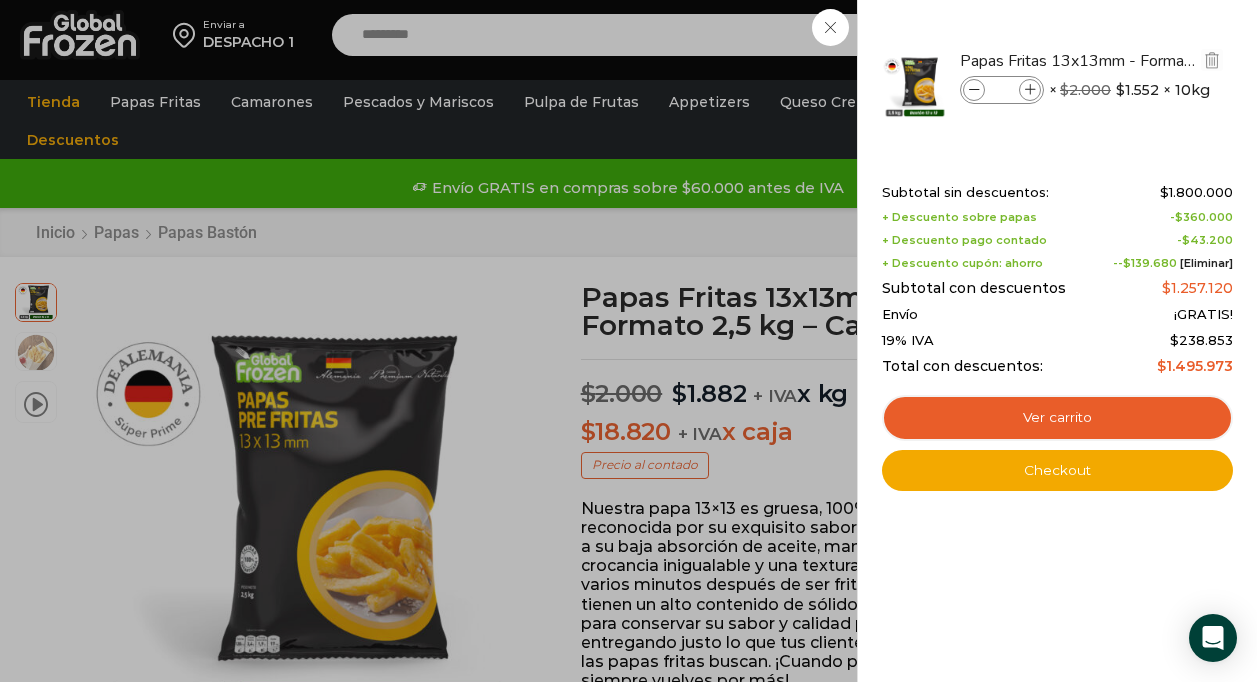 click on "**" at bounding box center [1002, 90] 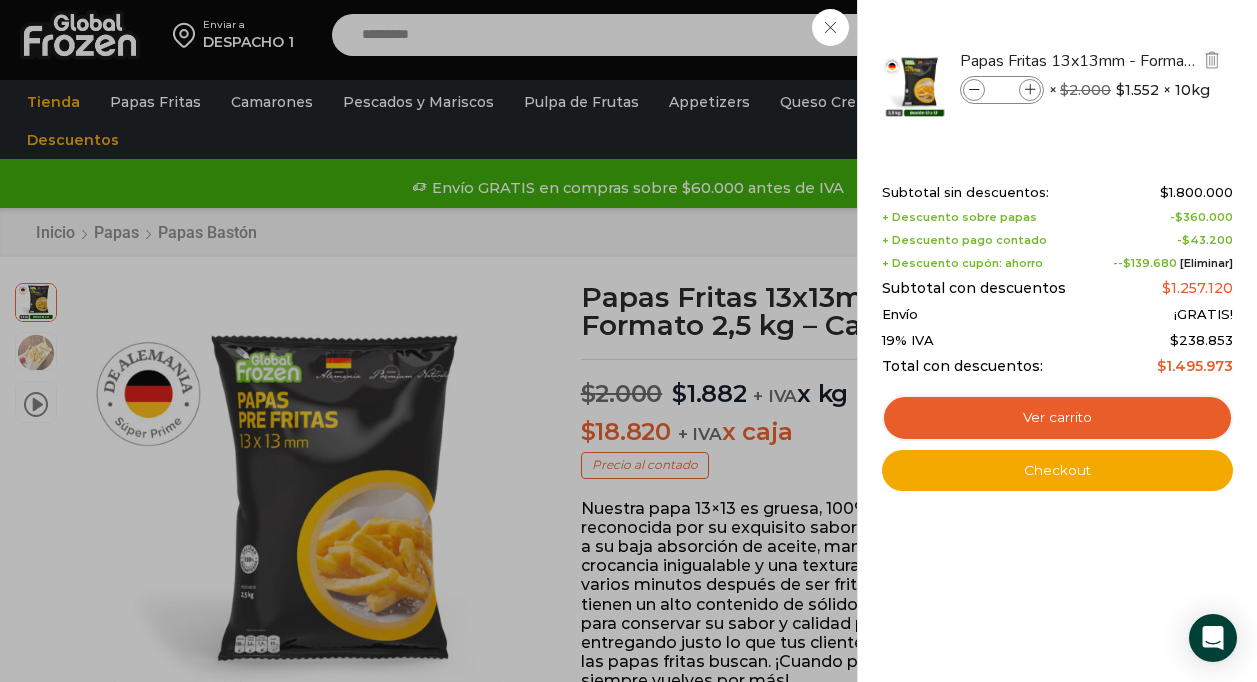 type on "*" 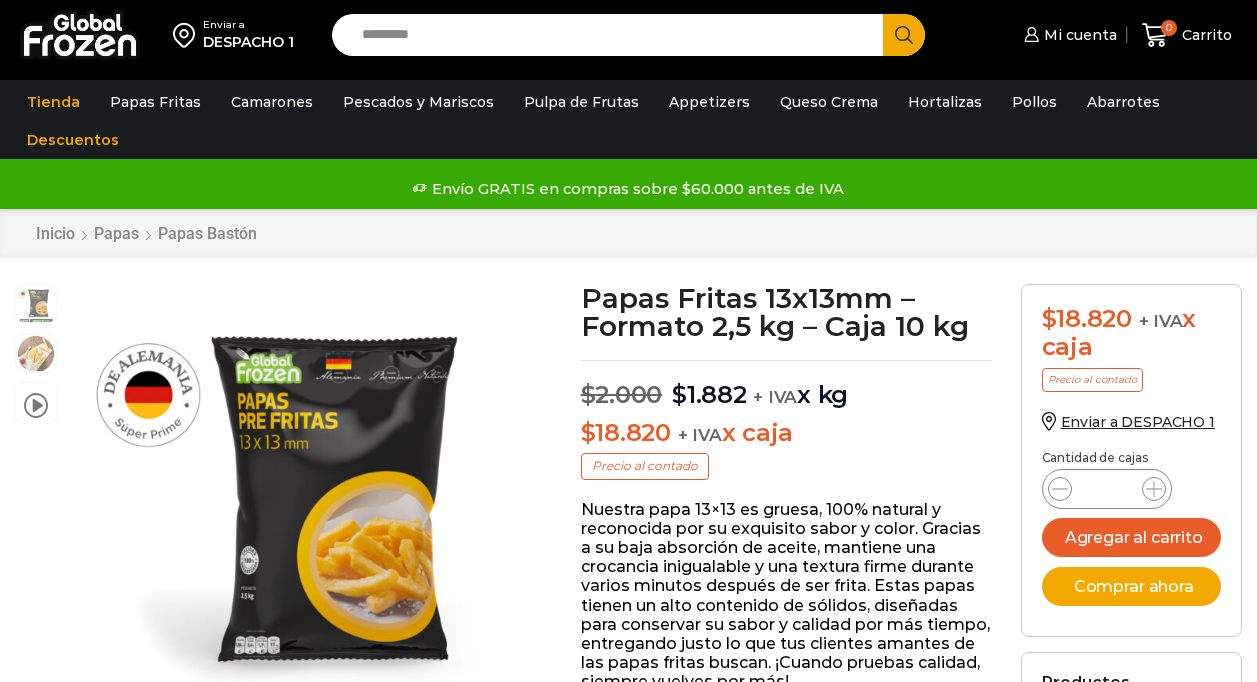 scroll, scrollTop: 1, scrollLeft: 0, axis: vertical 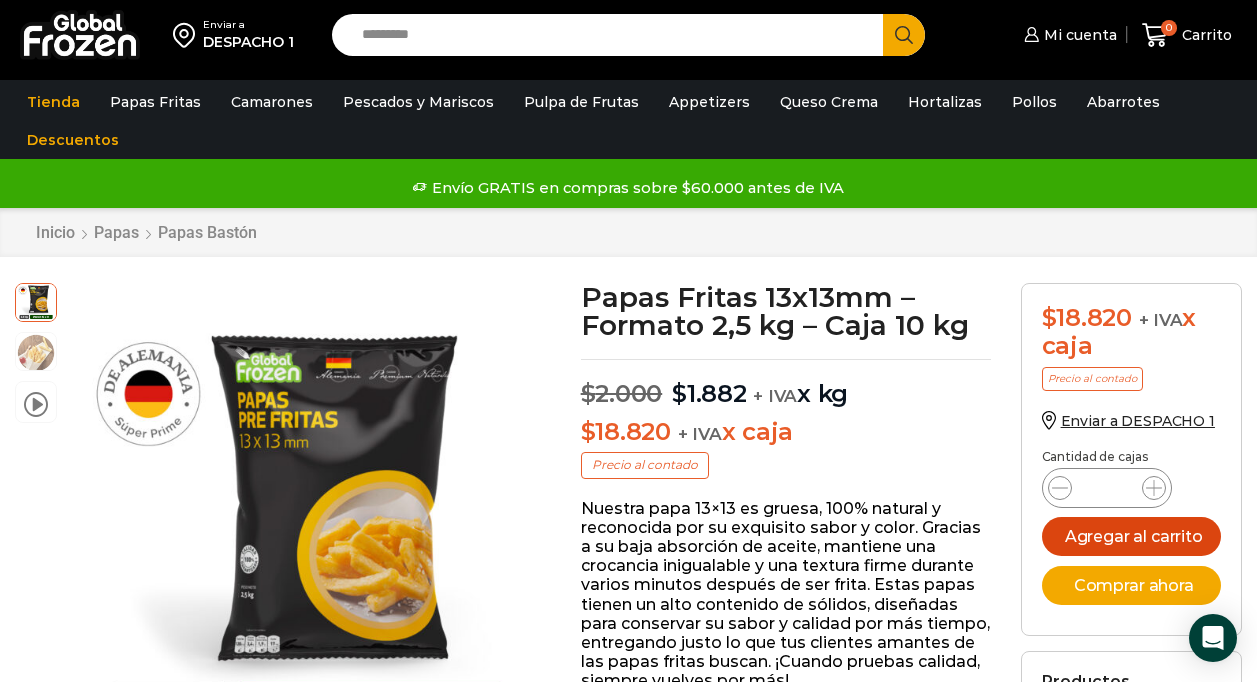 type on "**" 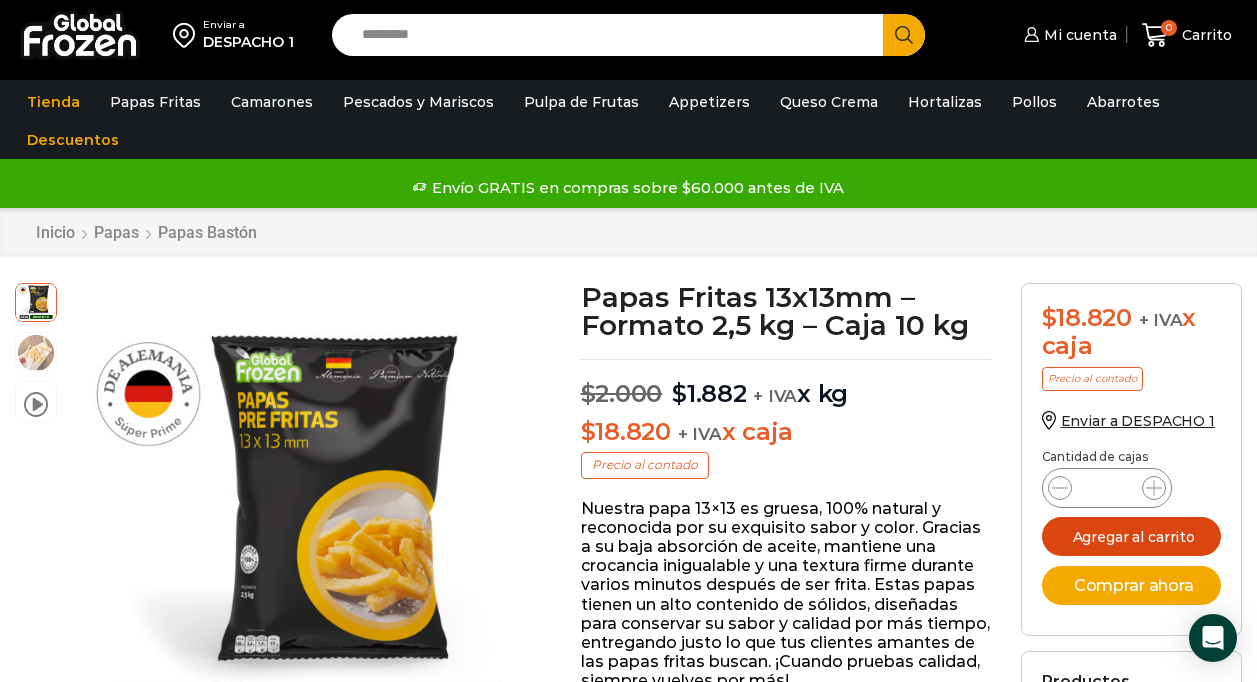 click on "Agregar al carrito" at bounding box center [1131, 536] 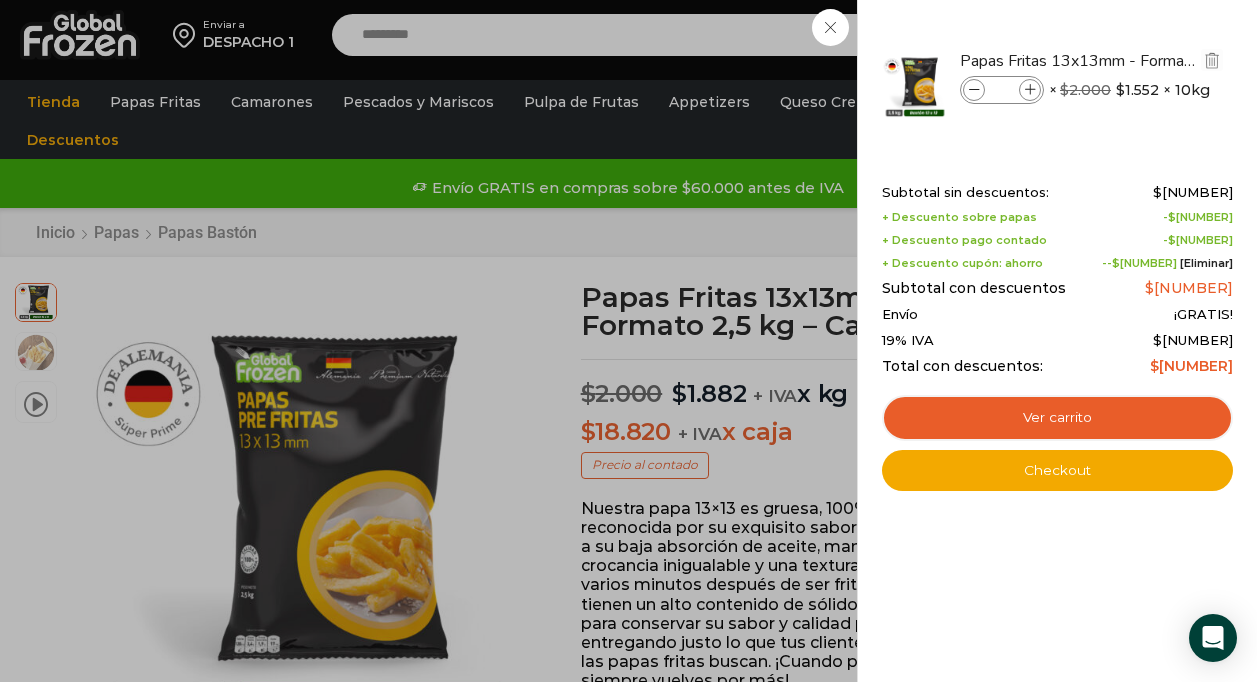click on "**" at bounding box center (1002, 90) 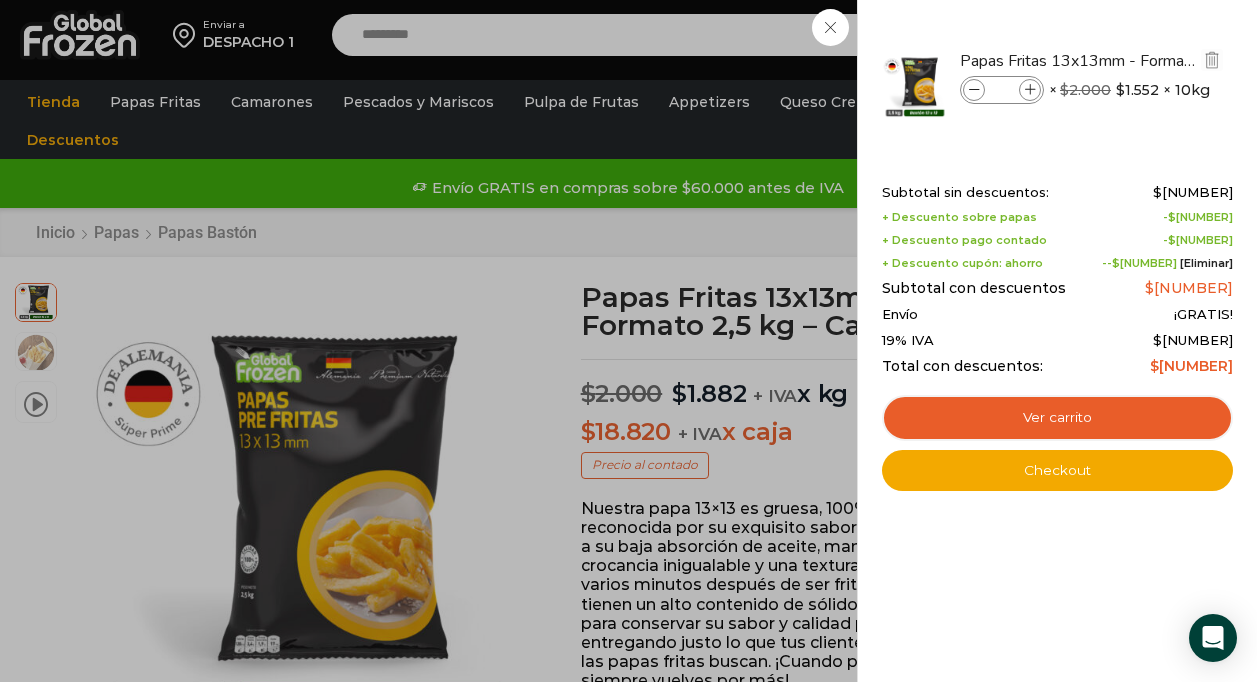 click on "***" at bounding box center [1002, 90] 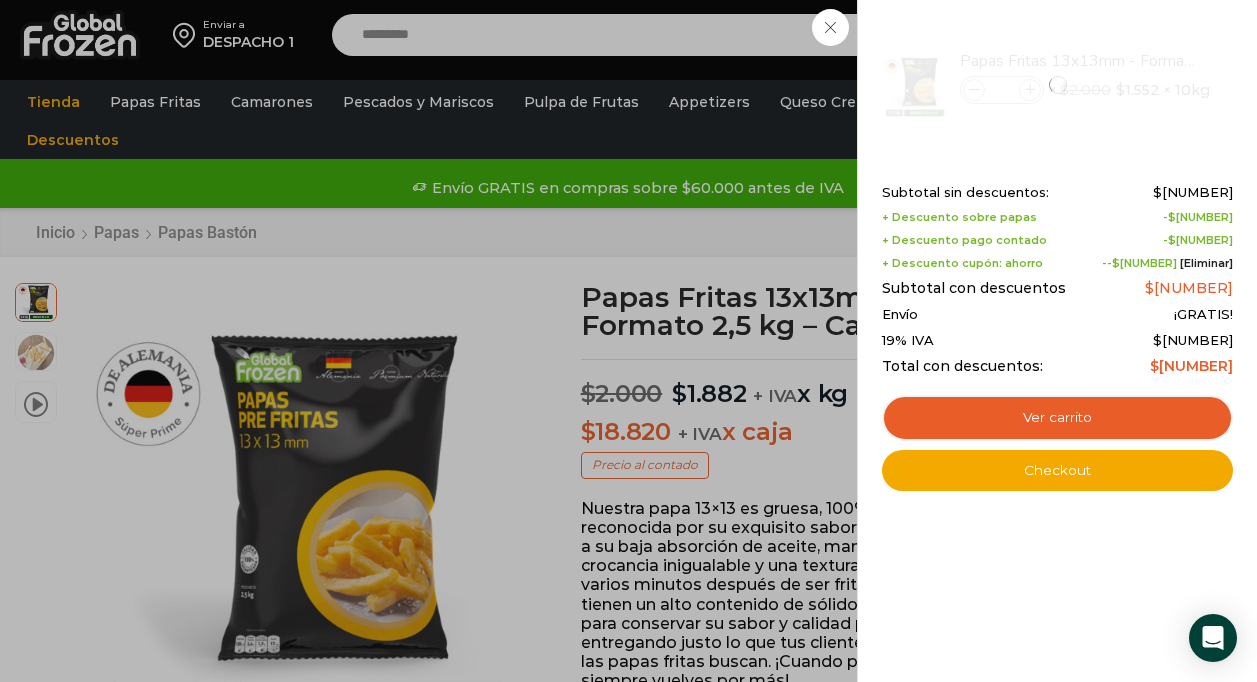 type on "**" 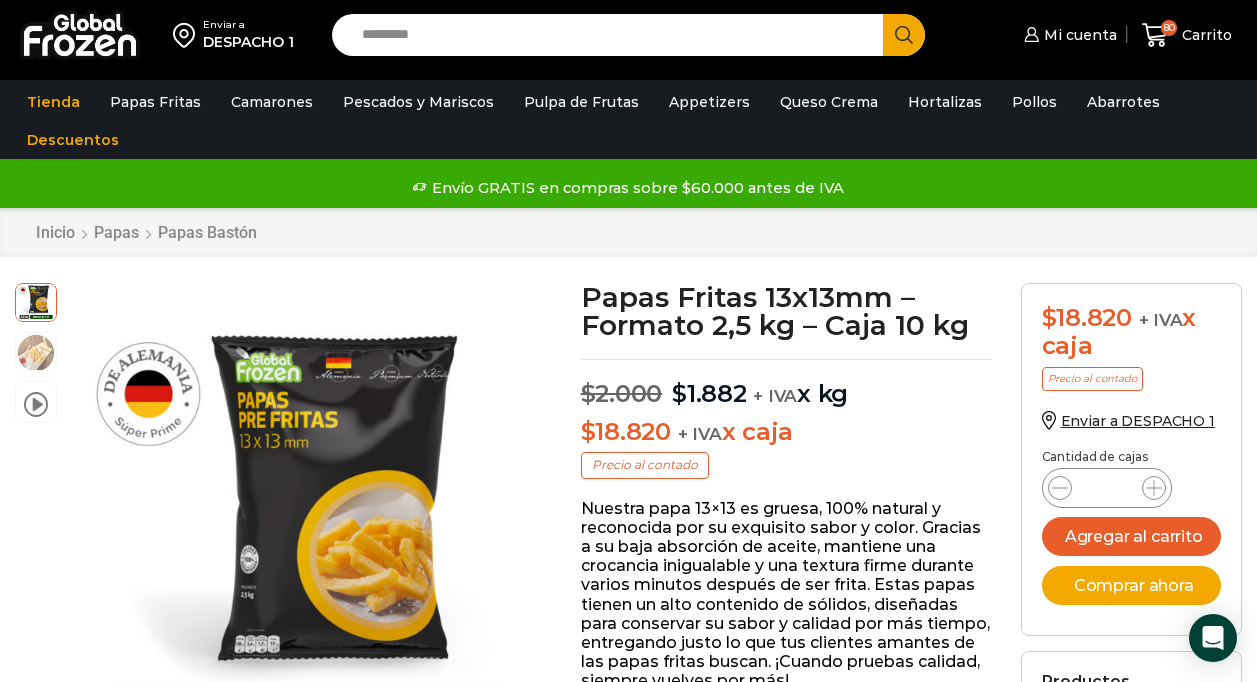 click on "Search input" at bounding box center (613, 35) 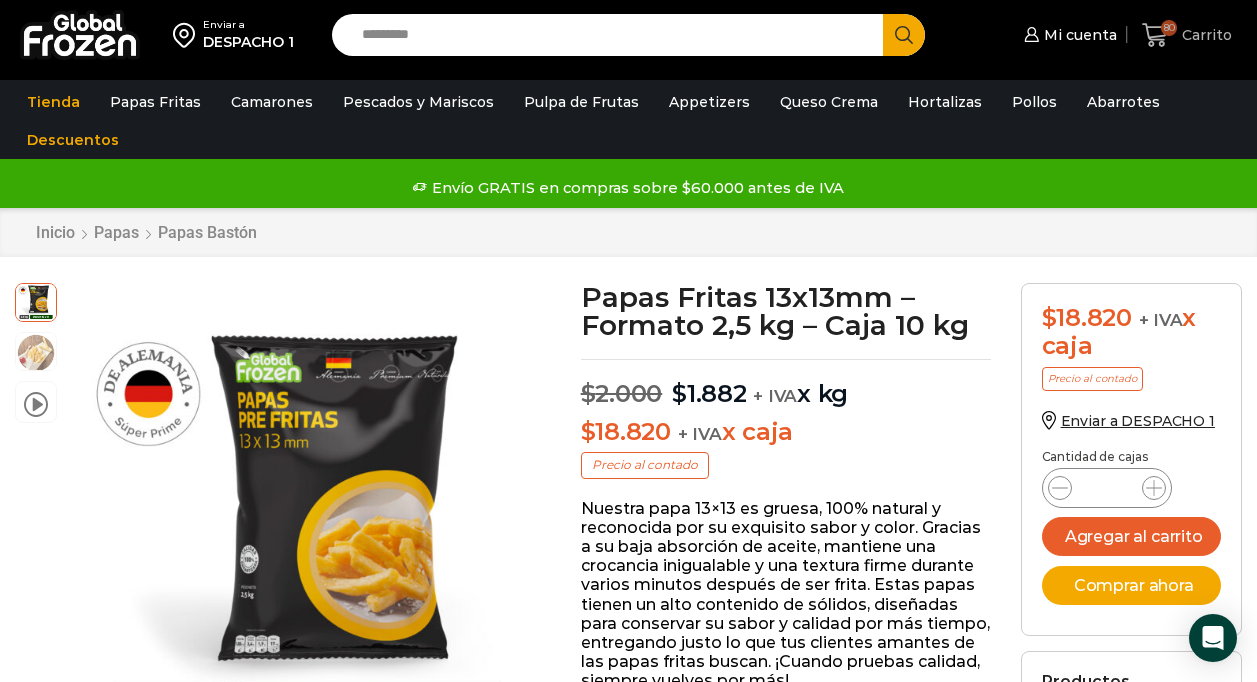 click on "80" at bounding box center [1169, 28] 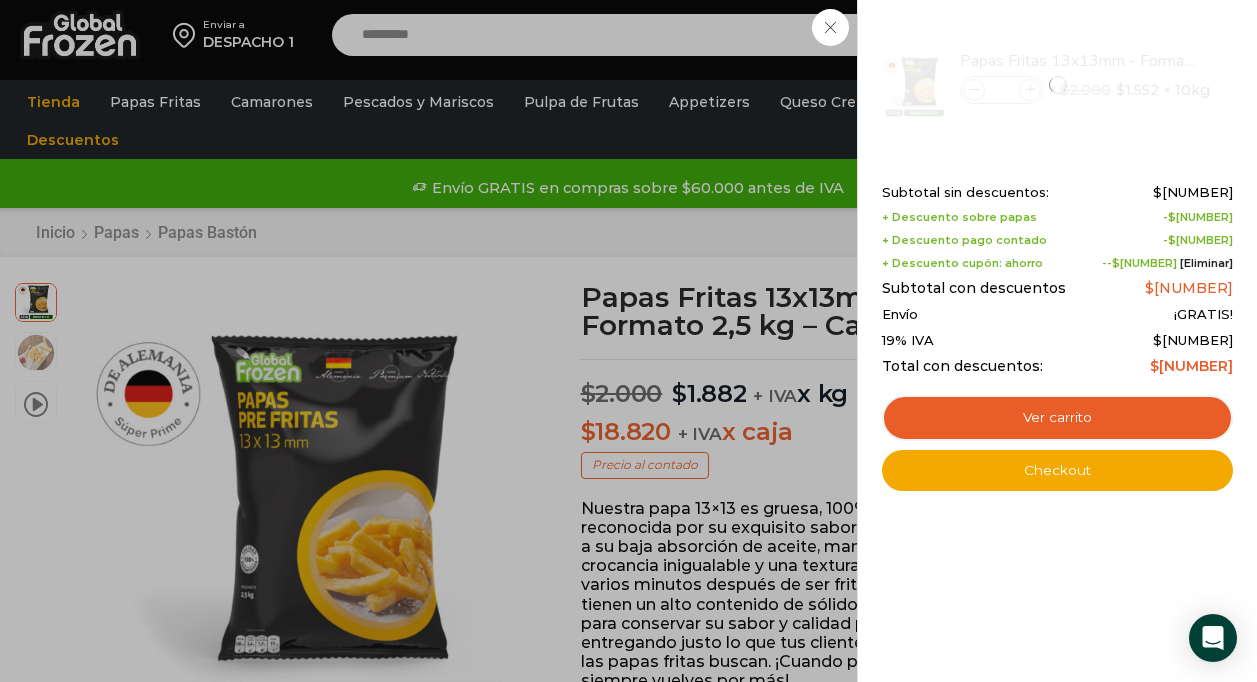 click on "80
Carrito
80
80
Shopping Cart" at bounding box center (1187, 35) 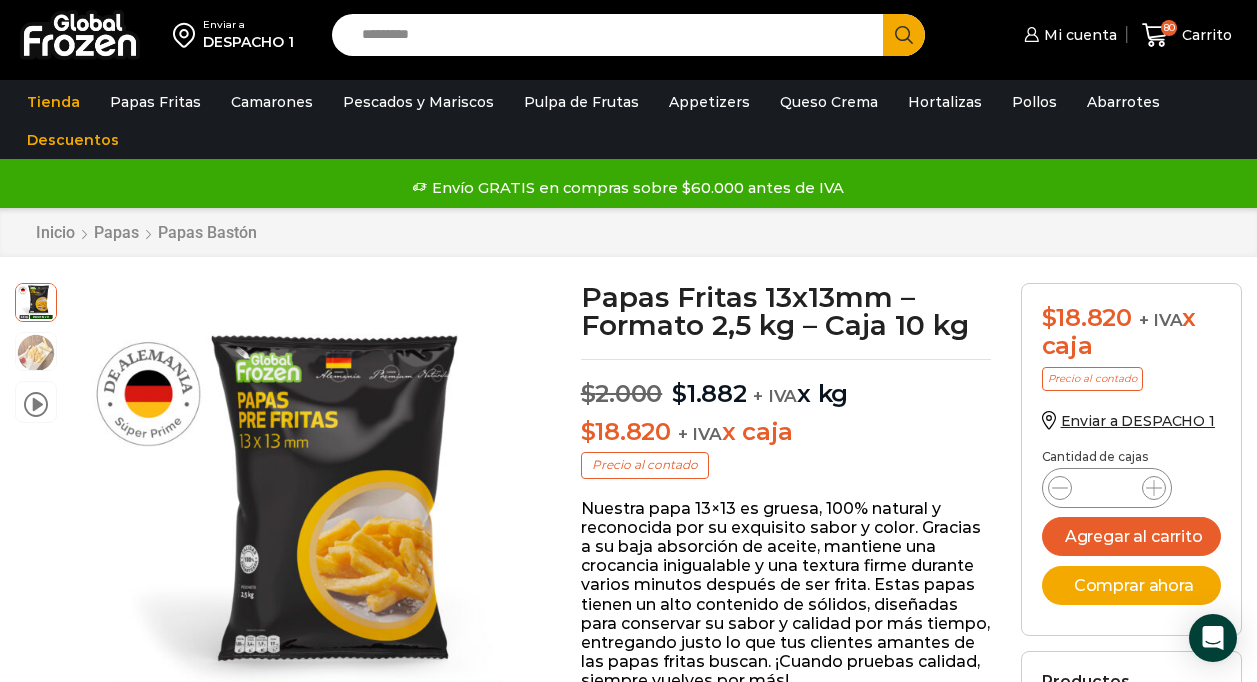 click on "**" at bounding box center [1107, 488] 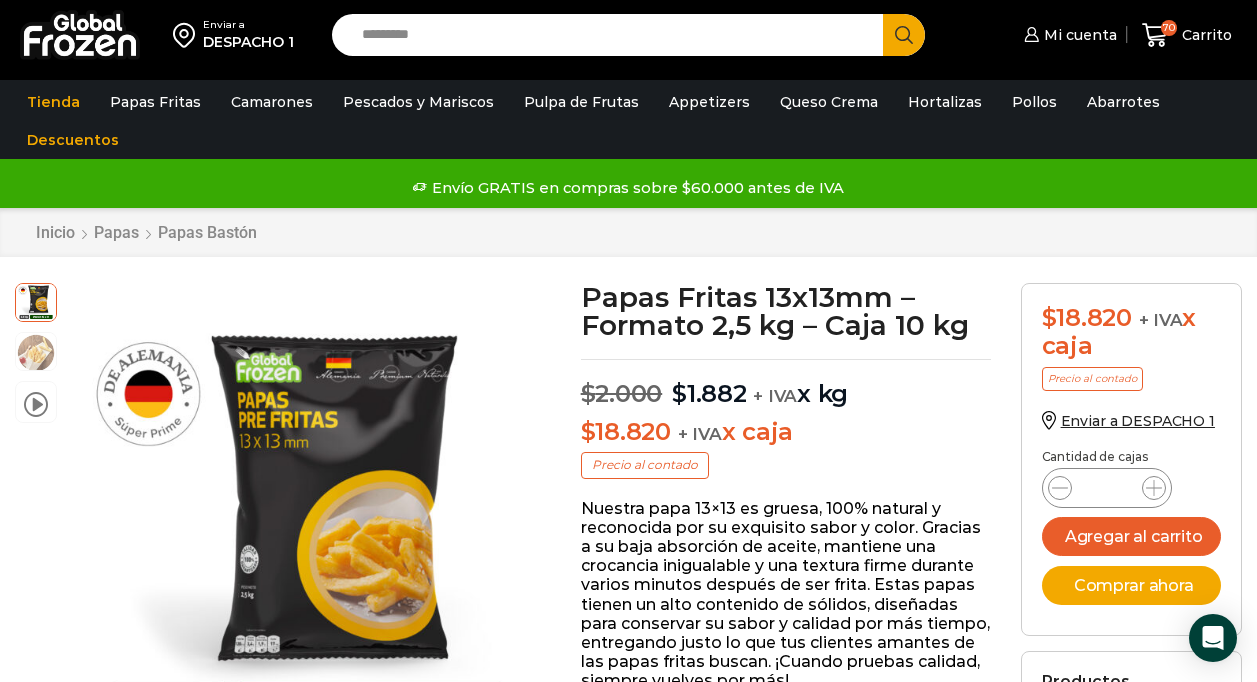 type on "*" 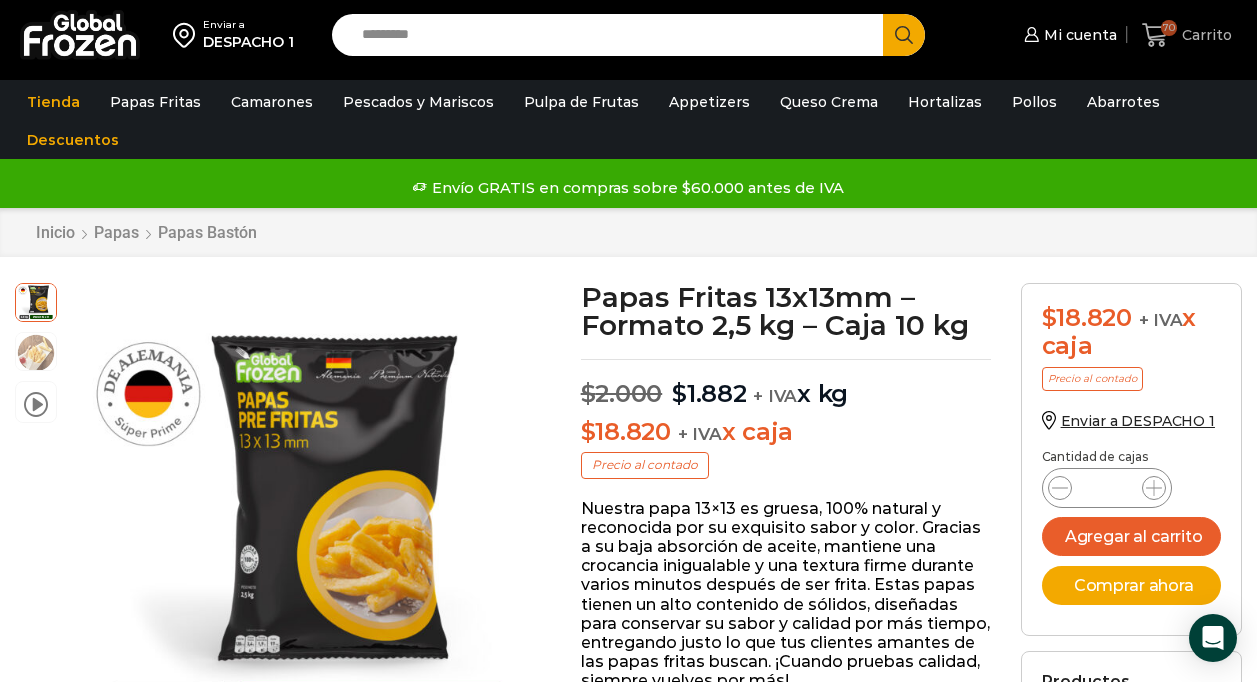 type 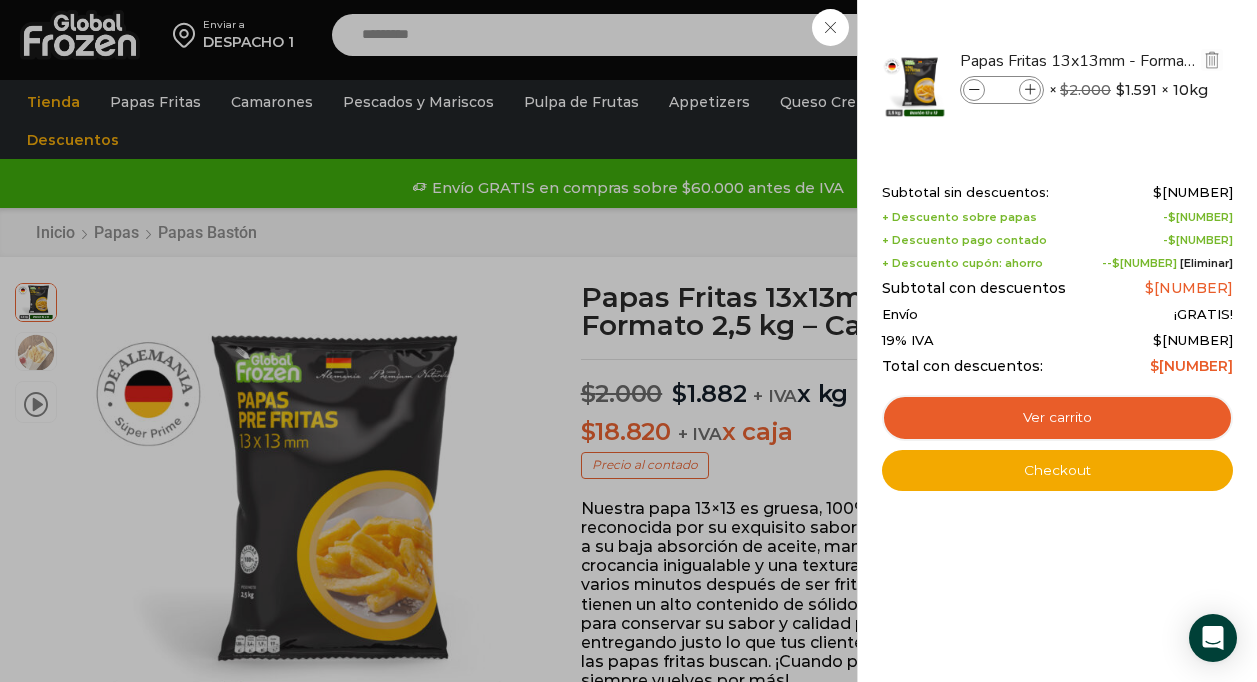 click on "**" at bounding box center (1002, 90) 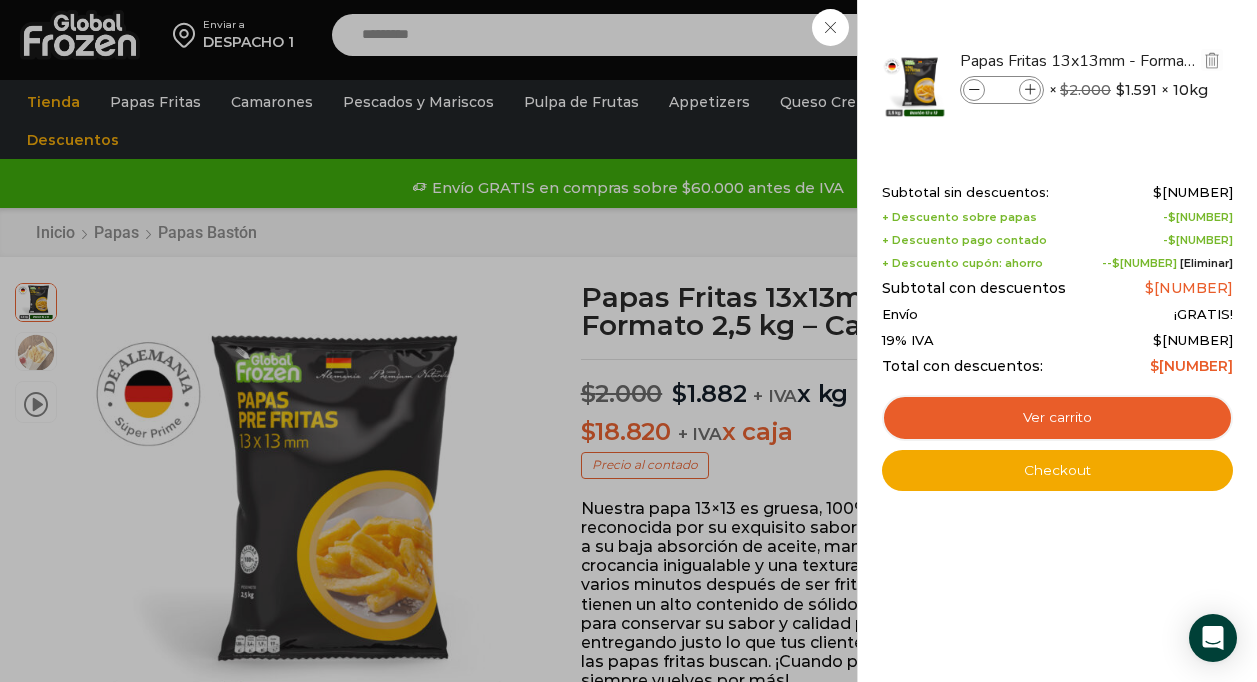type on "*" 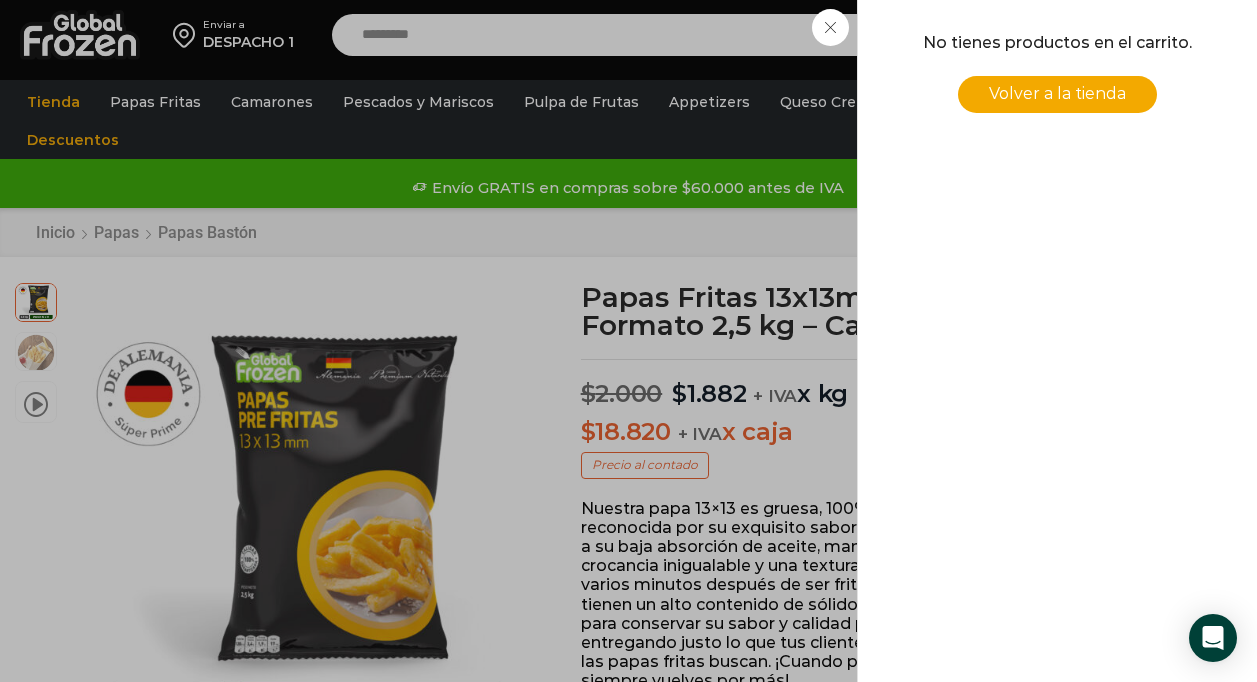 click on "0
Carrito
0
0
Shopping Cart
No tienes productos en el carrito.
Volver a la tienda" at bounding box center (1187, 35) 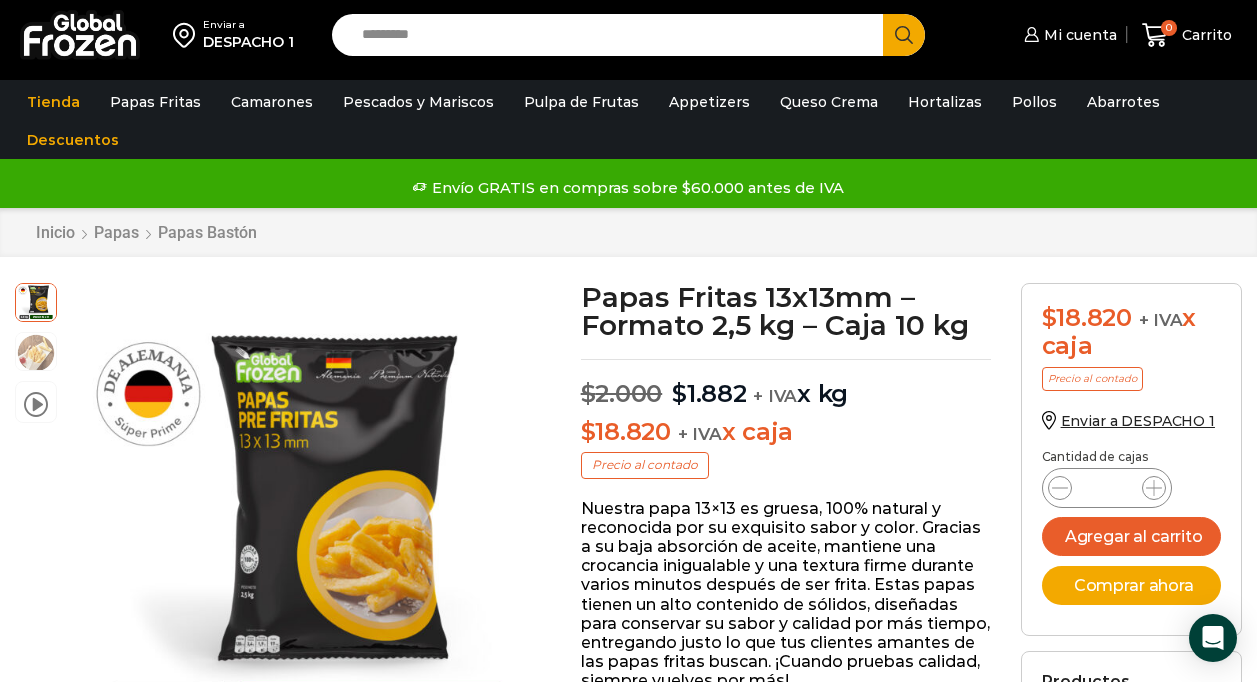 click on "Papas Fritas 13x13mm - Formato 2,5 kg - Caja 10 kg cantidad" at bounding box center (1107, 488) 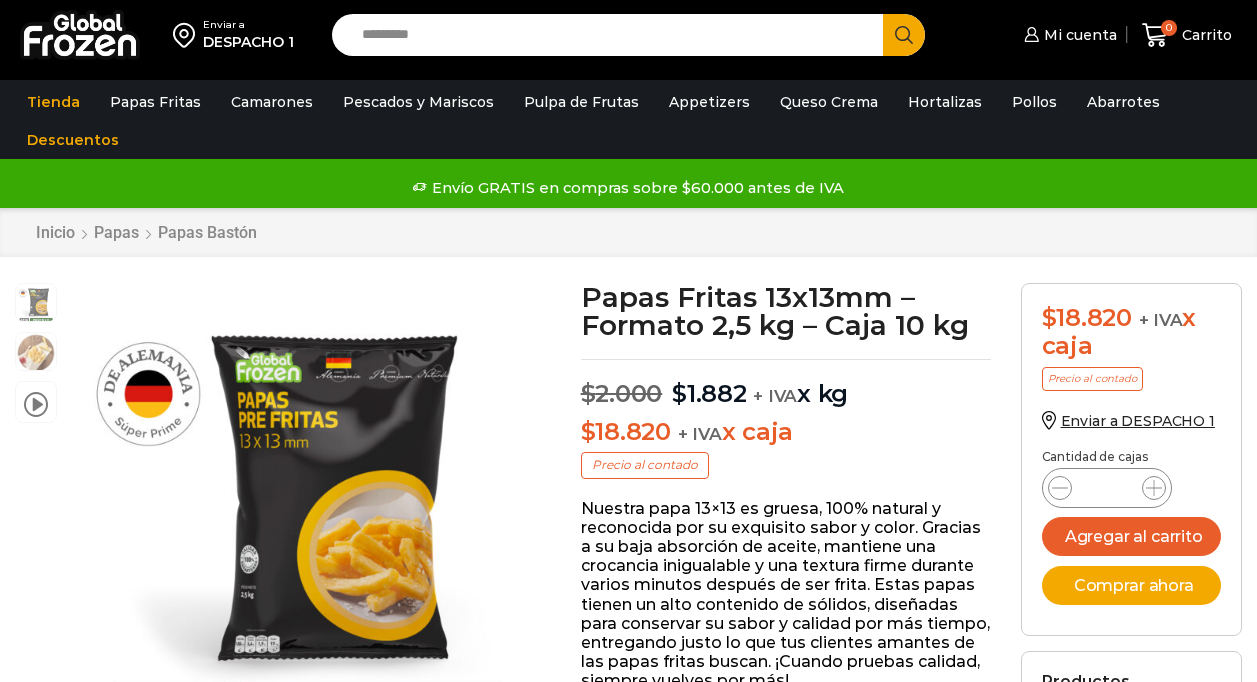 scroll, scrollTop: 1, scrollLeft: 0, axis: vertical 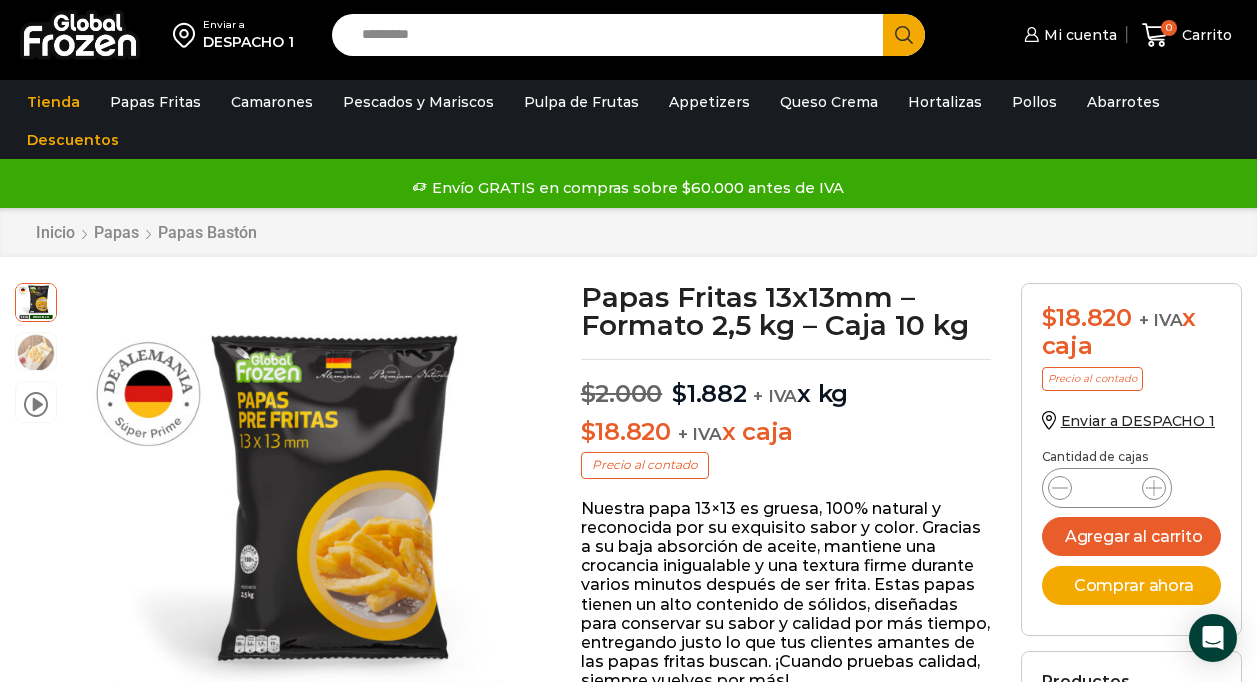 click on "*" at bounding box center [1107, 488] 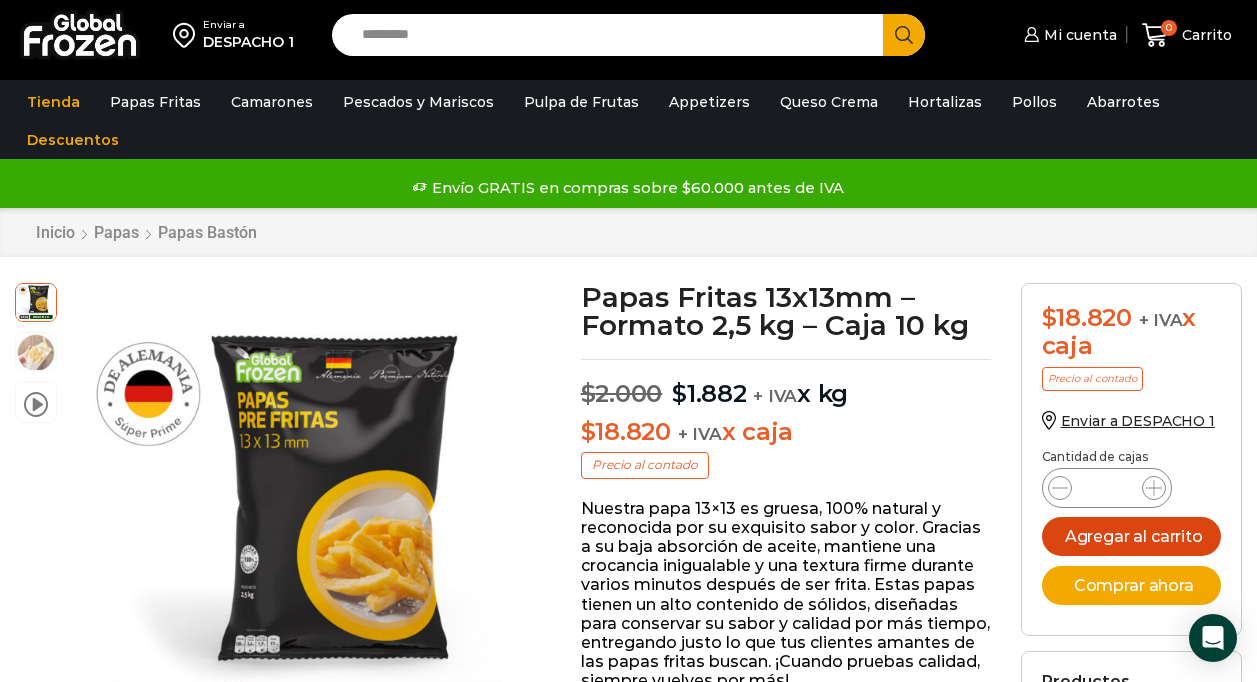 type on "***" 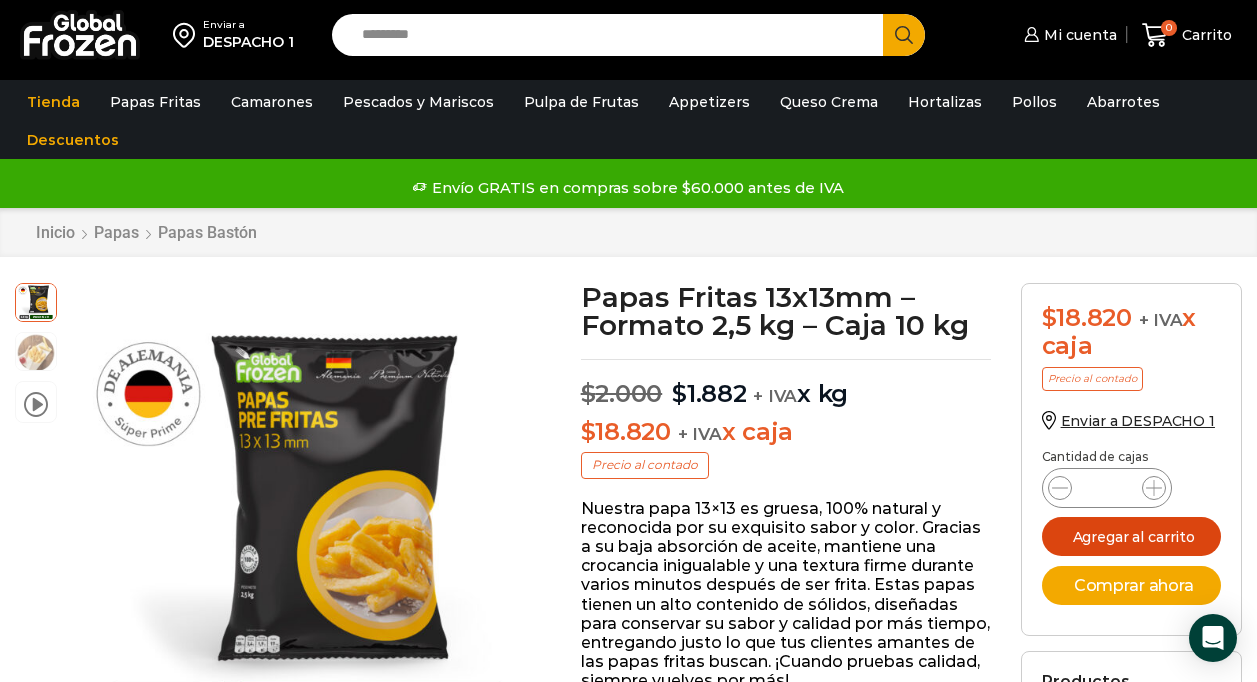click on "Agregar al carrito" at bounding box center [1131, 536] 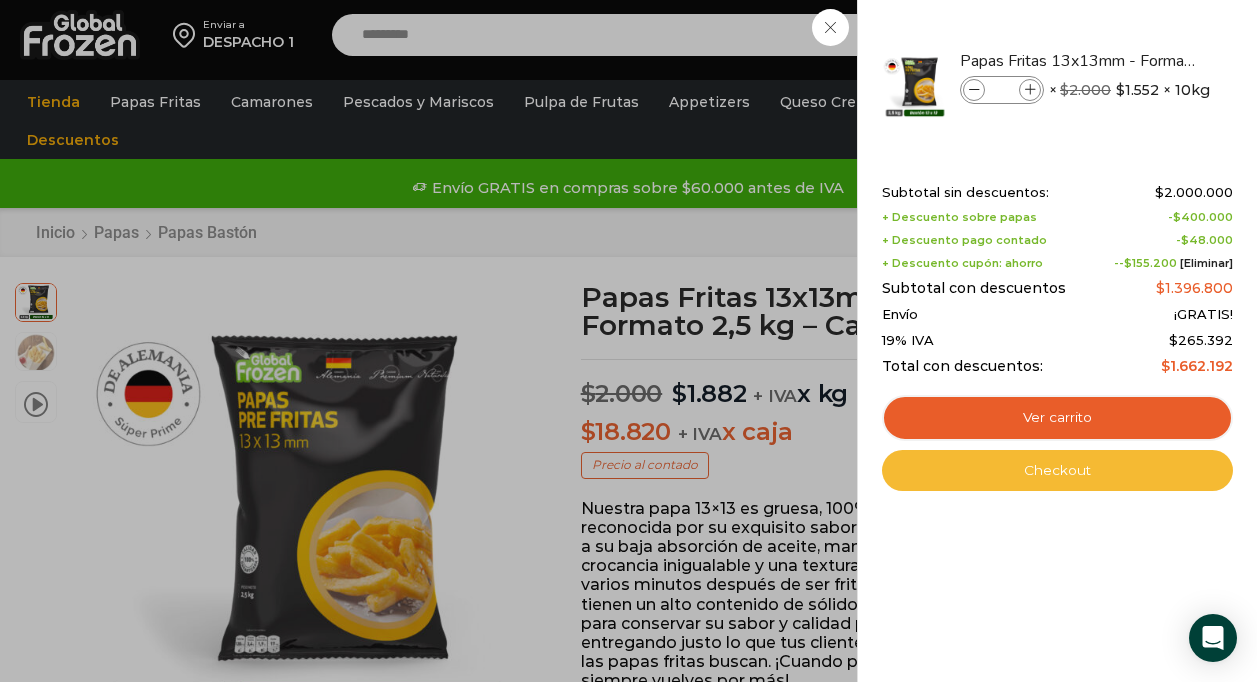 click on "Checkout" at bounding box center (1057, 471) 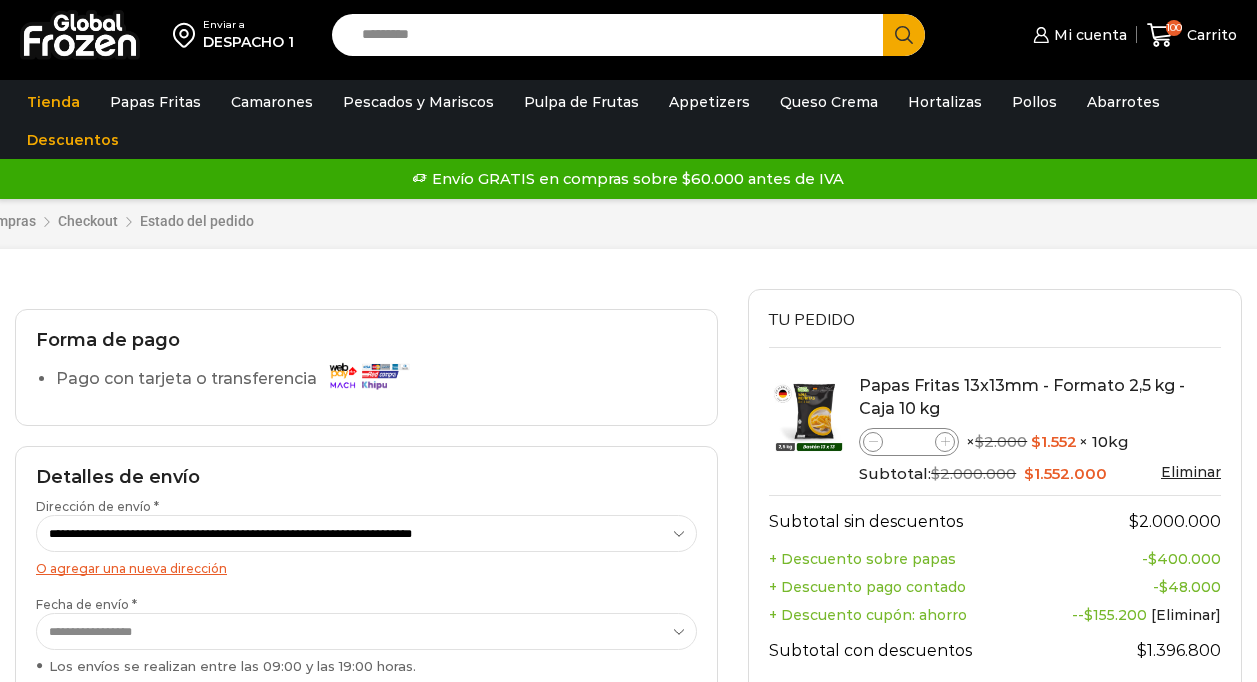 scroll, scrollTop: 0, scrollLeft: 0, axis: both 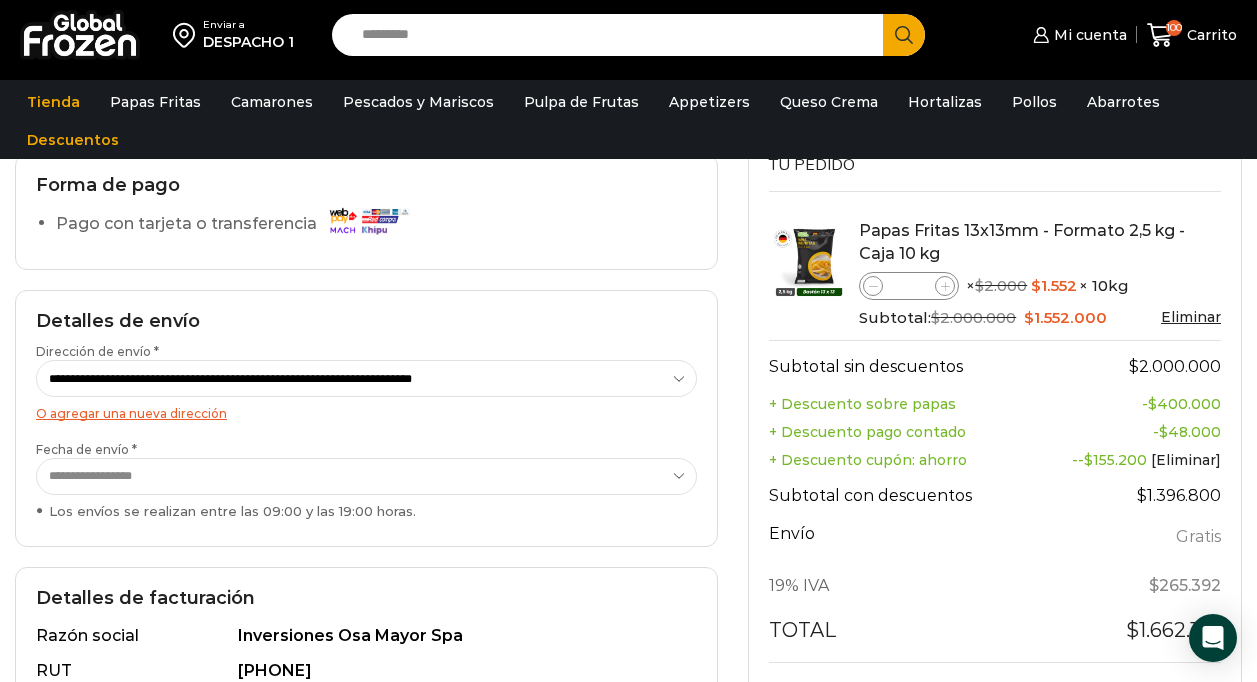 click on "**********" at bounding box center [366, 476] 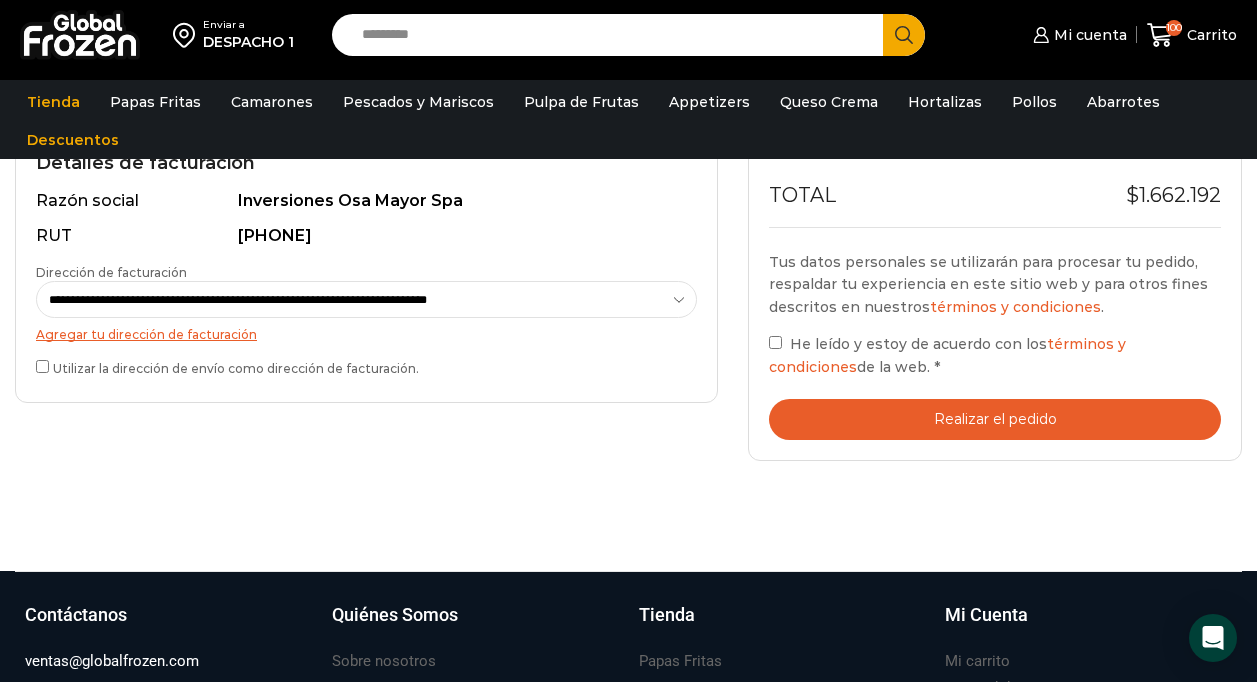 scroll, scrollTop: 614, scrollLeft: 0, axis: vertical 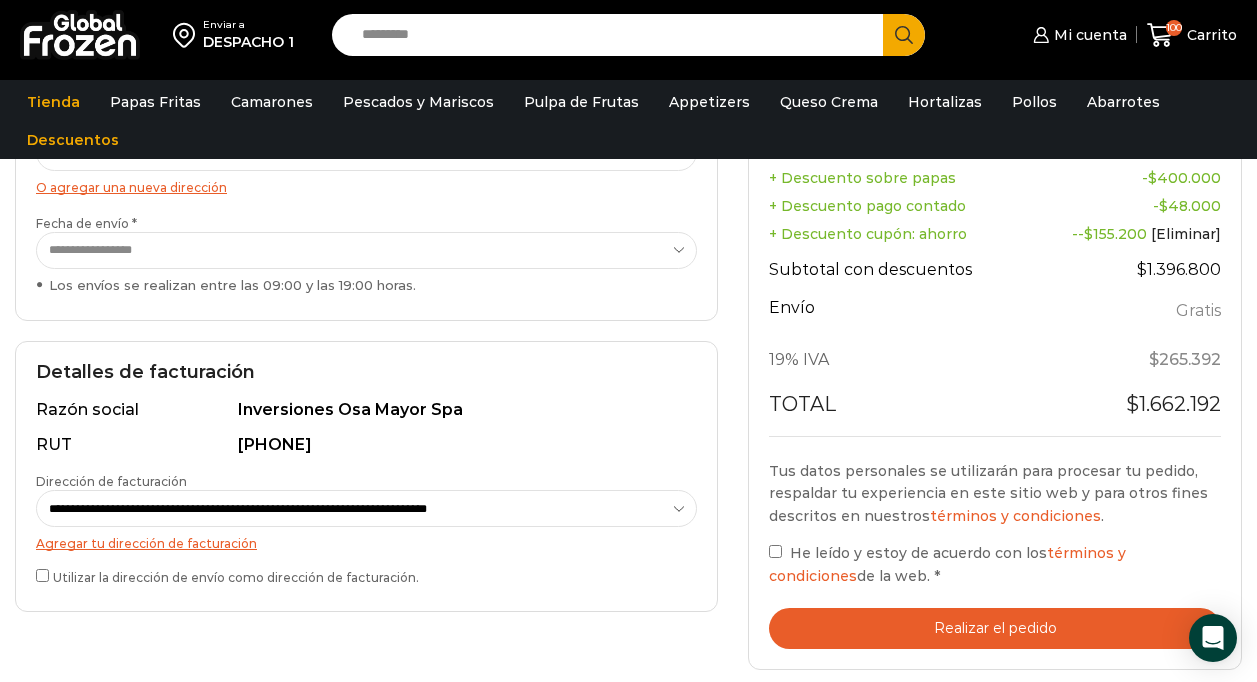 click on "Realizar el pedido" at bounding box center [995, 628] 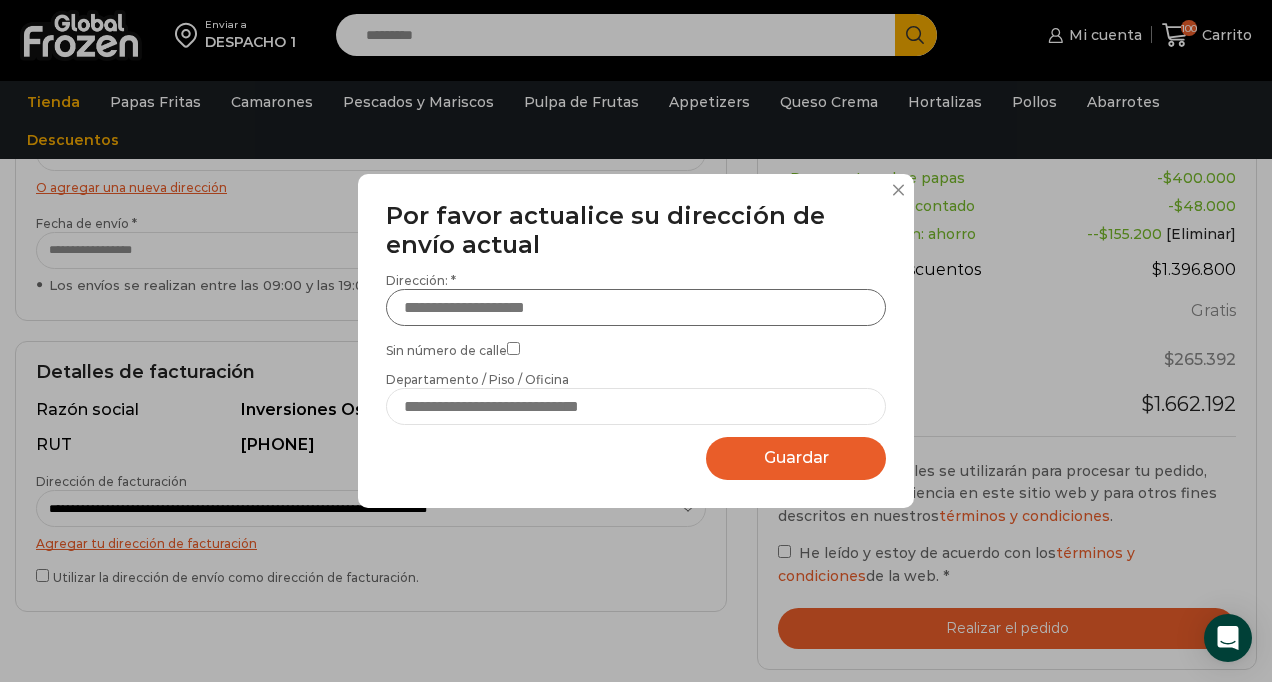 click on "Dirección: *" at bounding box center (636, 307) 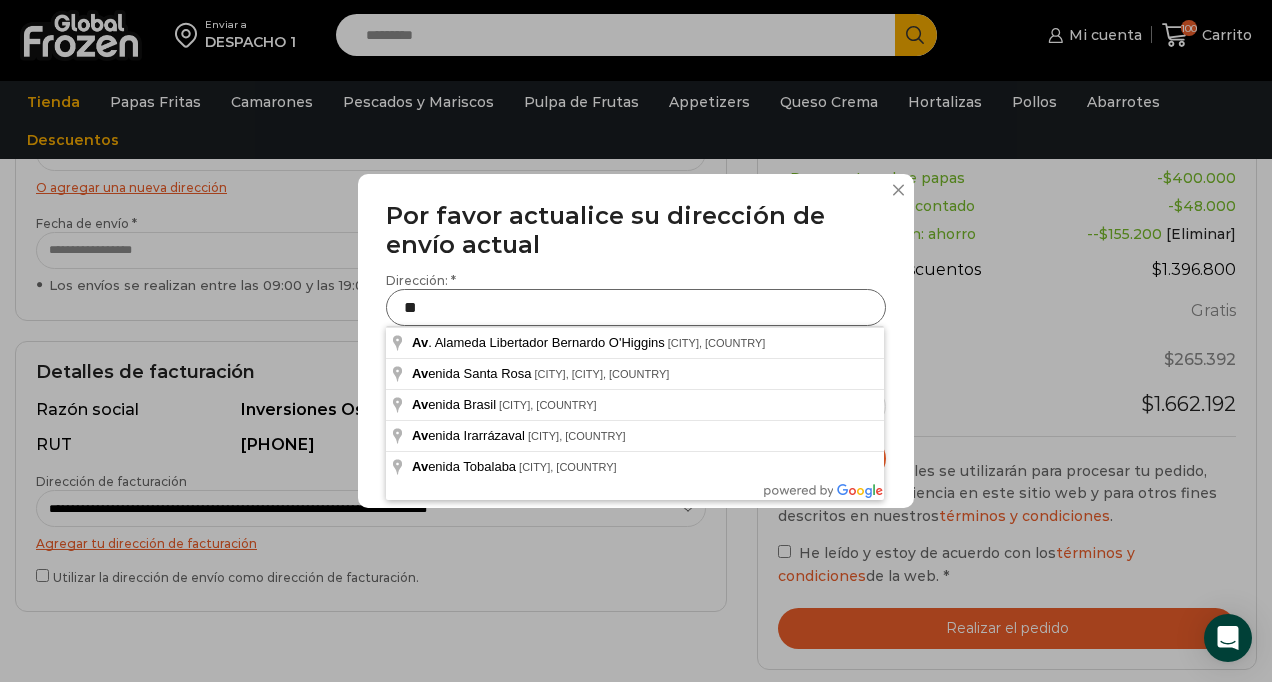 type on "*" 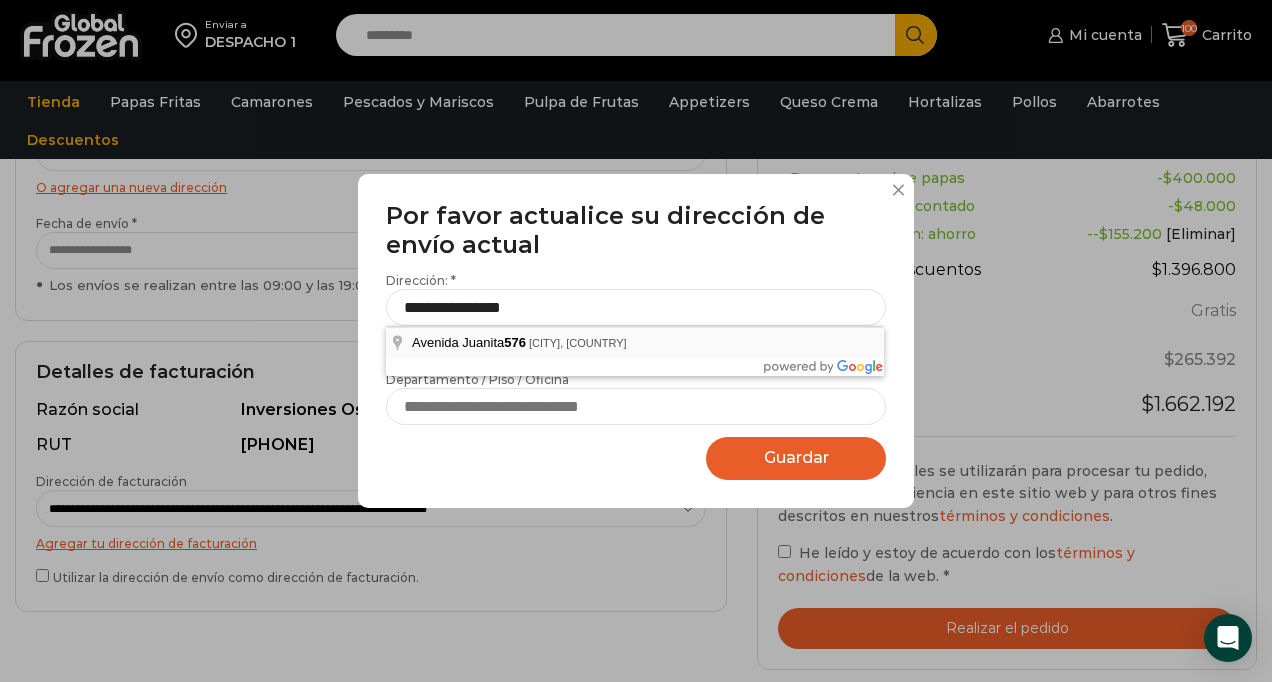 type on "**********" 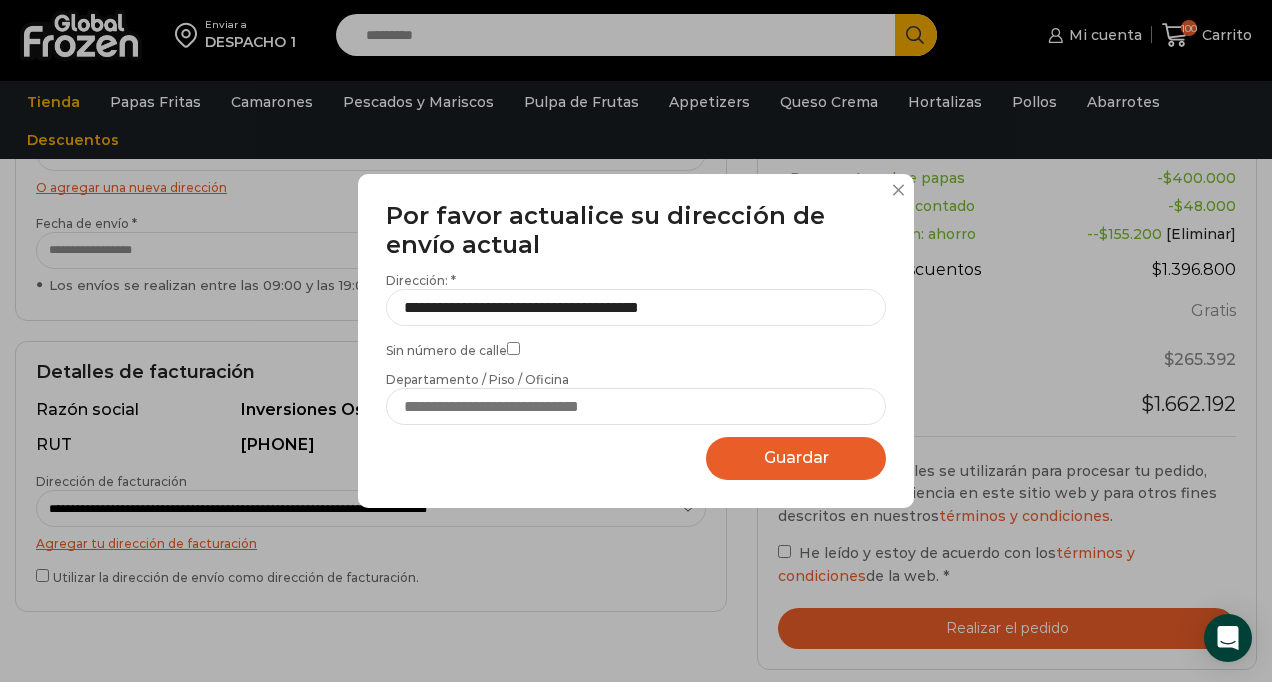 click on "Guardar" at bounding box center (796, 457) 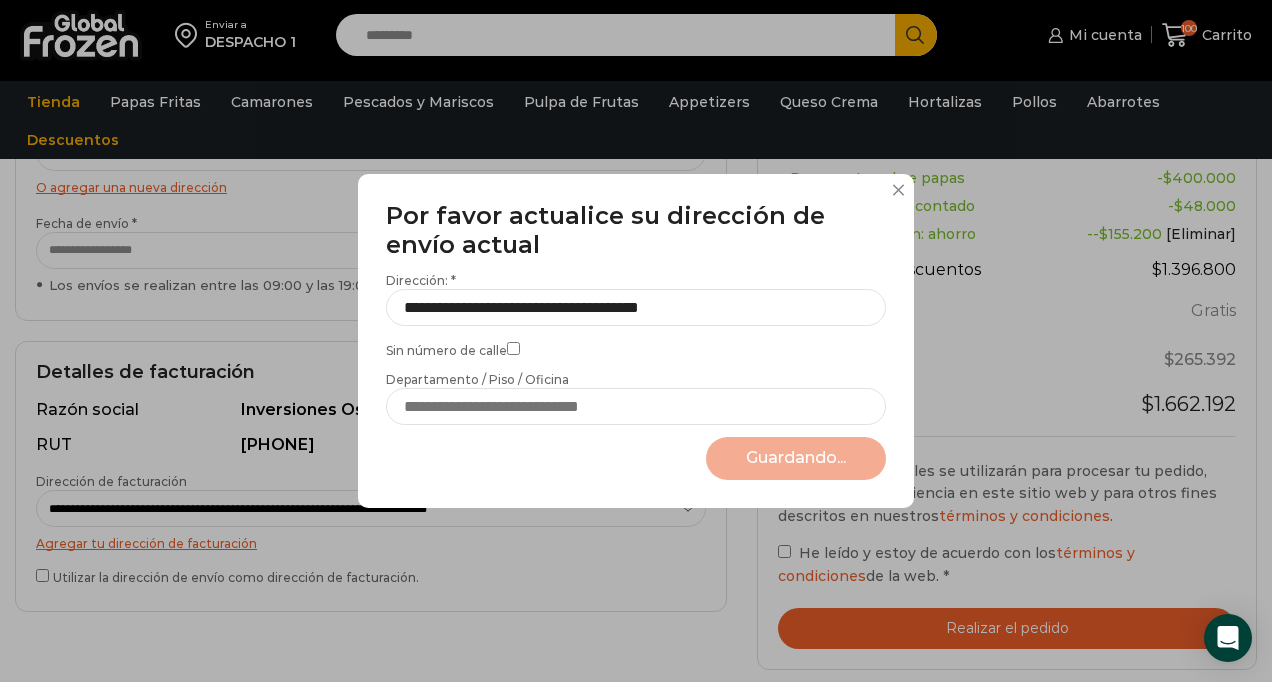 select on "*******" 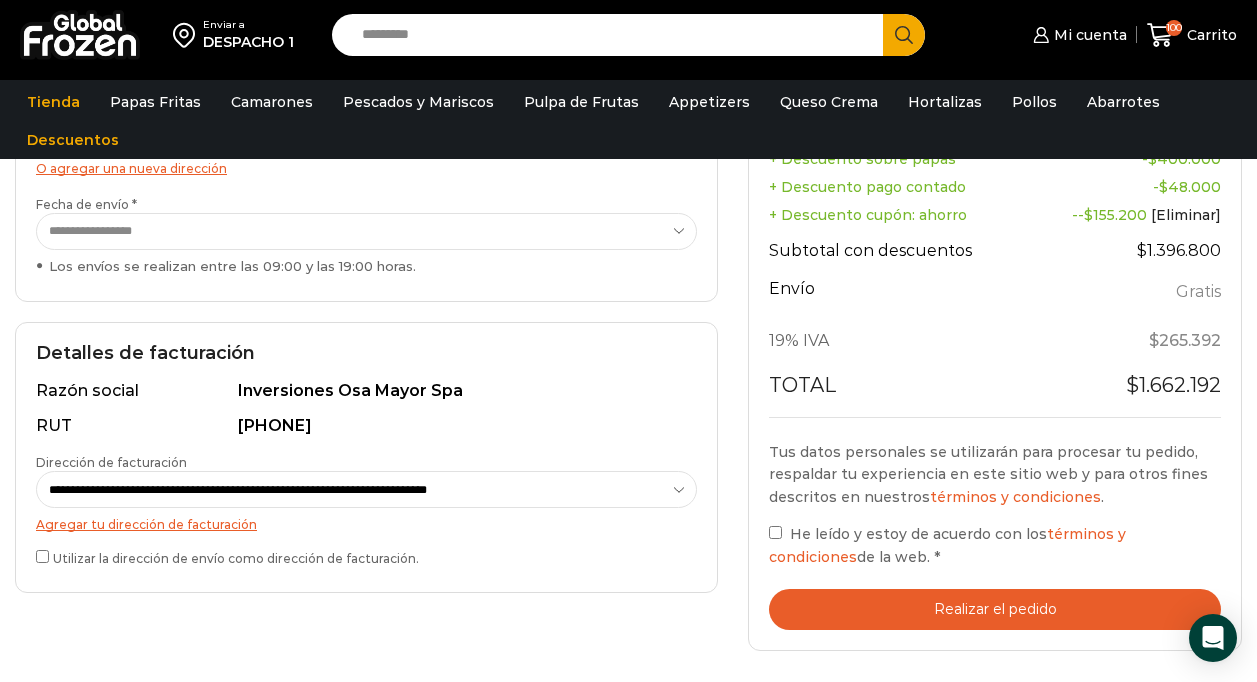 scroll, scrollTop: 412, scrollLeft: 0, axis: vertical 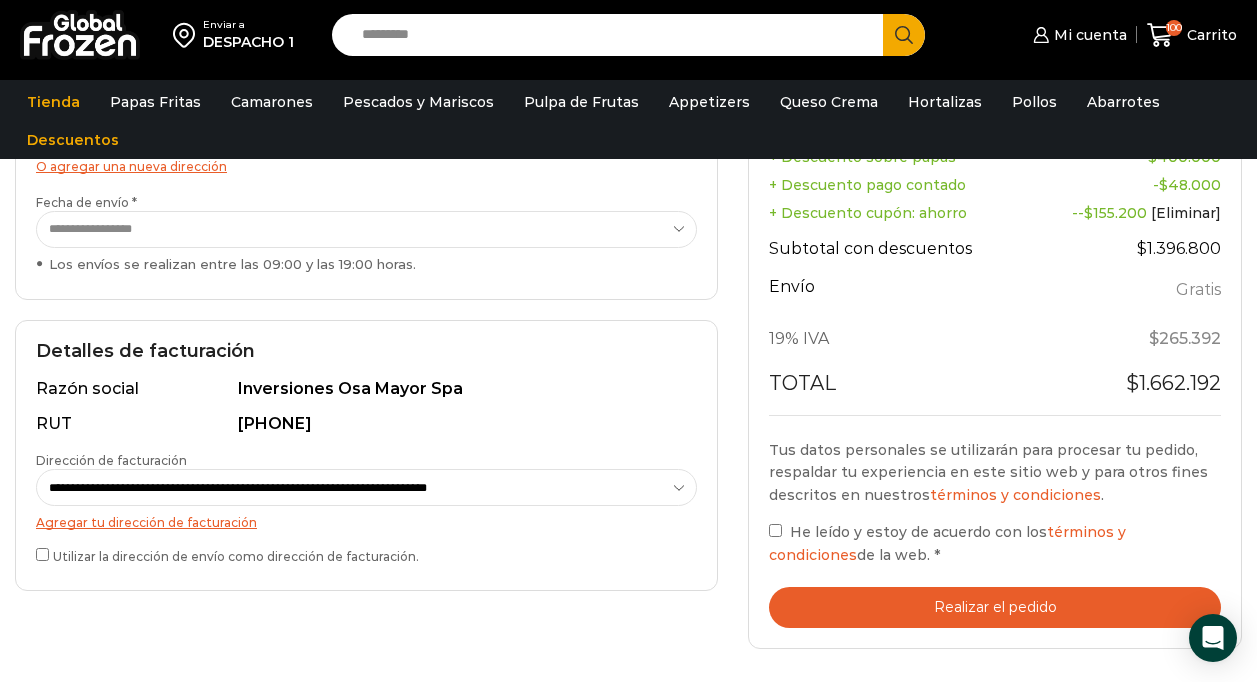 click on "Realizar el pedido" at bounding box center (995, 607) 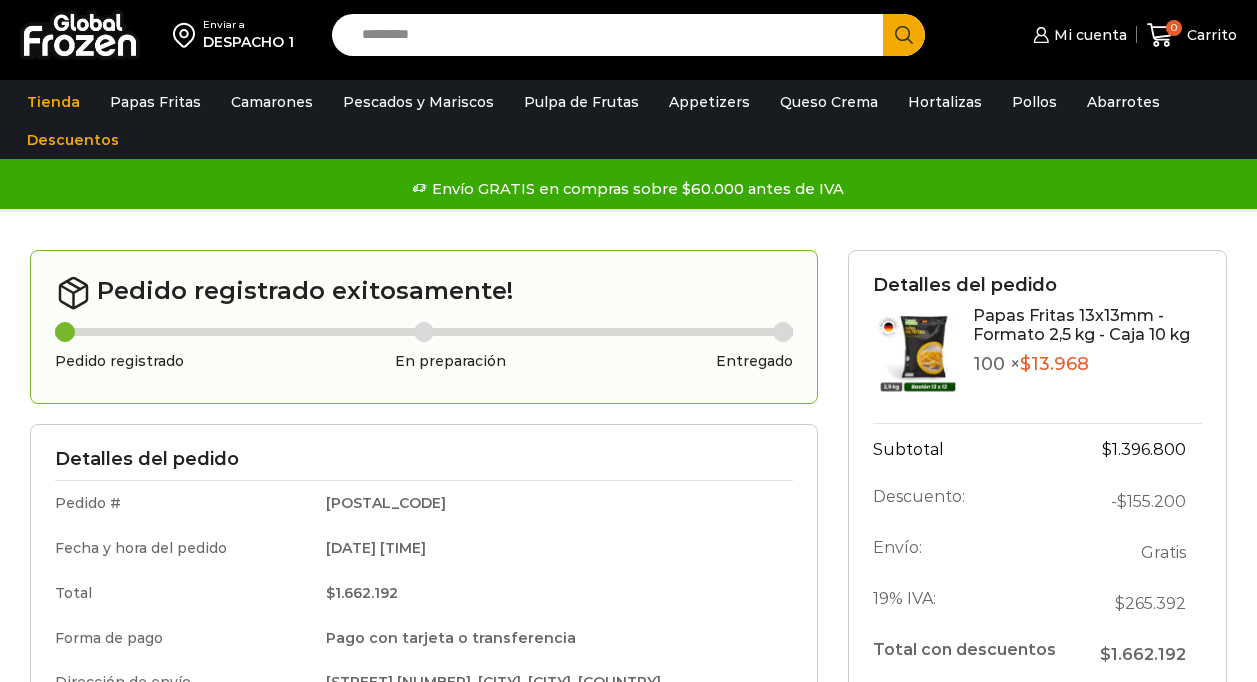 scroll, scrollTop: 160, scrollLeft: 0, axis: vertical 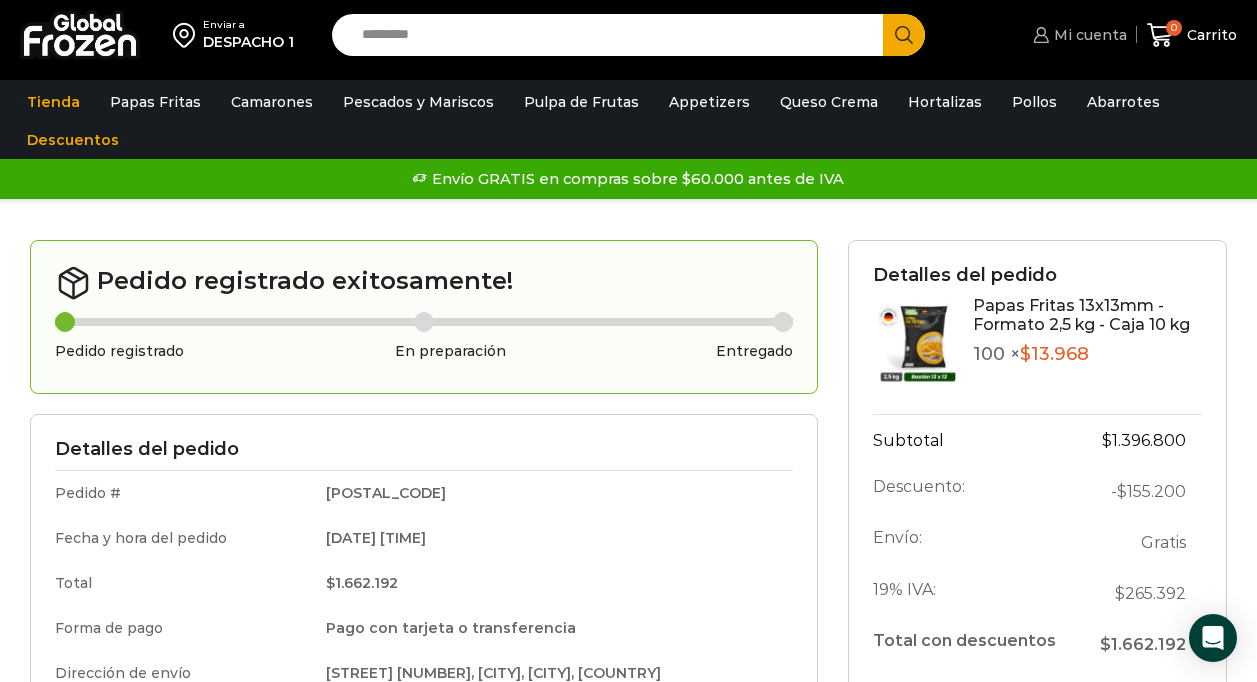 click on "Mi cuenta" at bounding box center (1077, 35) 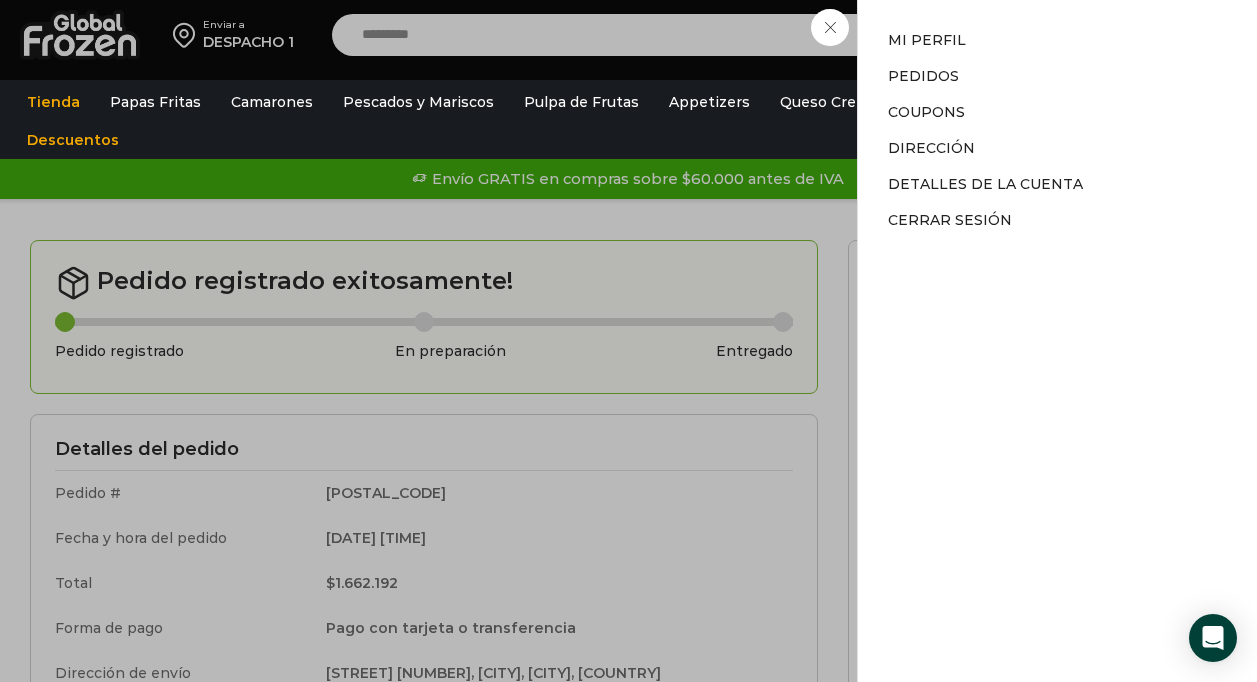 click on "Mi cuenta
Mi cuenta
Mi perfil
Pedidos
Descargas
Coupons
Dirección
Detalles de la cuenta
Cerrar sesión" at bounding box center (1077, 35) 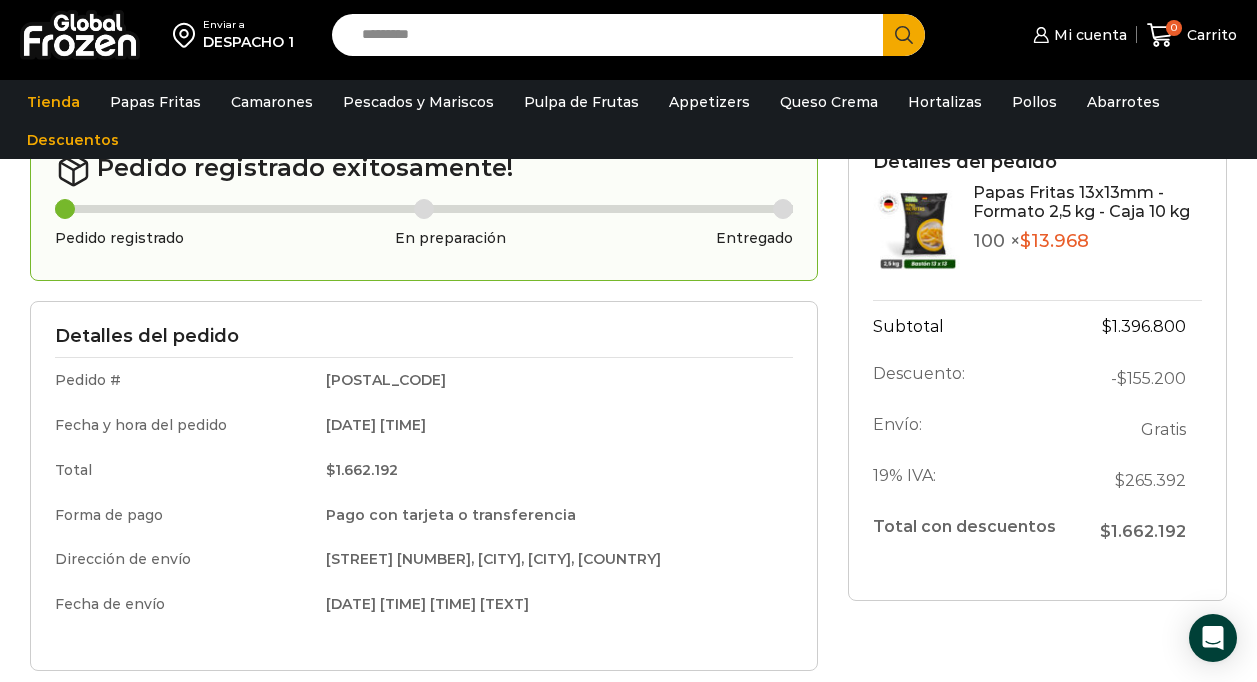 scroll, scrollTop: 129, scrollLeft: 0, axis: vertical 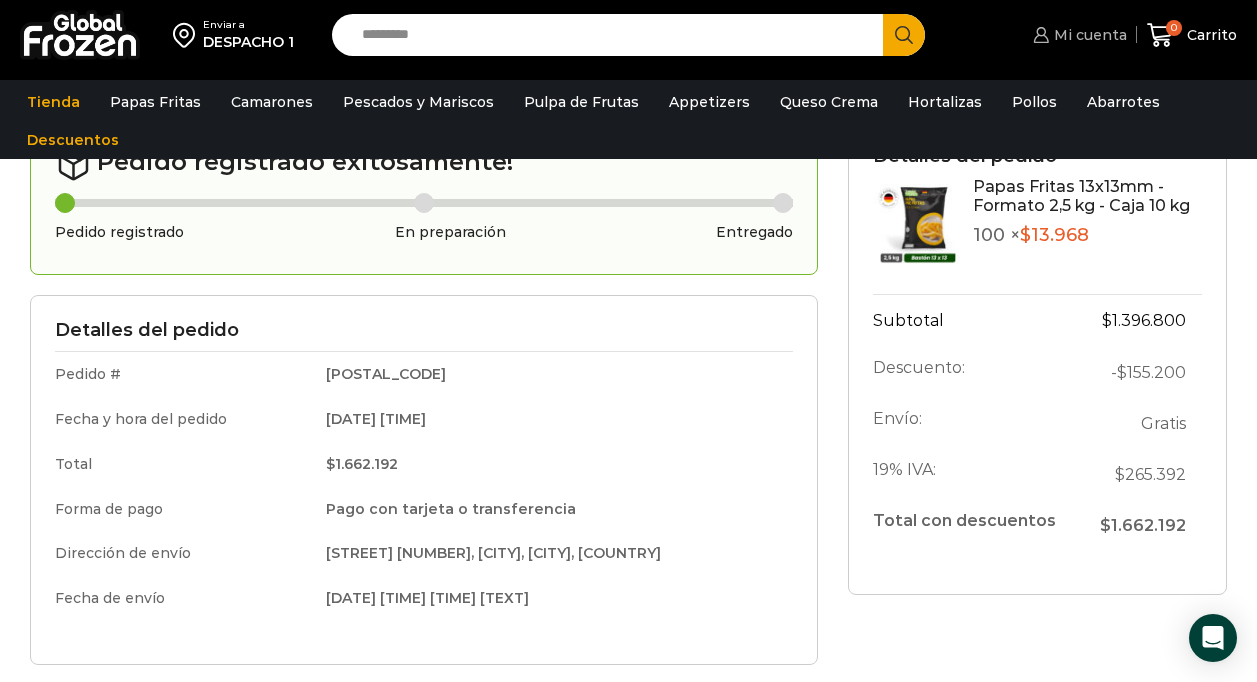 click on "Mi cuenta" at bounding box center [1088, 35] 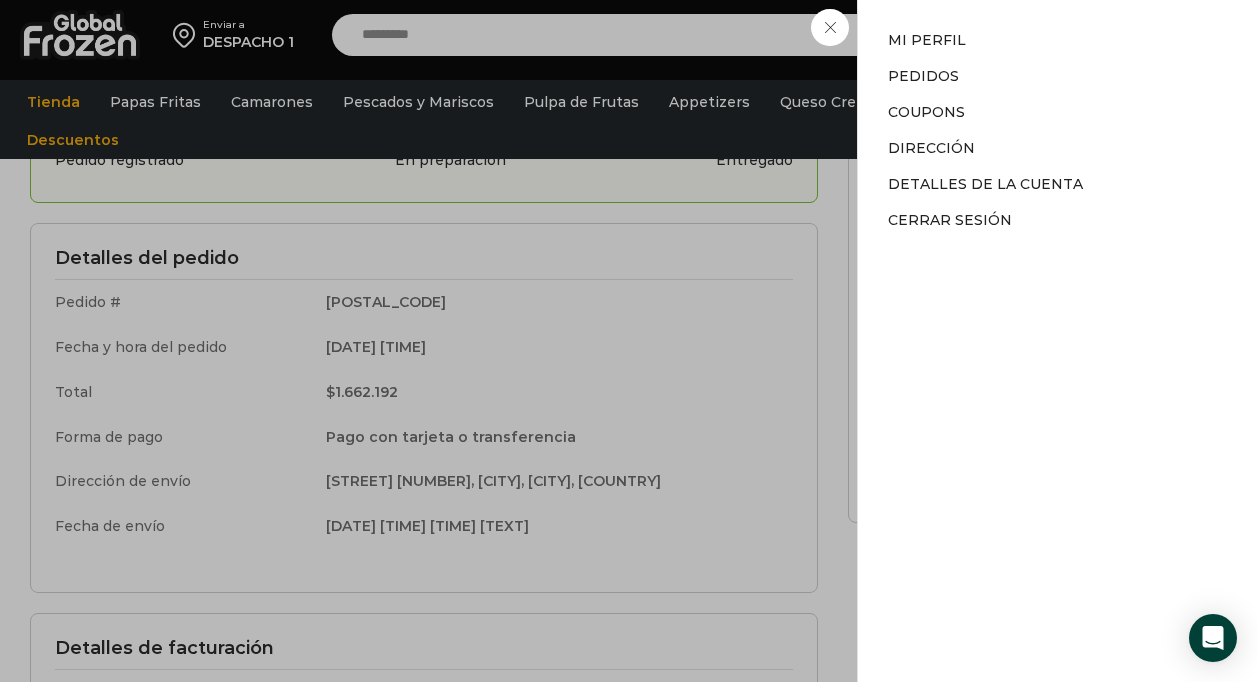 scroll, scrollTop: 202, scrollLeft: 0, axis: vertical 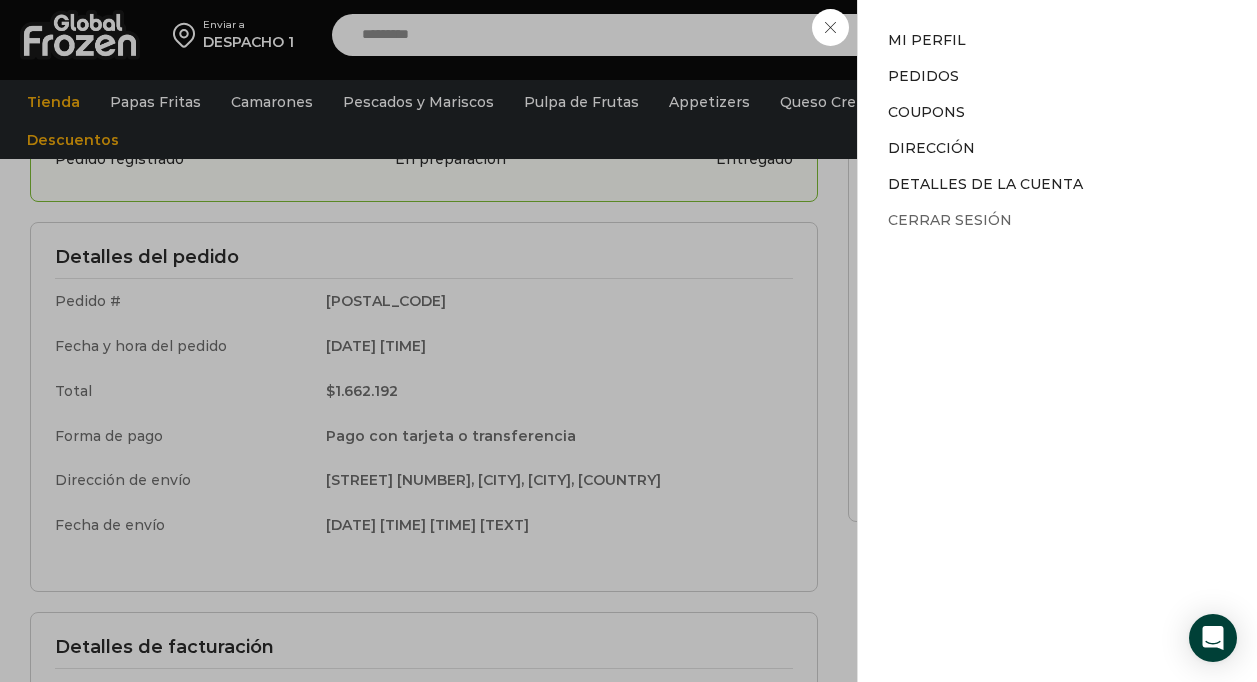 click on "Cerrar sesión" at bounding box center [950, 220] 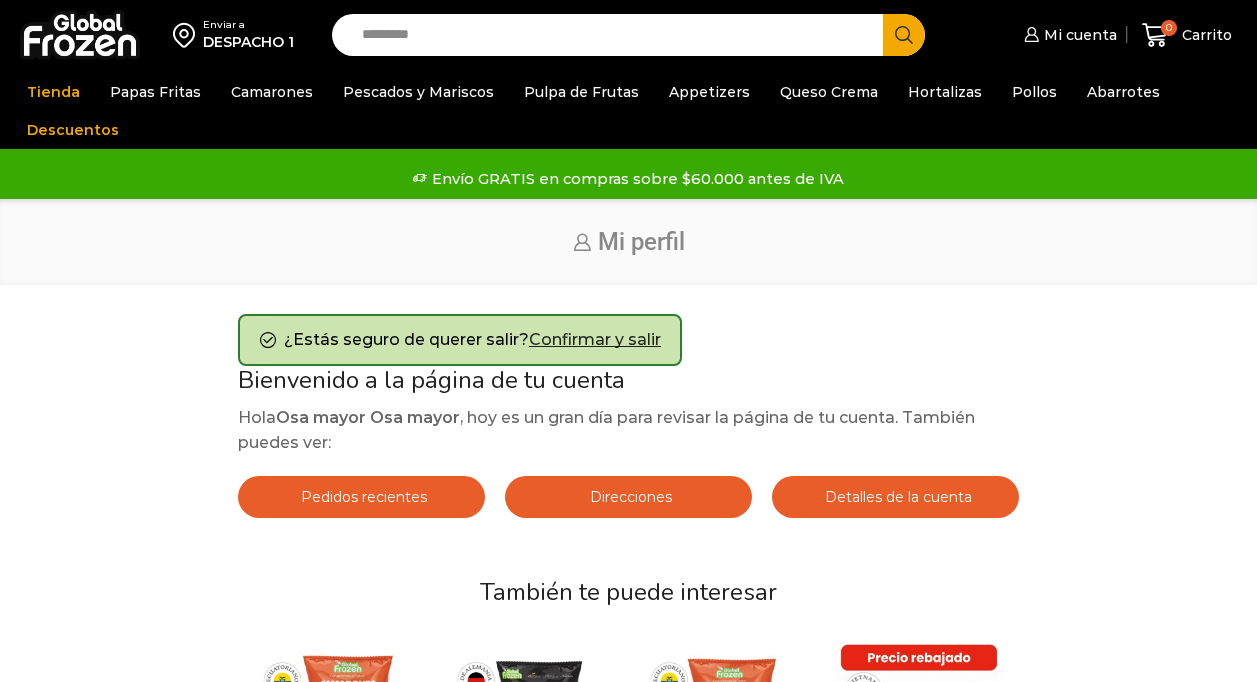 scroll, scrollTop: 0, scrollLeft: 0, axis: both 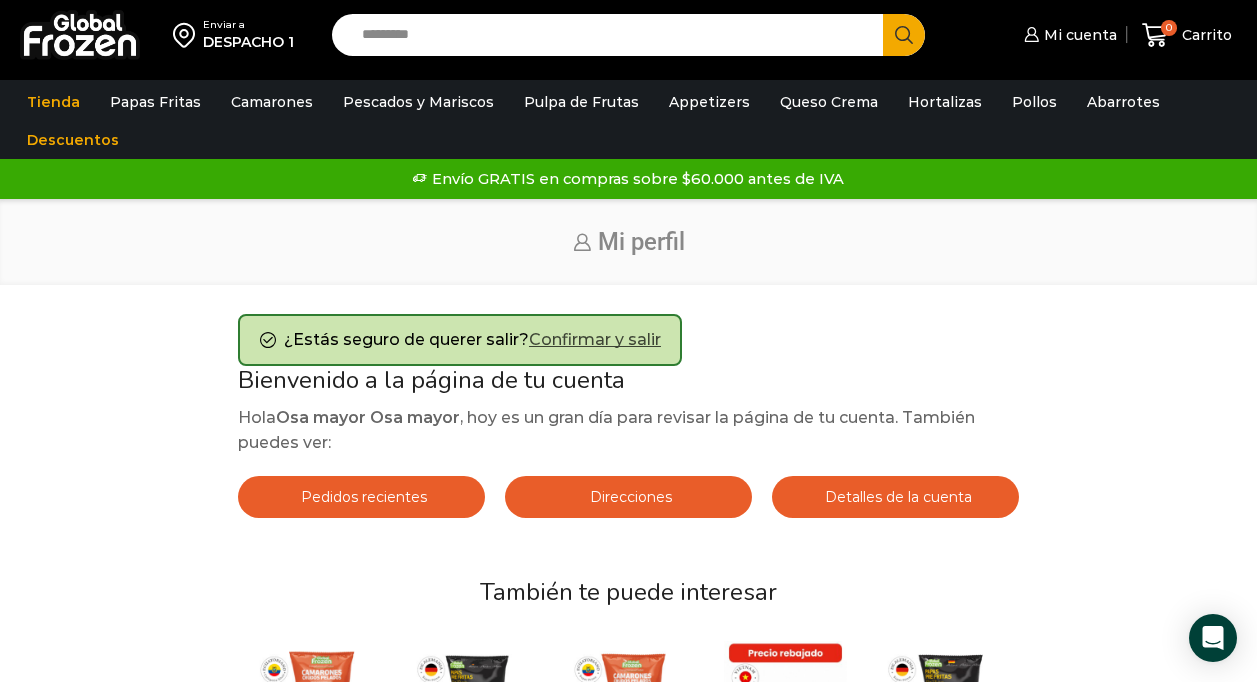 click on "Confirmar y salir" at bounding box center (595, 339) 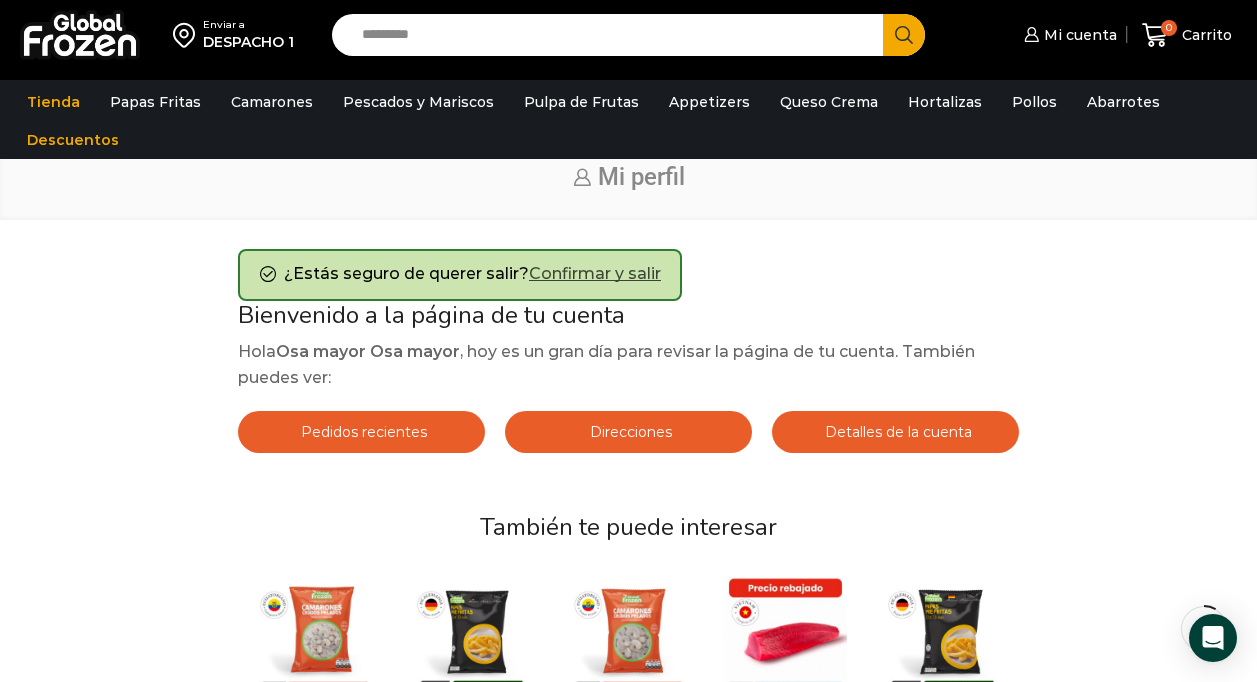 scroll, scrollTop: 77, scrollLeft: 0, axis: vertical 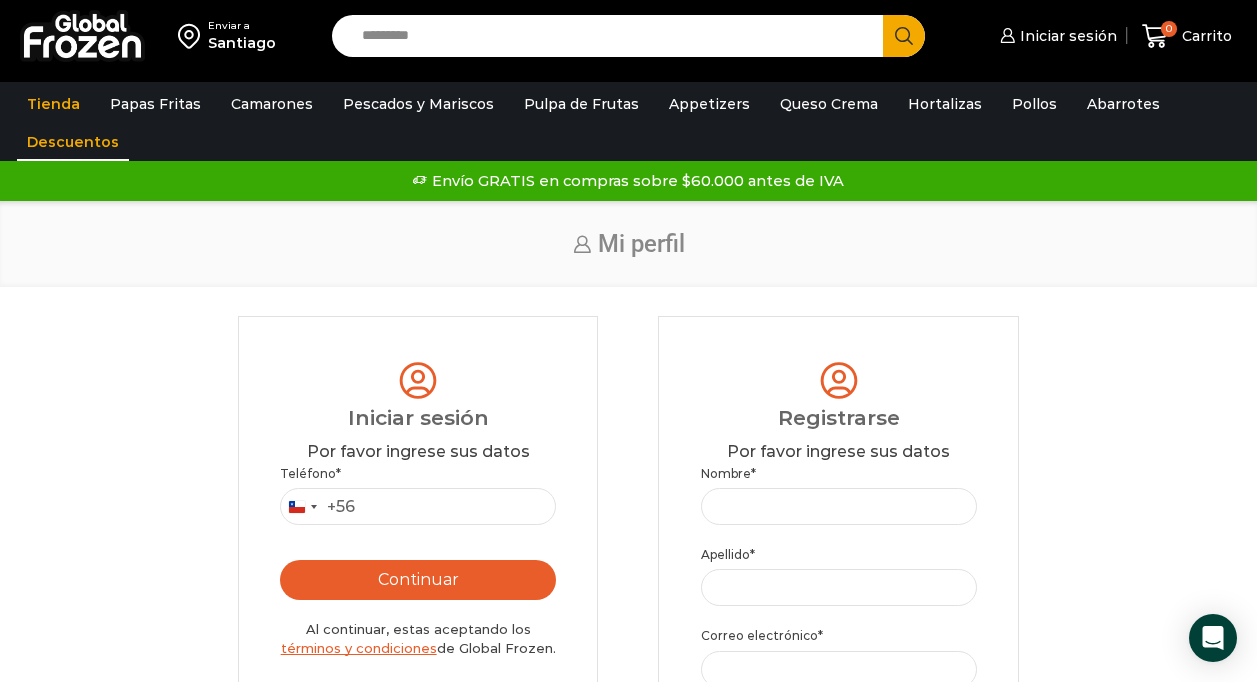 click on "Descuentos" at bounding box center (73, 142) 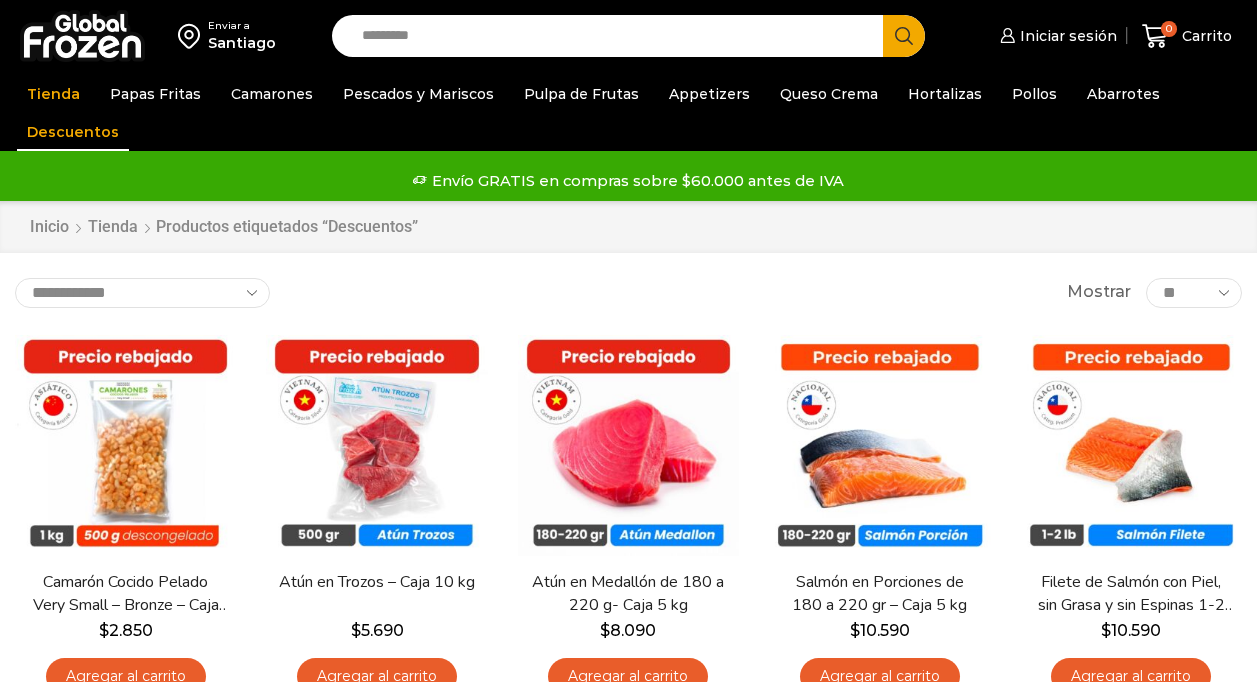 scroll, scrollTop: 0, scrollLeft: 0, axis: both 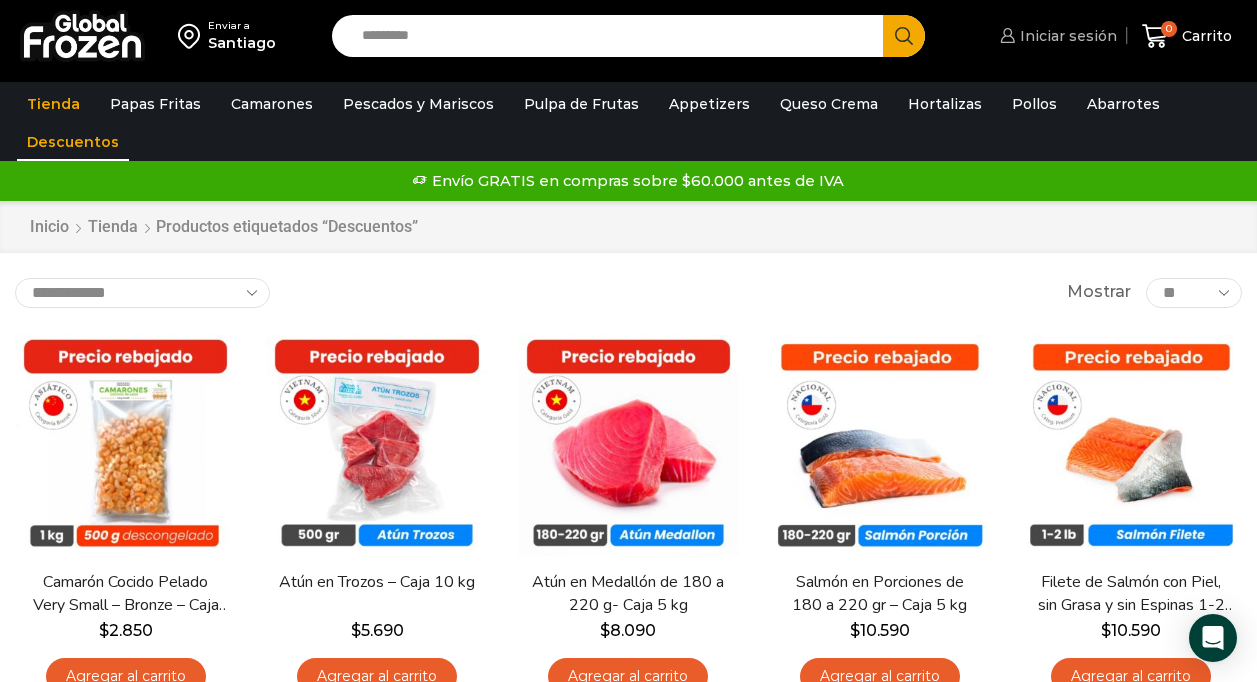 click on "Iniciar sesión" at bounding box center [1066, 36] 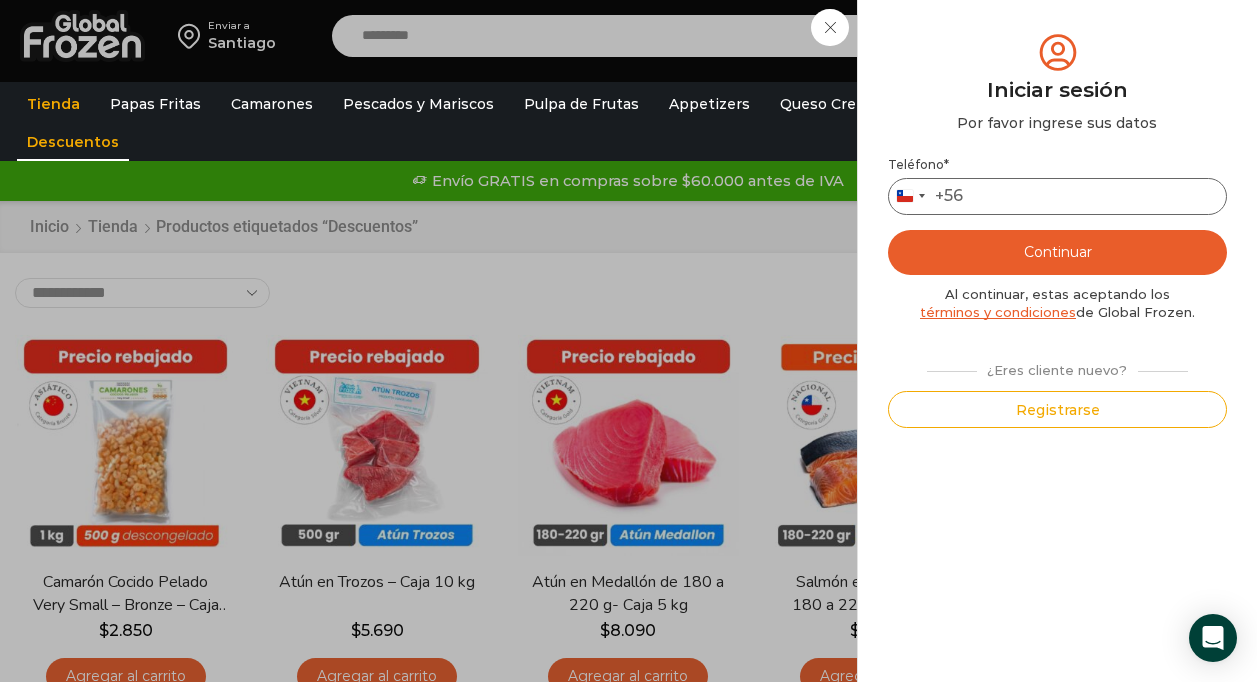 click on "Teléfono
*" at bounding box center [1057, 196] 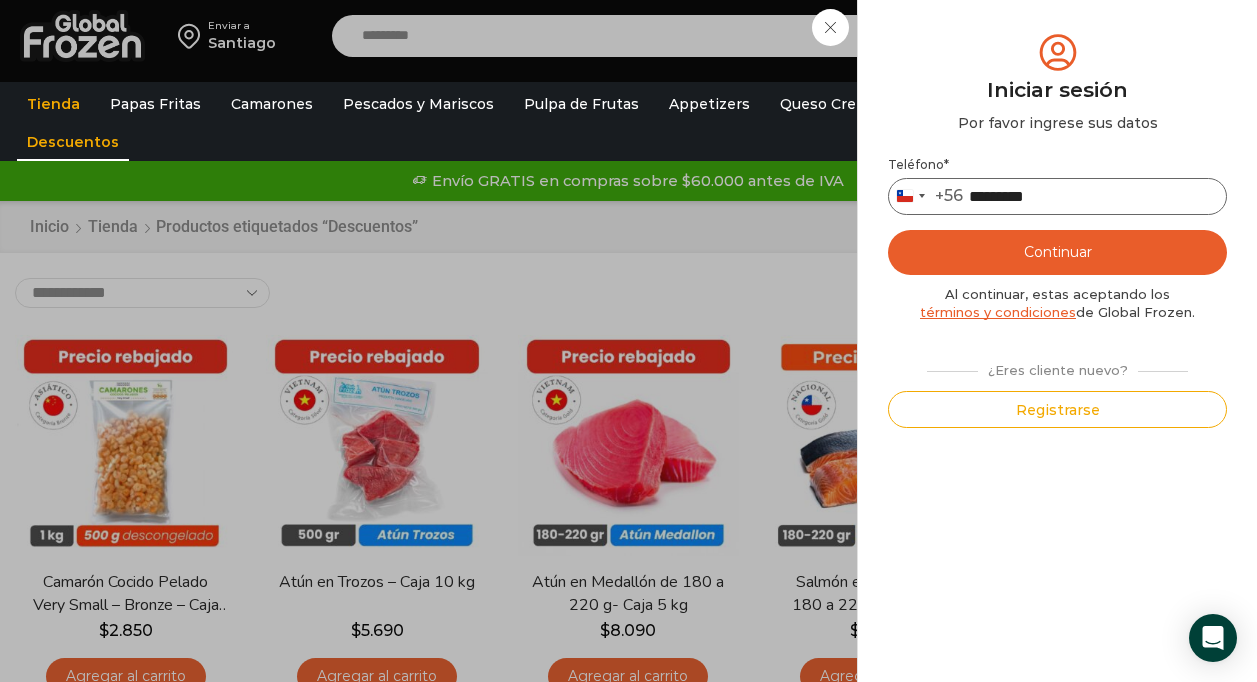 type on "*********" 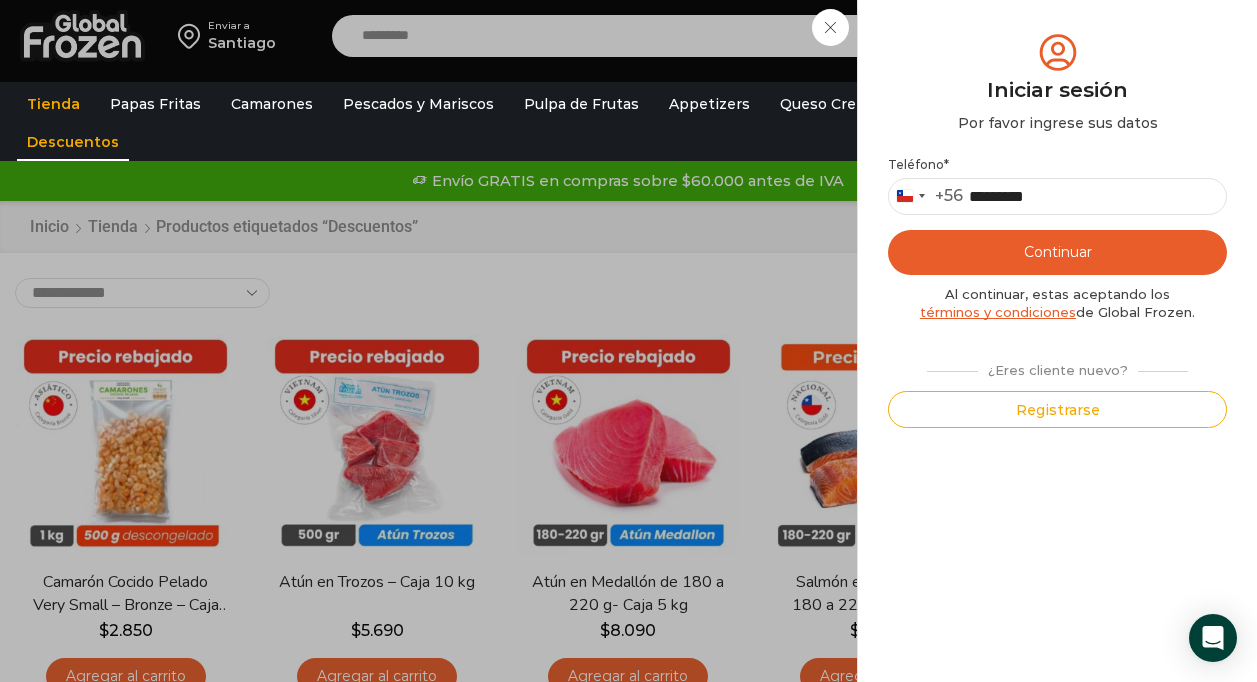 click on "Continuar" at bounding box center [1057, 252] 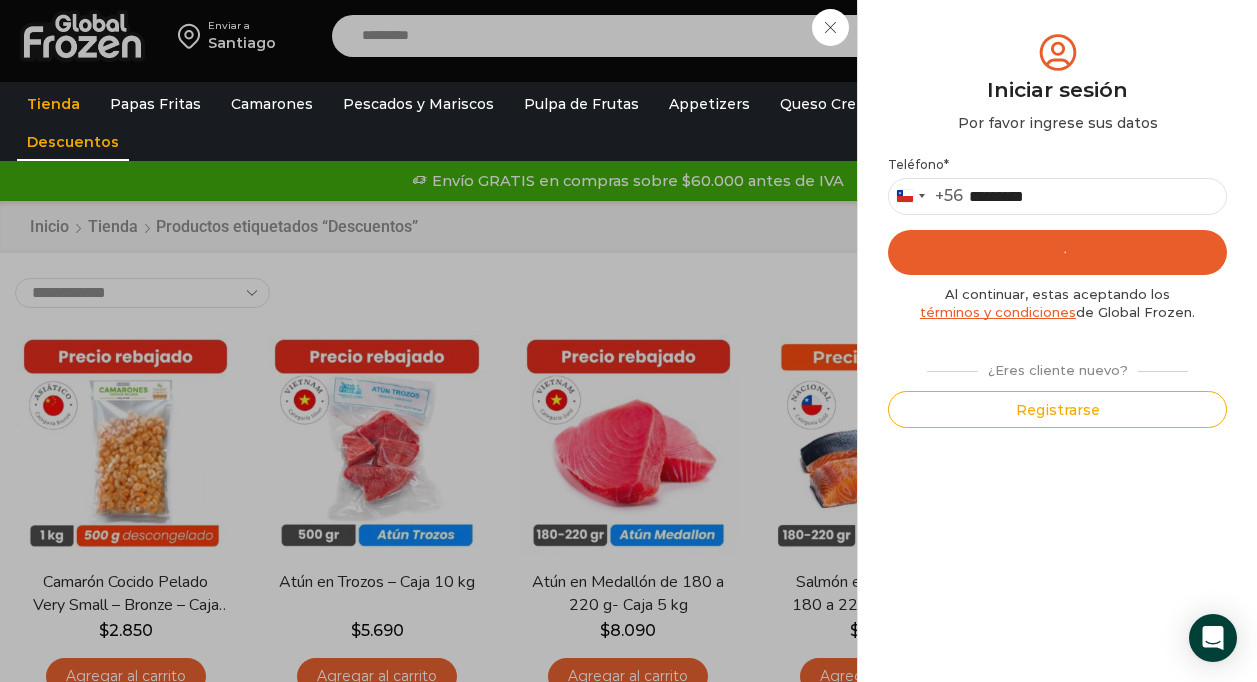 click on "Continuar" at bounding box center [1057, 252] 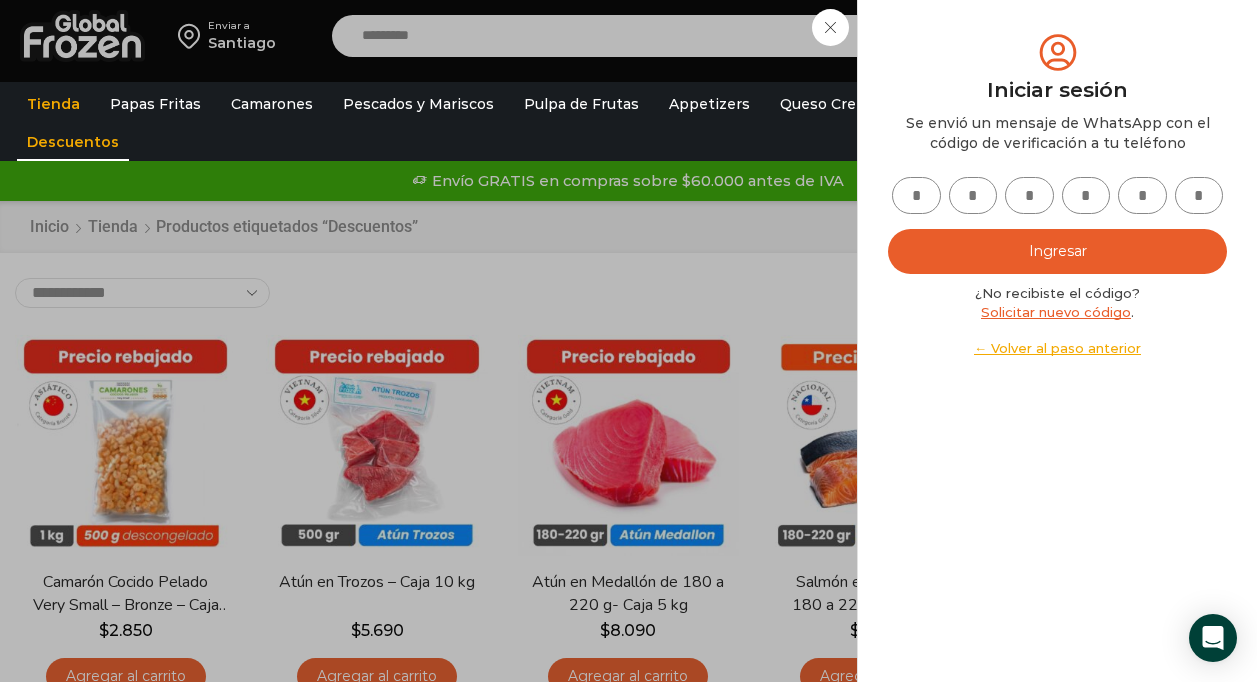click at bounding box center [916, 195] 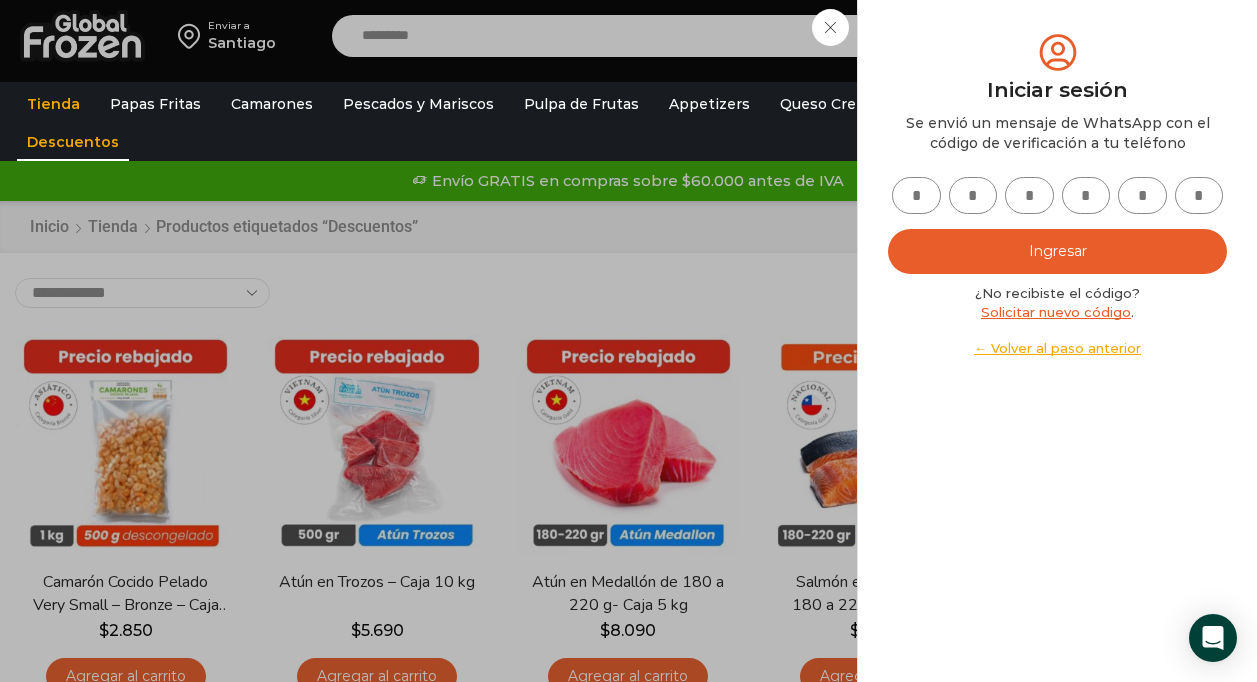 type on "*" 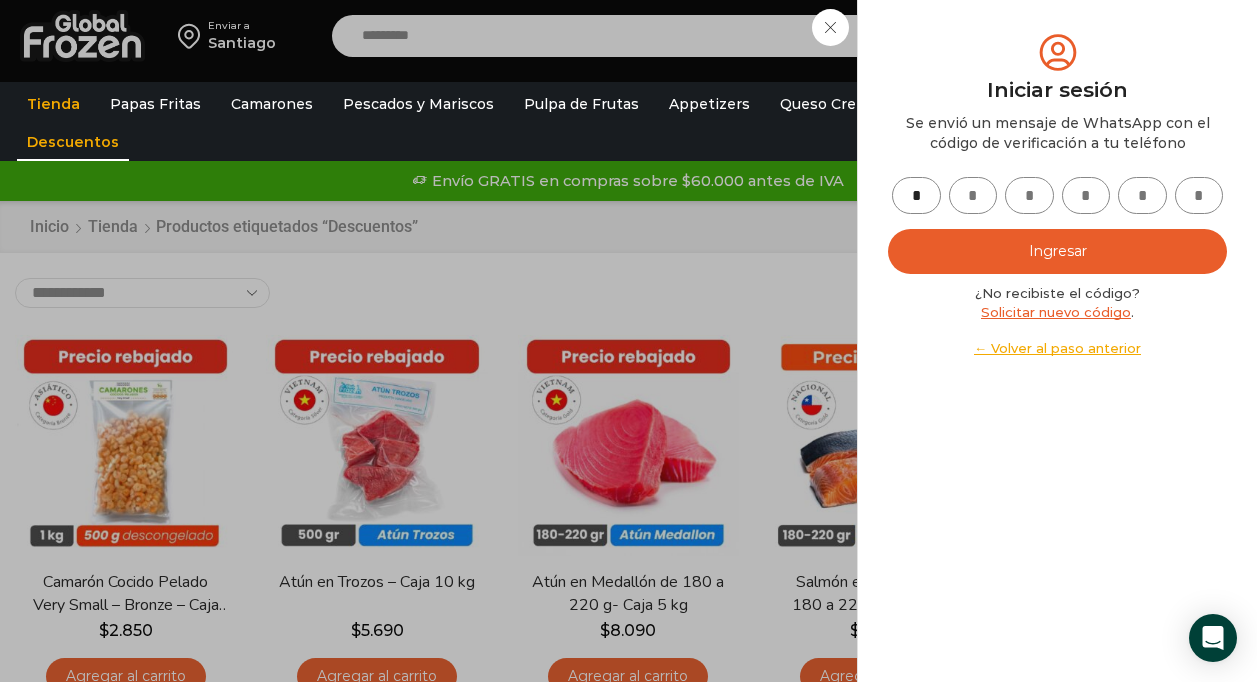 type on "*" 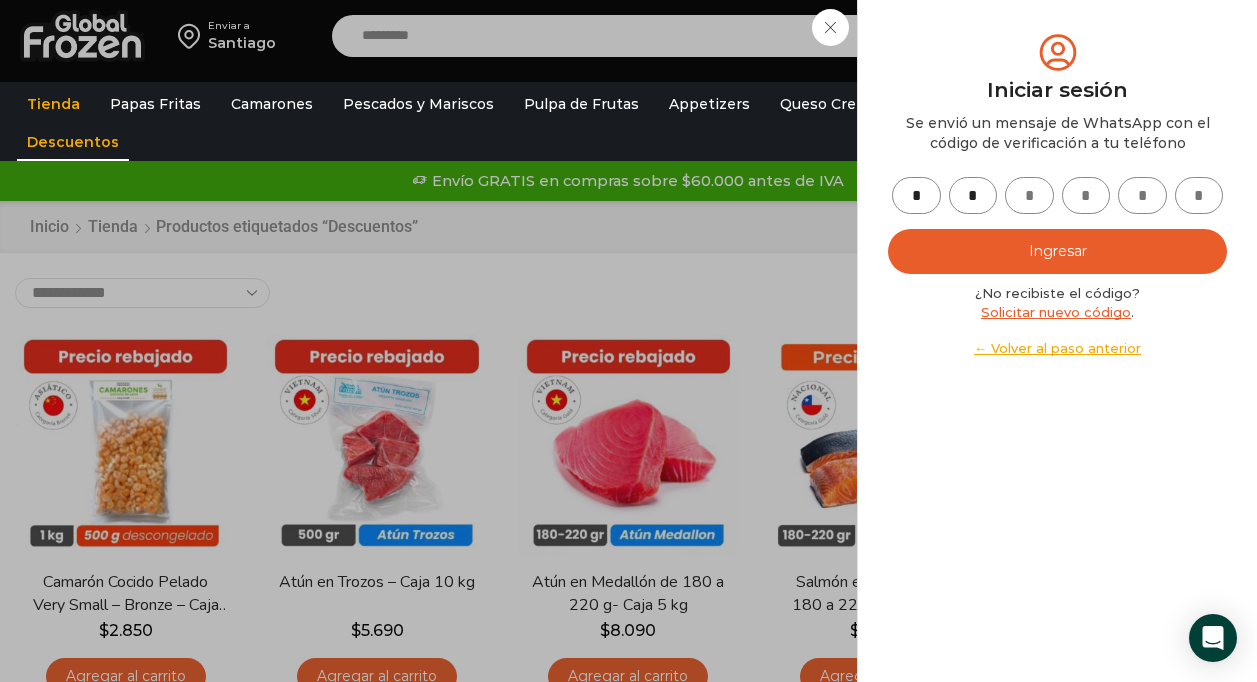 type on "*" 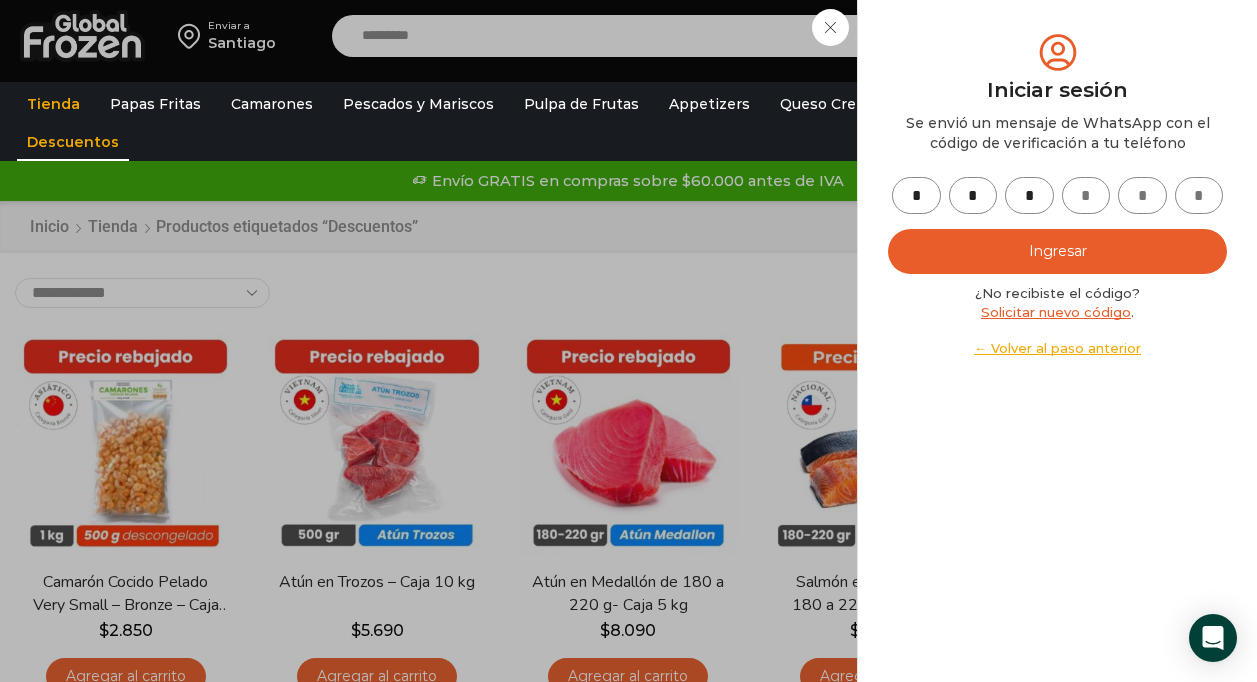 type on "*" 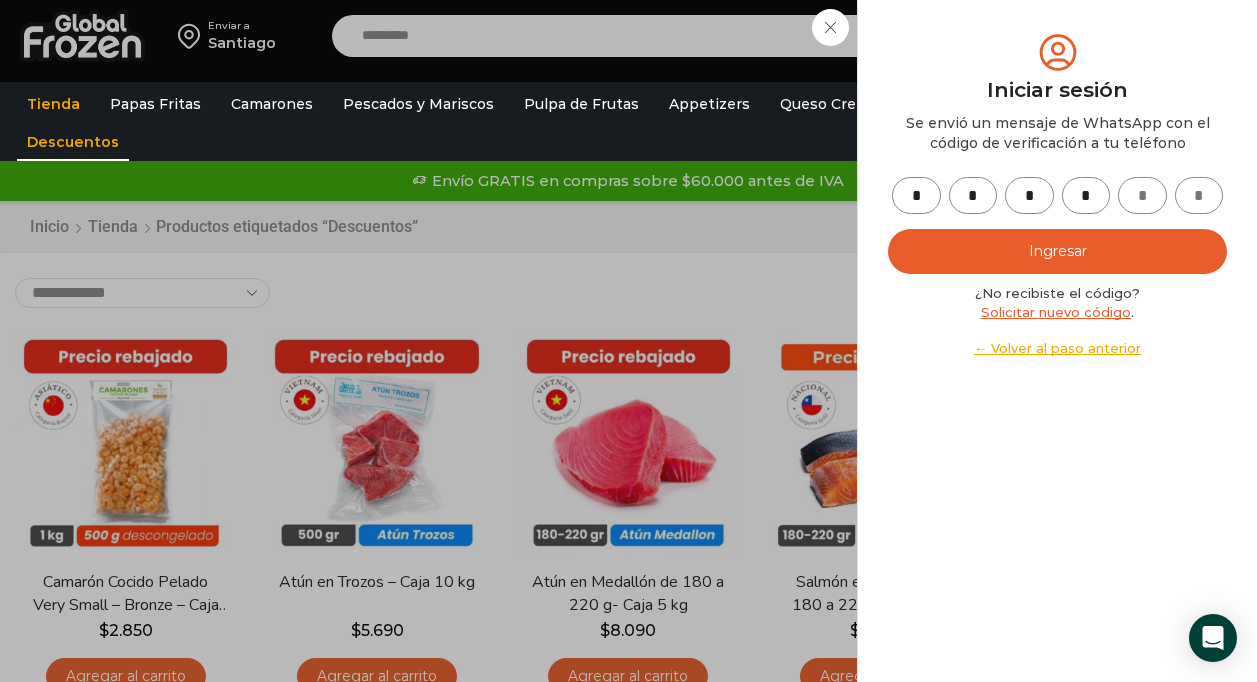 type on "*" 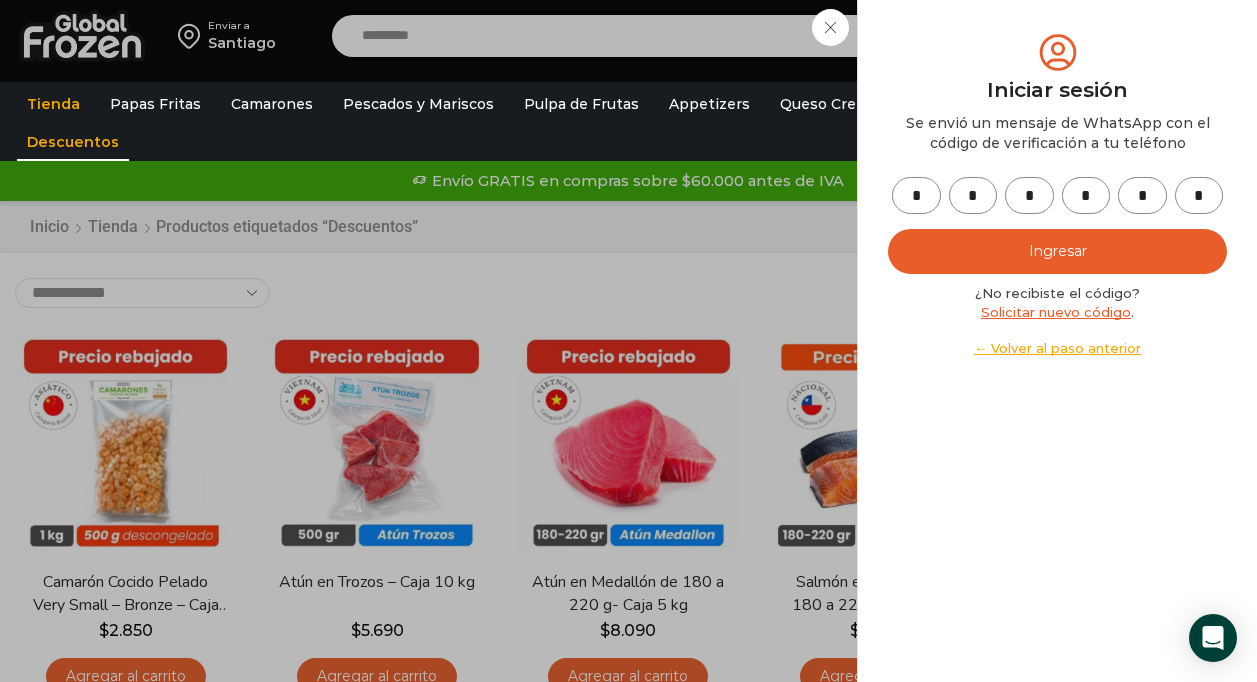 type on "*" 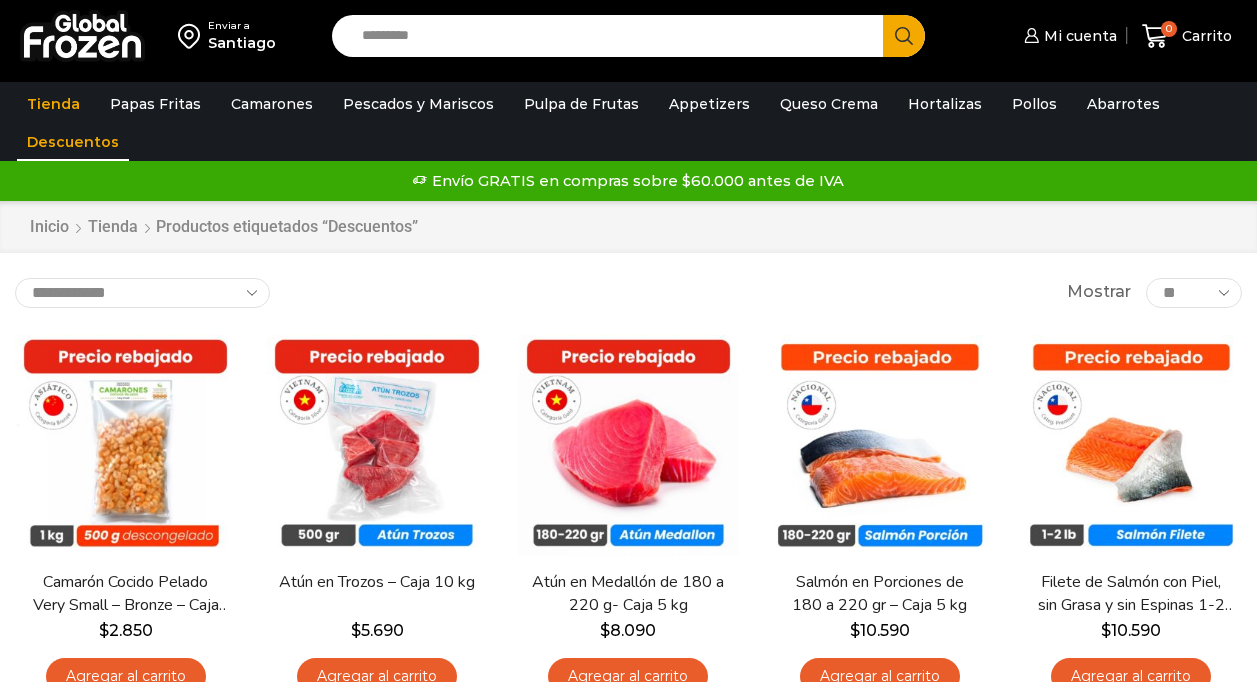 scroll, scrollTop: 0, scrollLeft: 0, axis: both 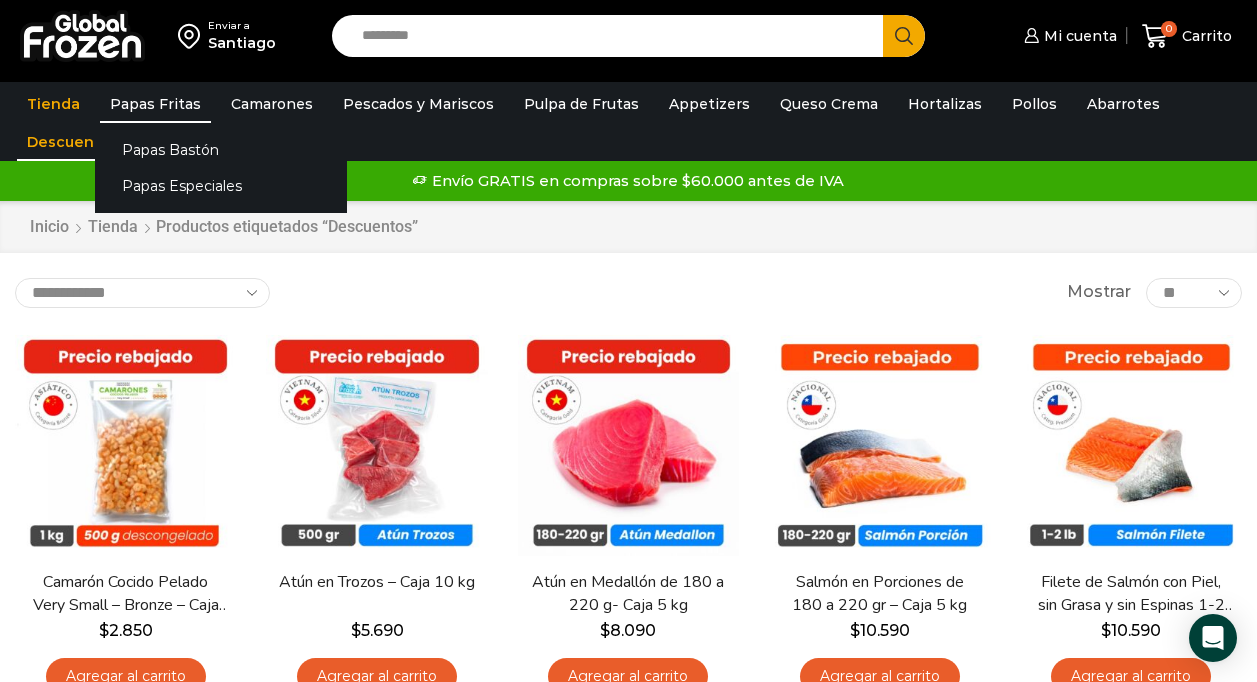 click on "Papas Fritas" at bounding box center (155, 104) 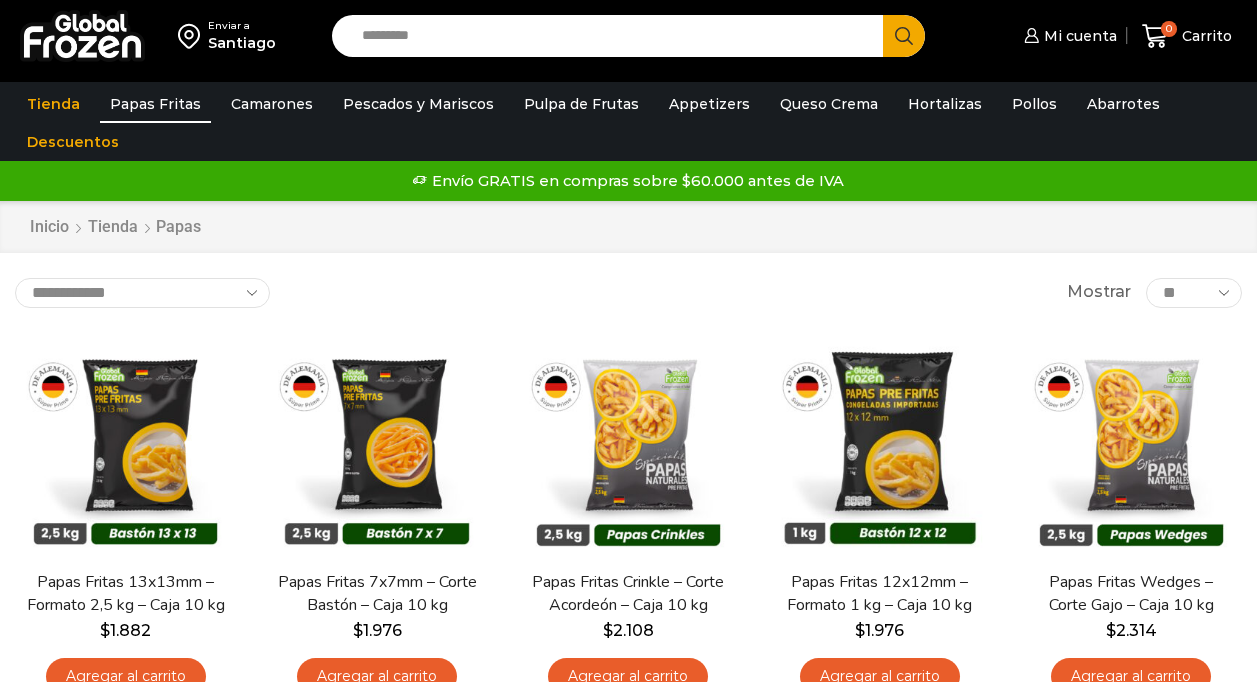 scroll, scrollTop: 0, scrollLeft: 0, axis: both 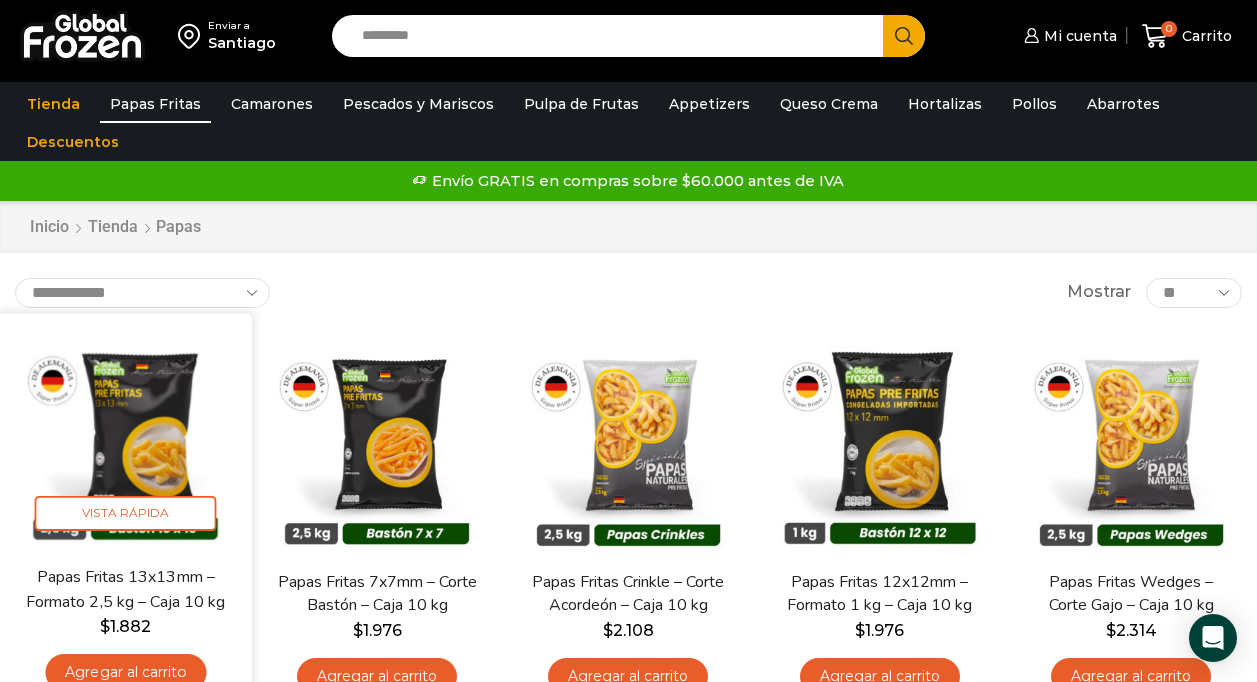click at bounding box center [125, 439] 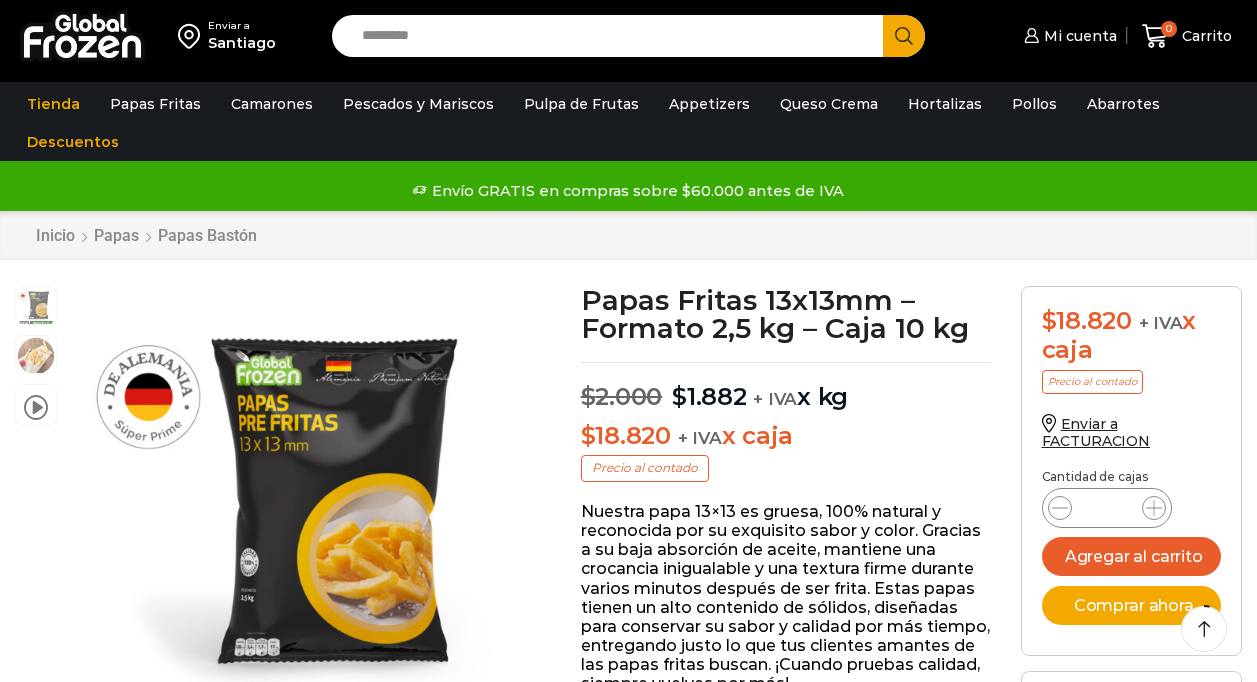 click on "*" at bounding box center (1107, 508) 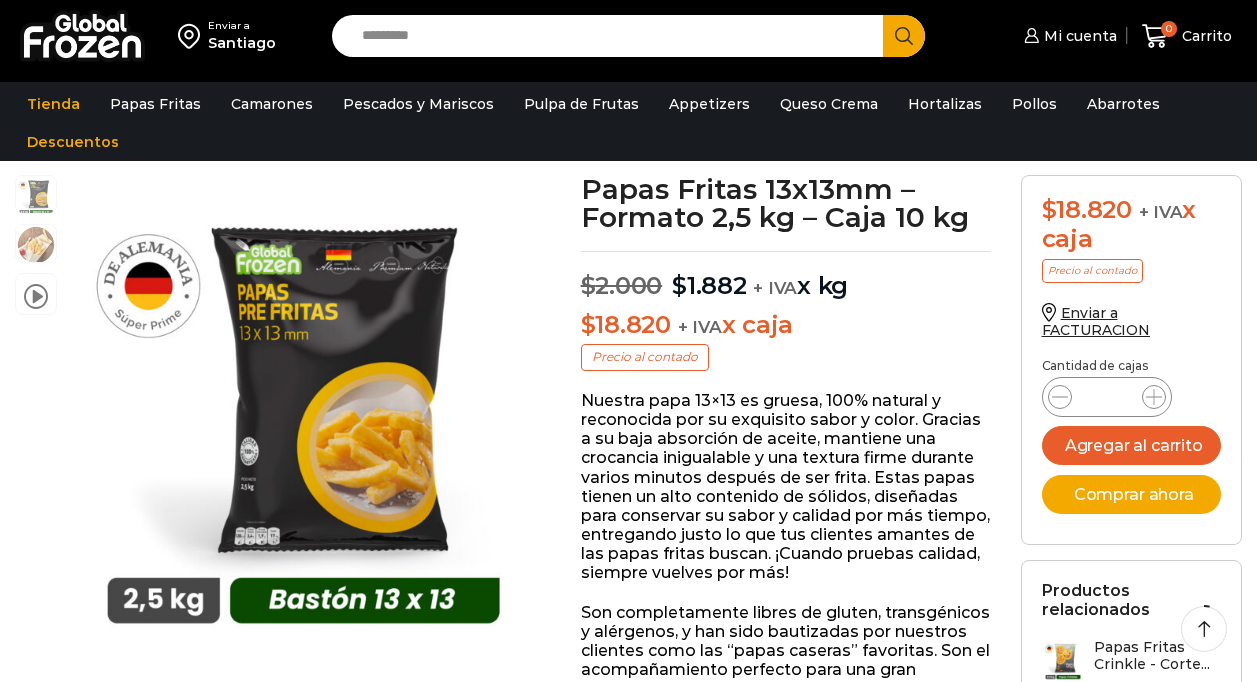scroll, scrollTop: 111, scrollLeft: 0, axis: vertical 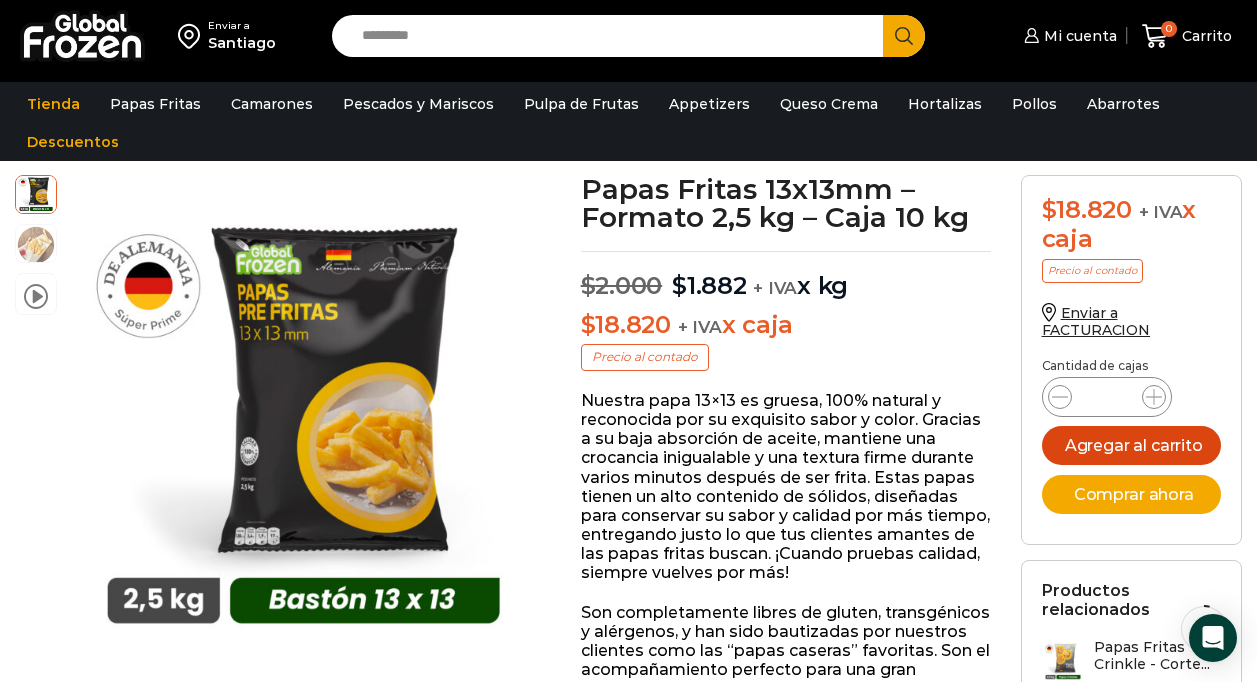 type on "***" 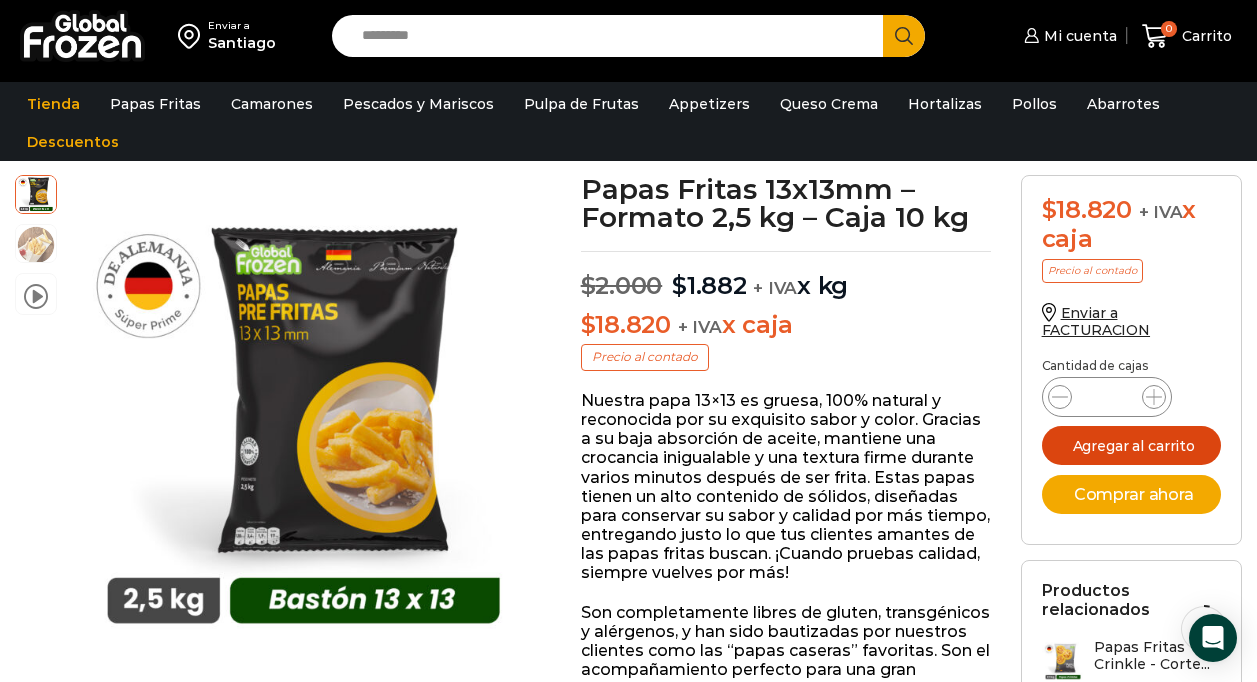 click on "Agregar al carrito" at bounding box center (1131, 445) 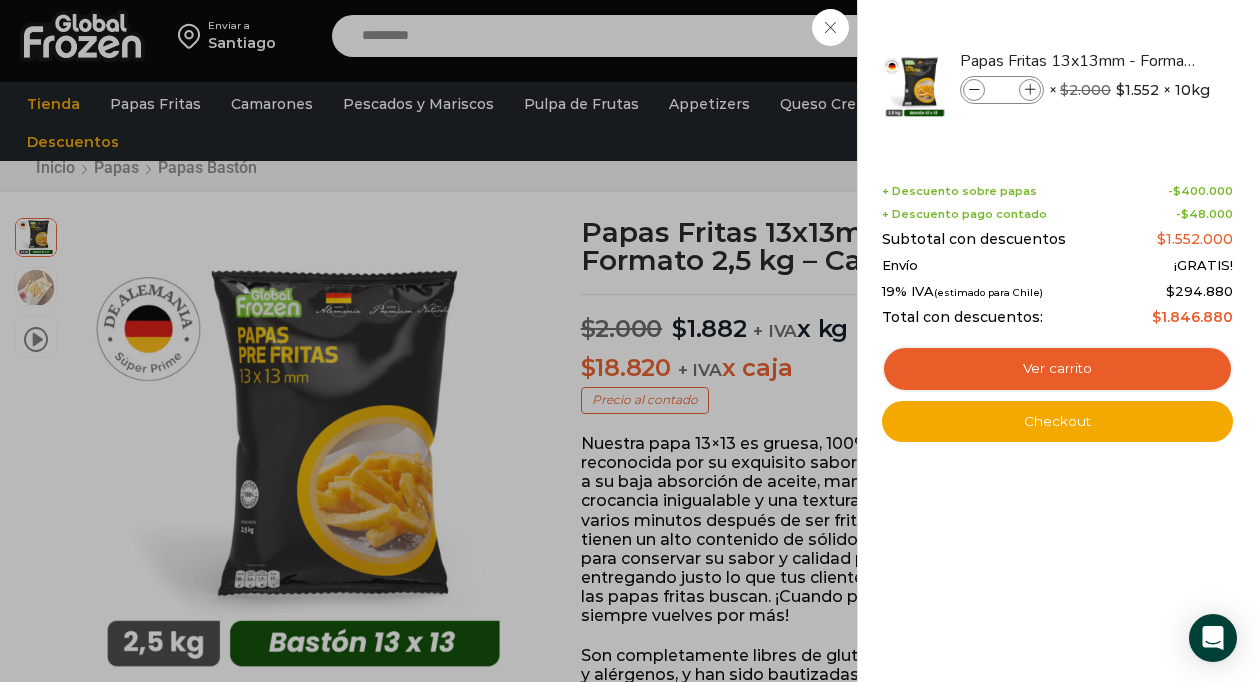 scroll, scrollTop: 0, scrollLeft: 0, axis: both 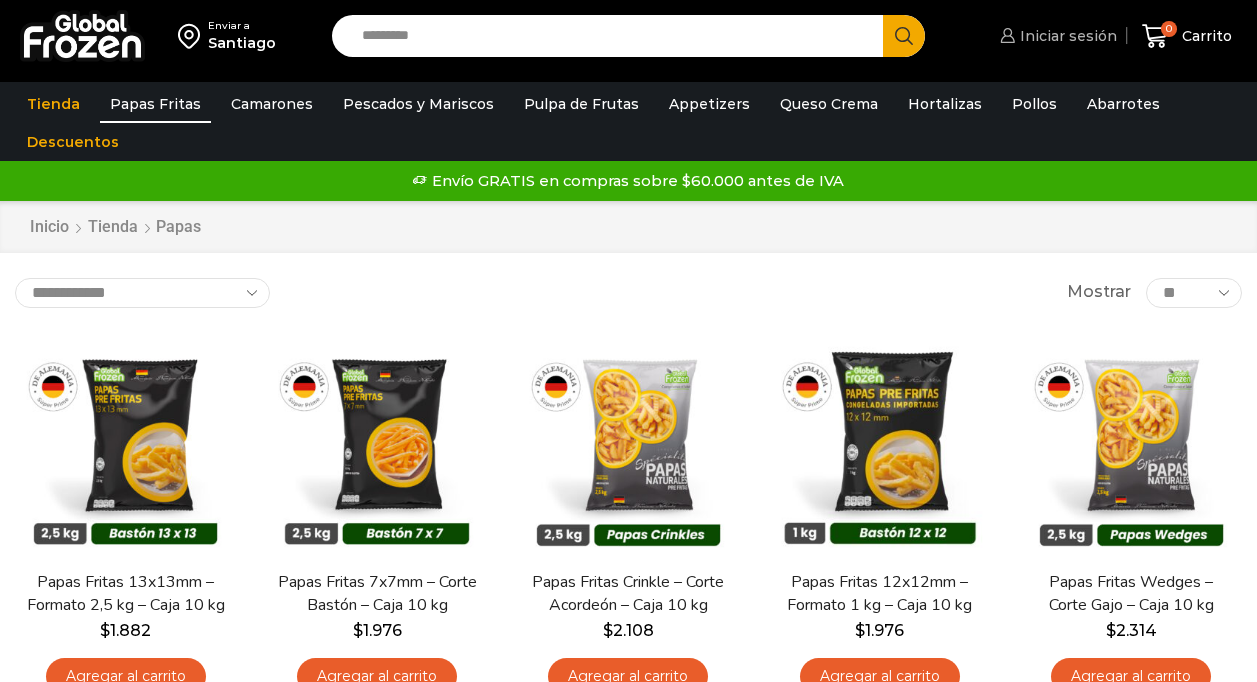 click on "Iniciar sesión" at bounding box center [1066, 36] 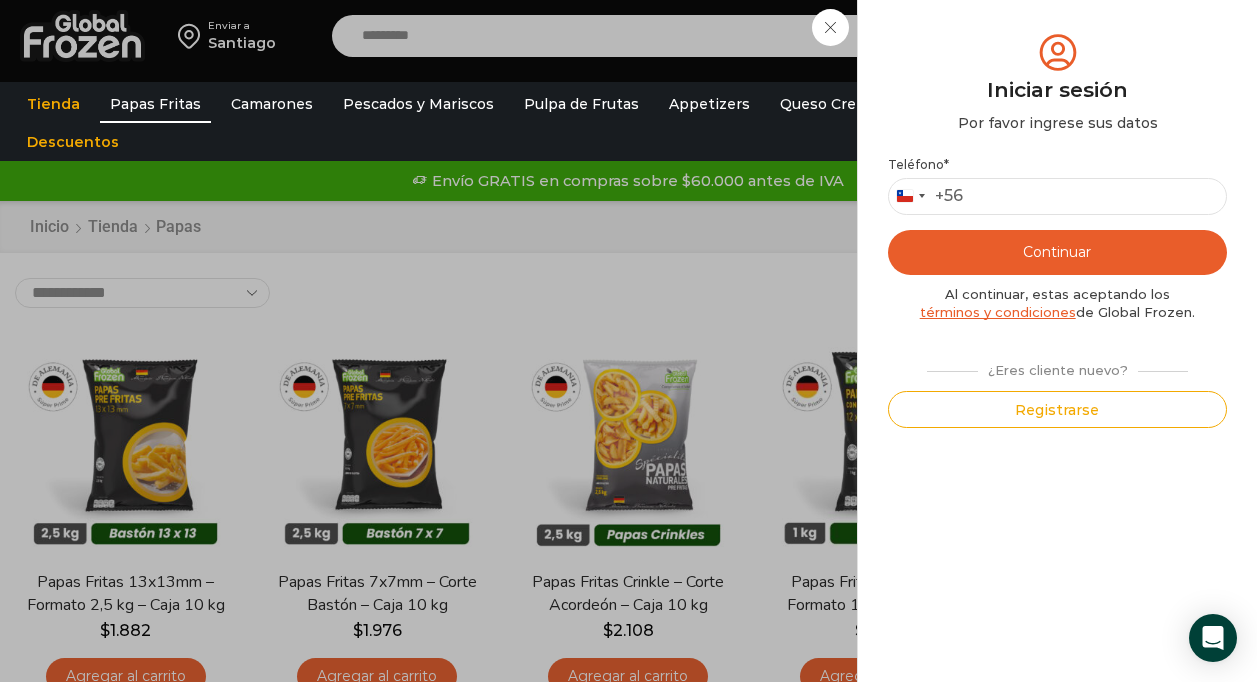 click on "Iniciar sesión
Mi cuenta
Login
Register
Iniciar sesión
Por favor ingrese sus datos
Iniciar sesión
Se envió un mensaje de WhatsApp con el código de verificación a tu teléfono
* ." at bounding box center (1056, 36) 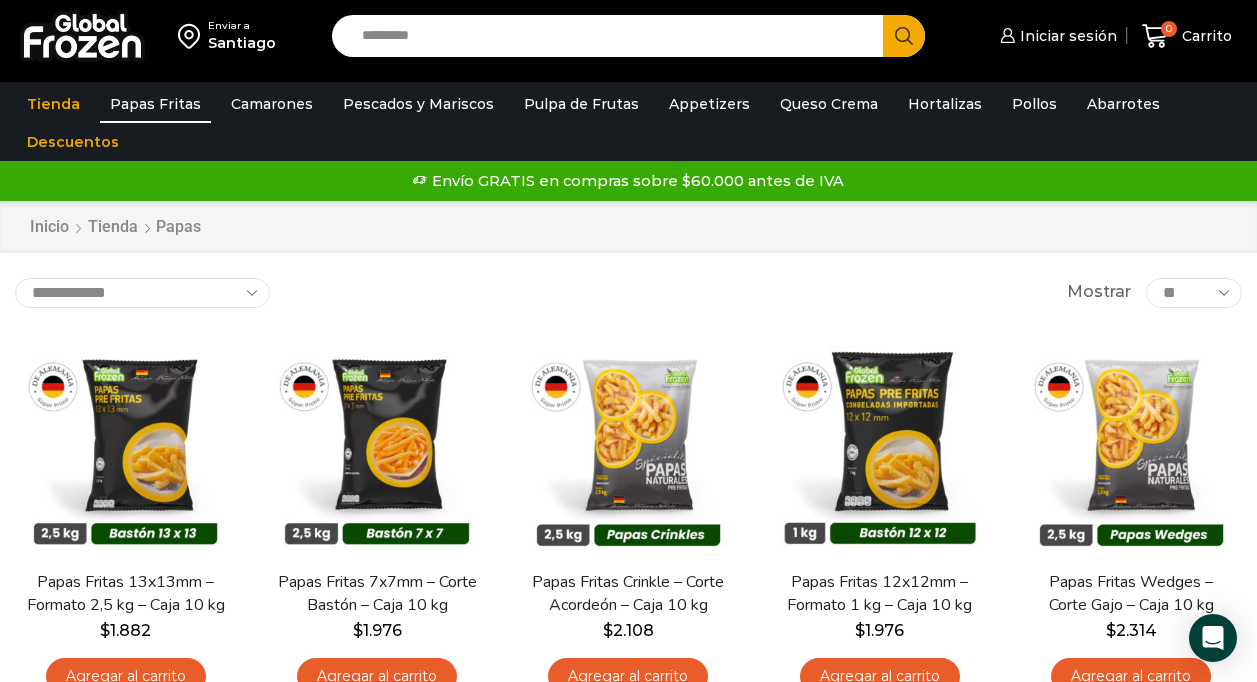 click at bounding box center (82, 36) 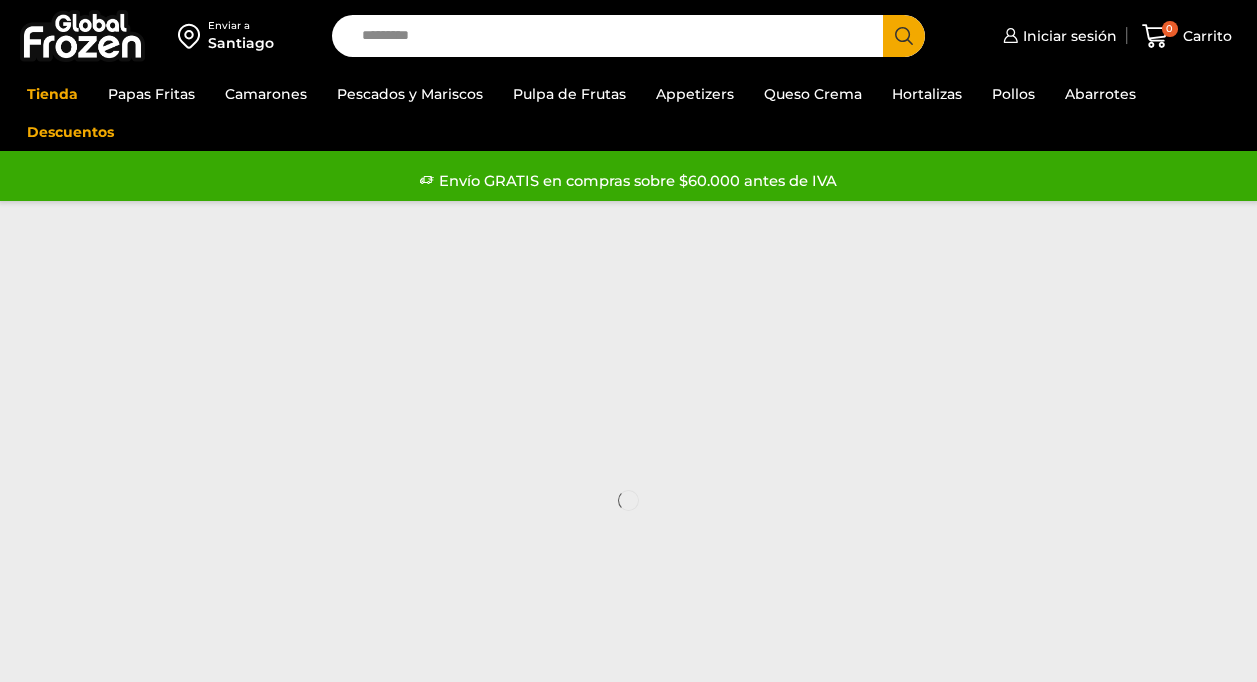 scroll, scrollTop: 0, scrollLeft: 0, axis: both 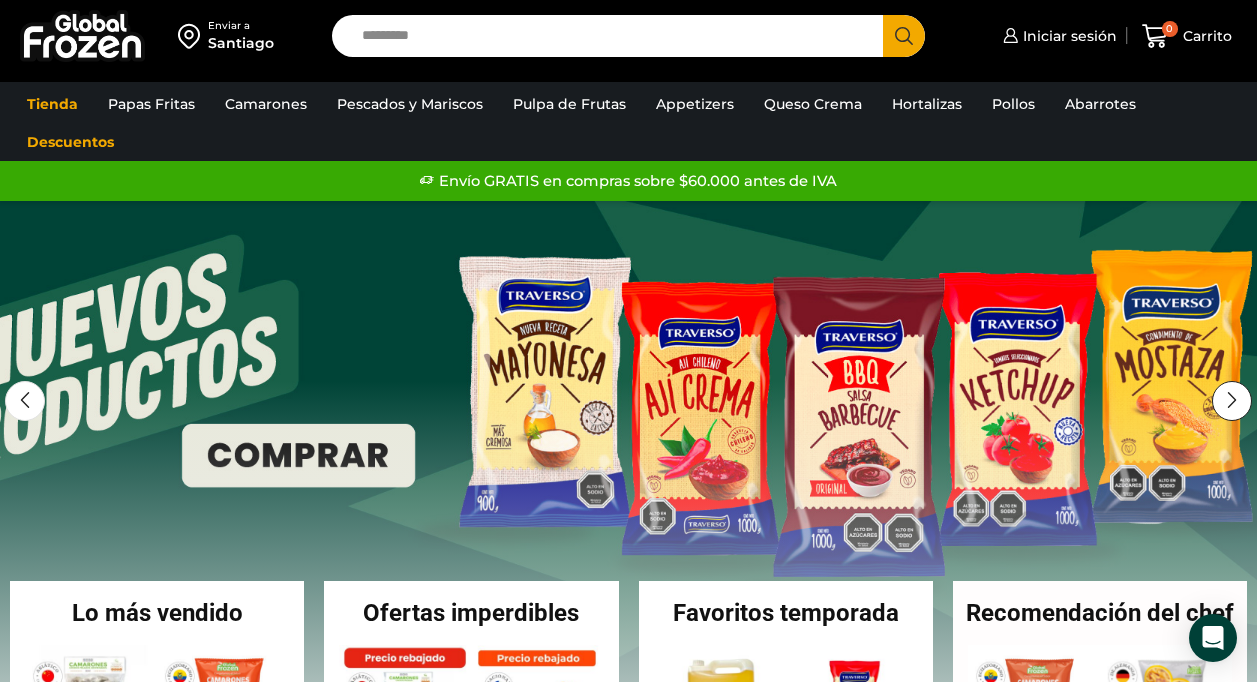 click at bounding box center (1232, 401) 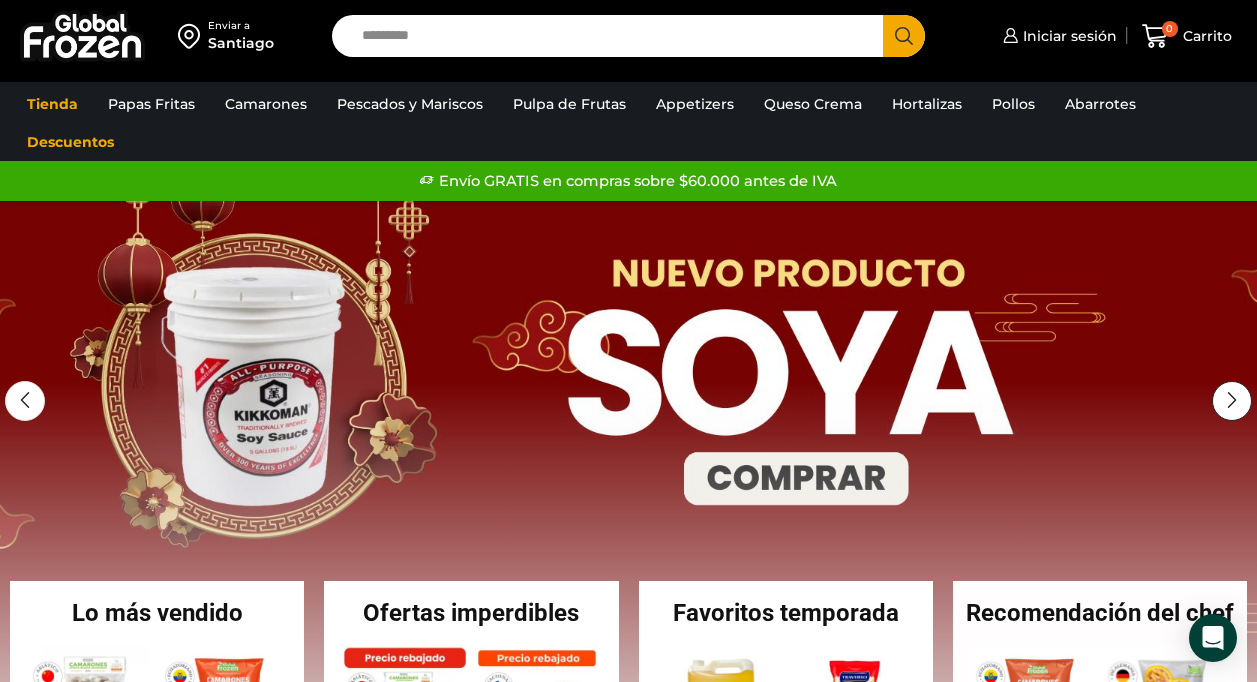 click at bounding box center (1232, 401) 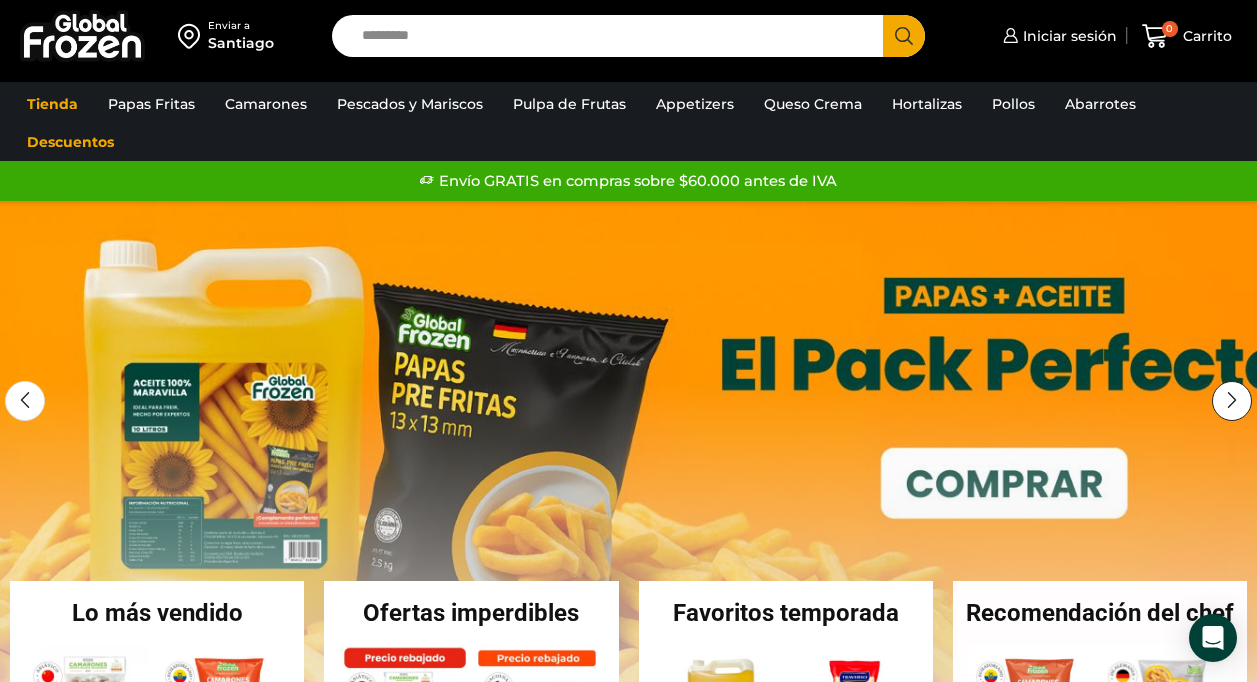 click at bounding box center (1232, 401) 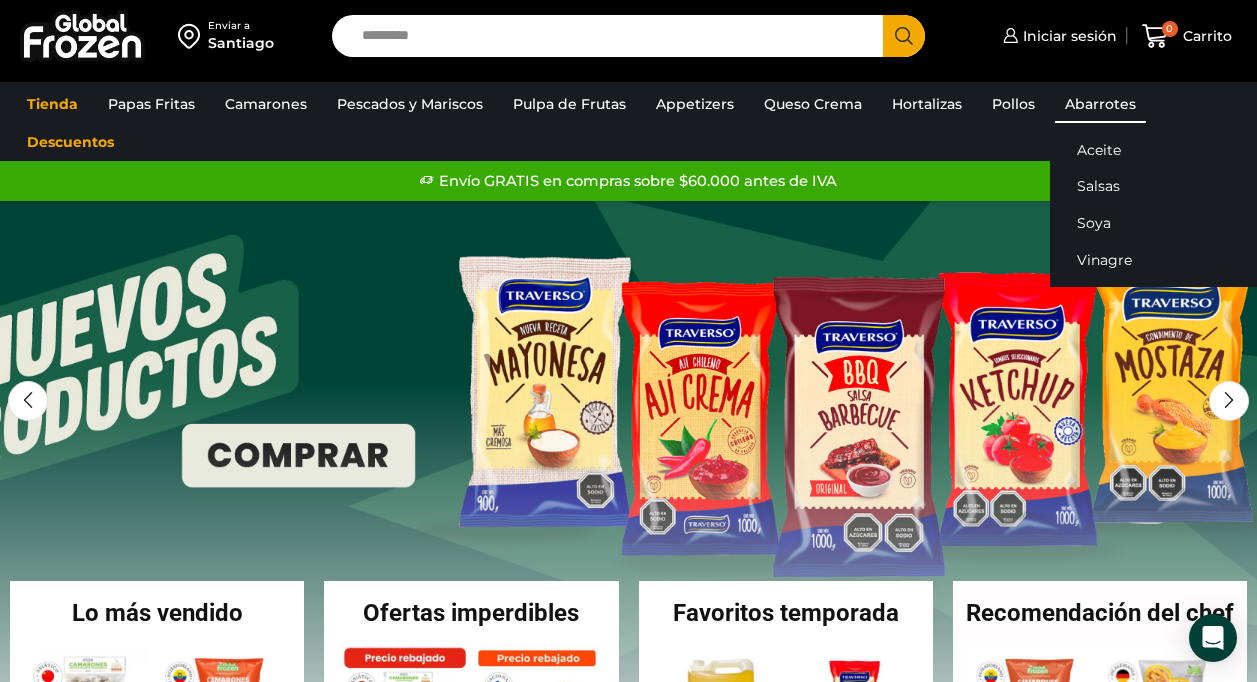 click on "Abarrotes" at bounding box center (1100, 104) 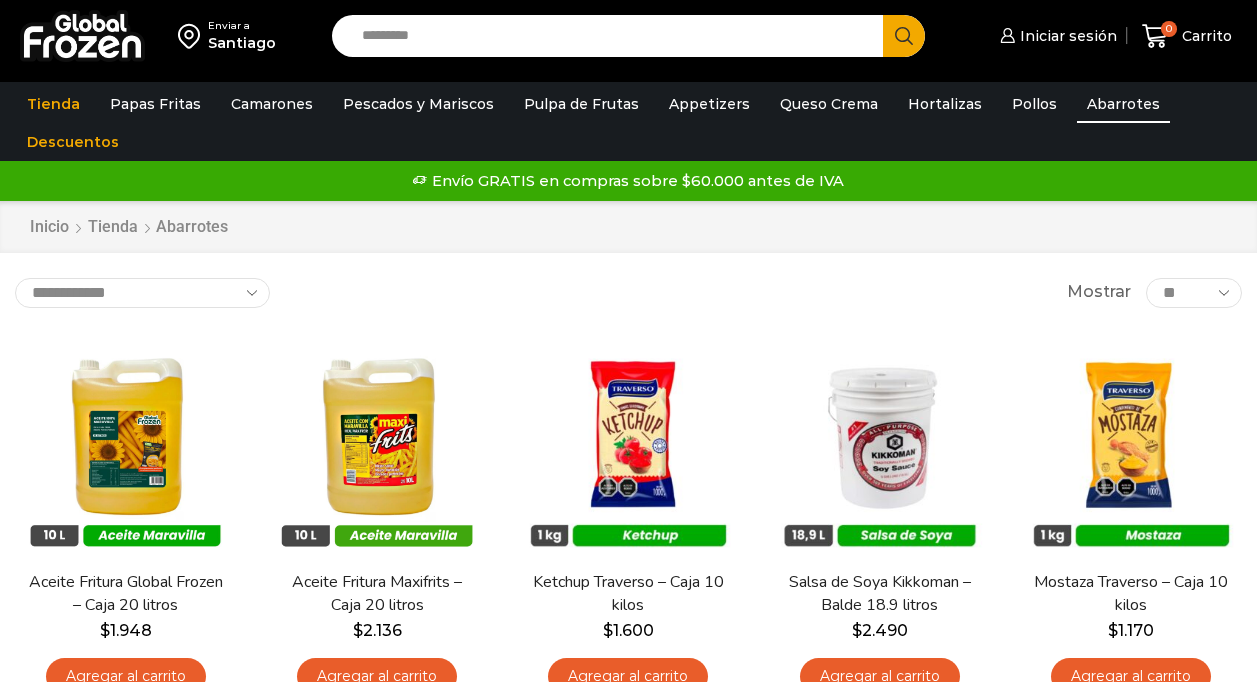 scroll, scrollTop: 0, scrollLeft: 0, axis: both 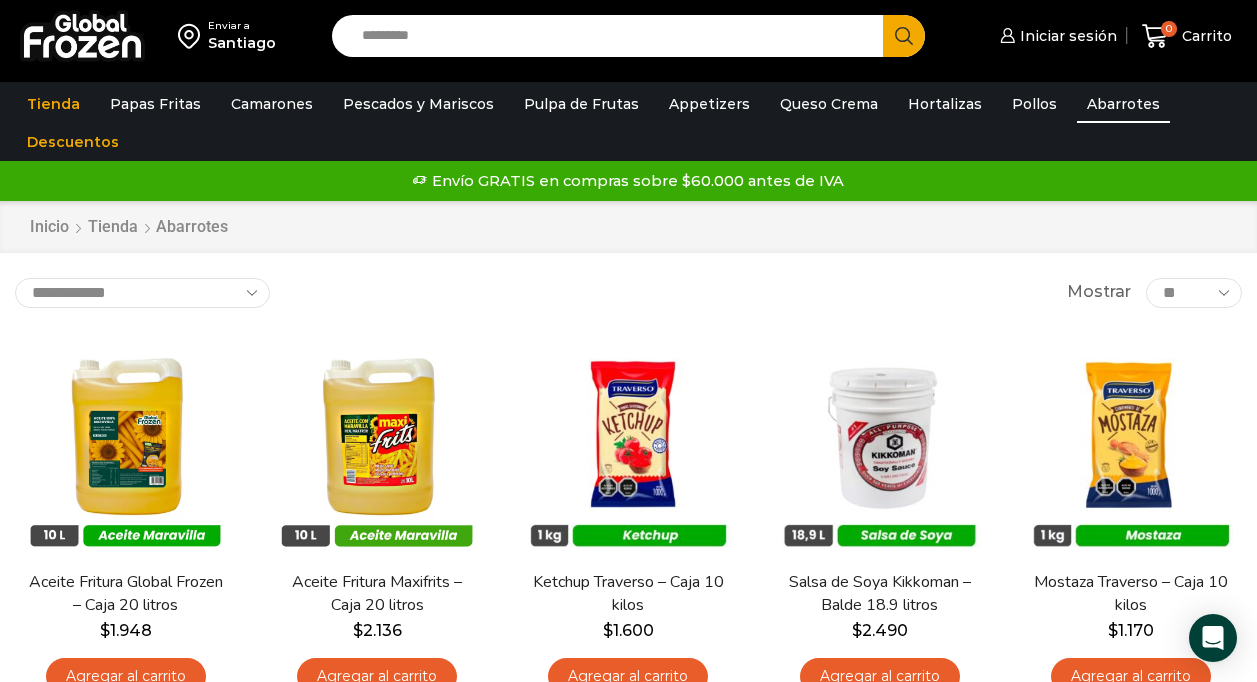click on "Santiago" at bounding box center (242, 43) 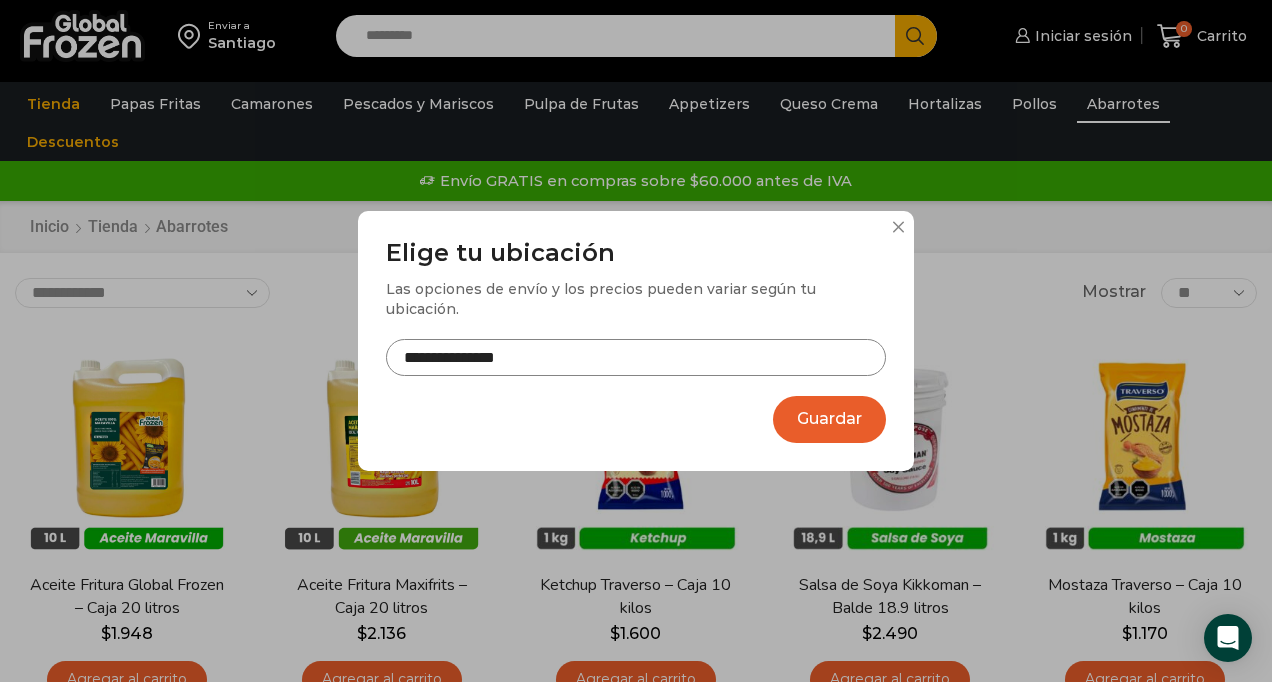 click at bounding box center [898, 227] 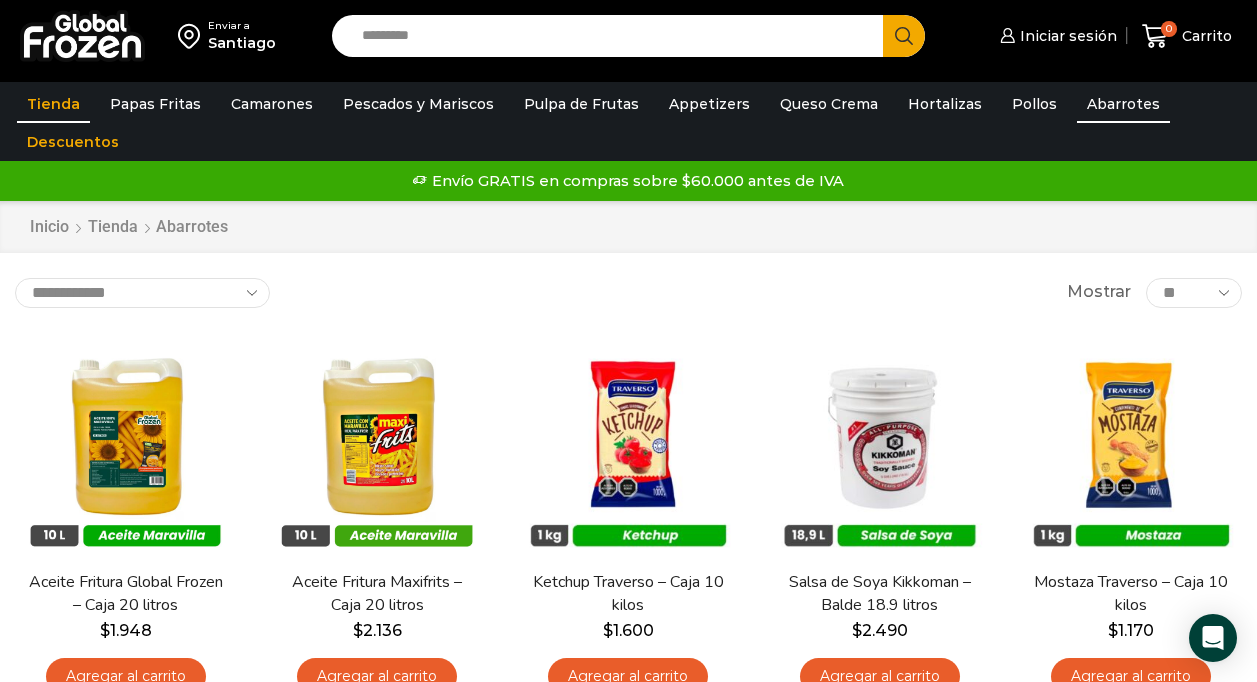 click on "Tienda" at bounding box center [53, 104] 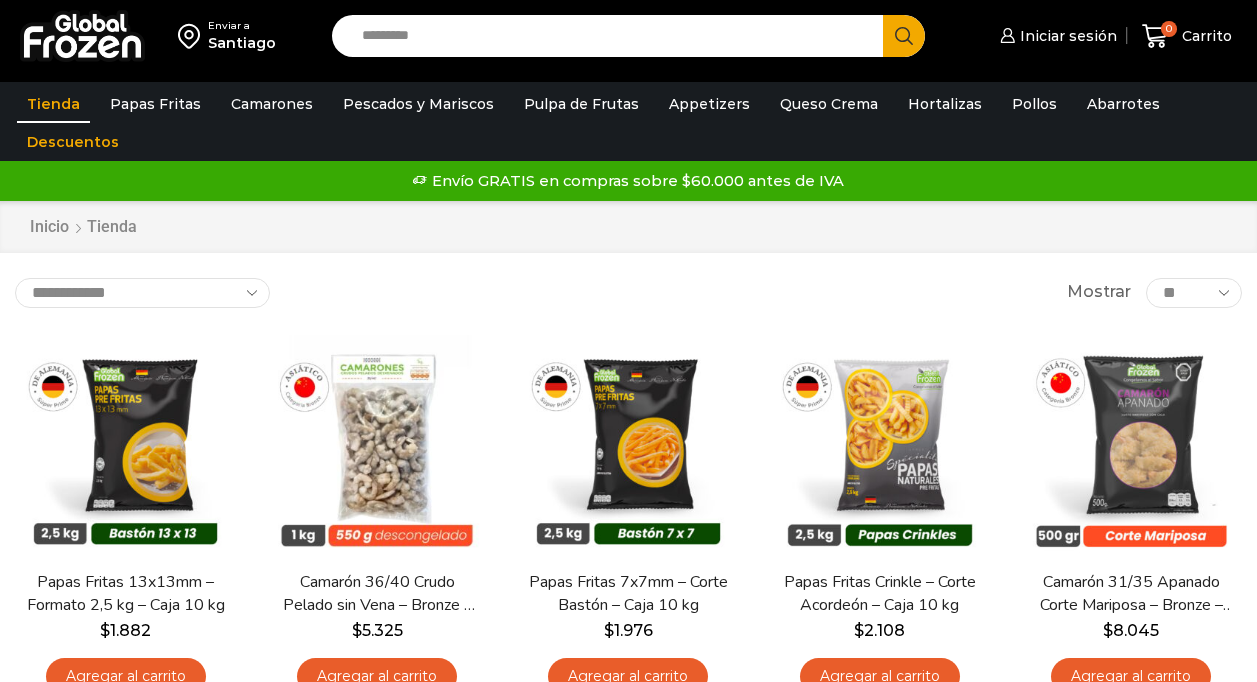 scroll, scrollTop: 0, scrollLeft: 0, axis: both 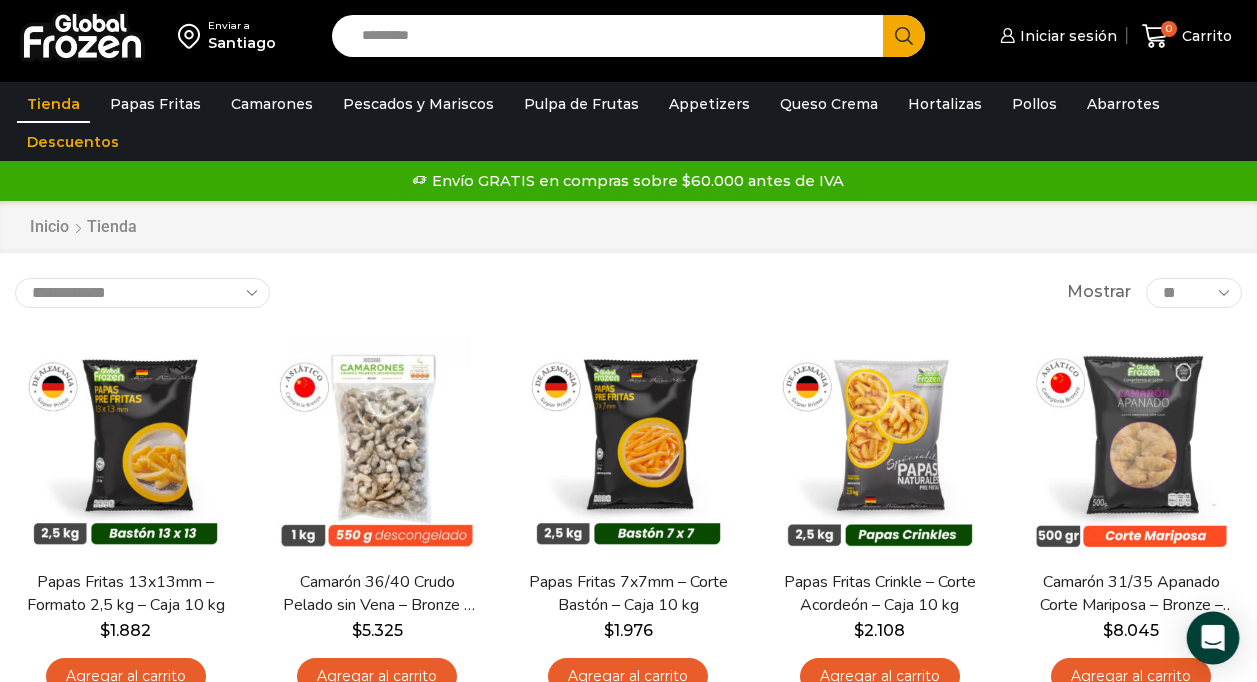 click 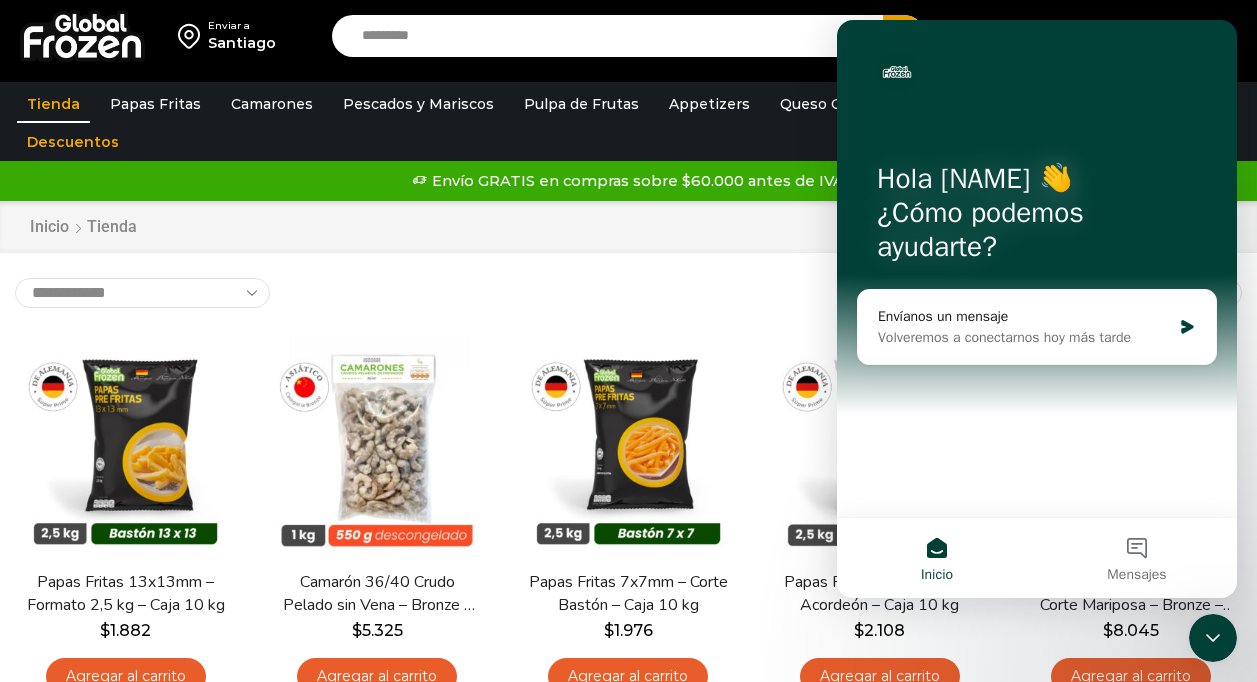 scroll, scrollTop: 0, scrollLeft: 0, axis: both 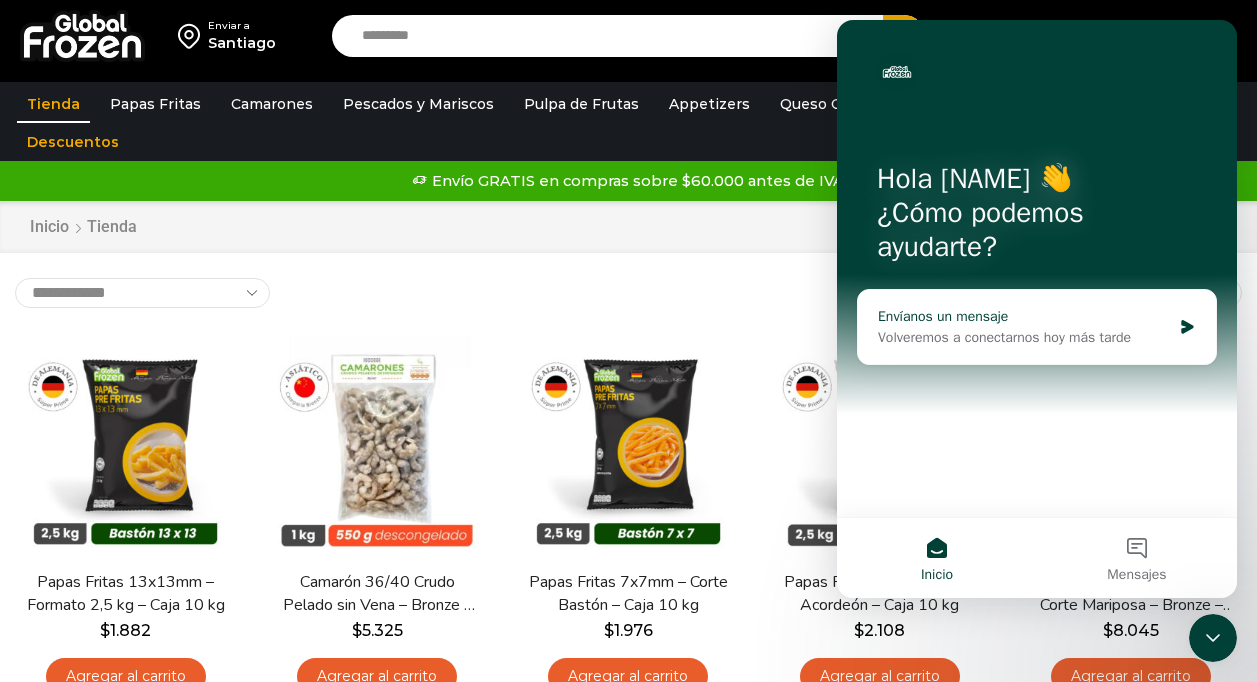 click 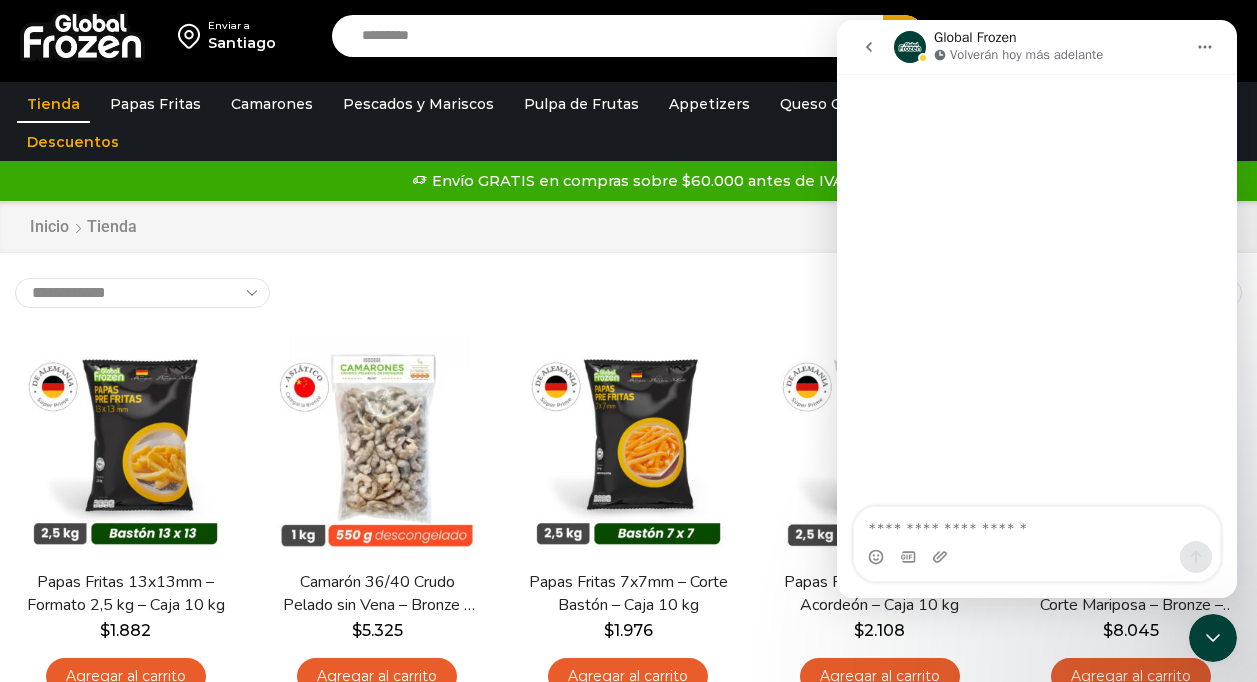 click on "**********" at bounding box center [628, 293] 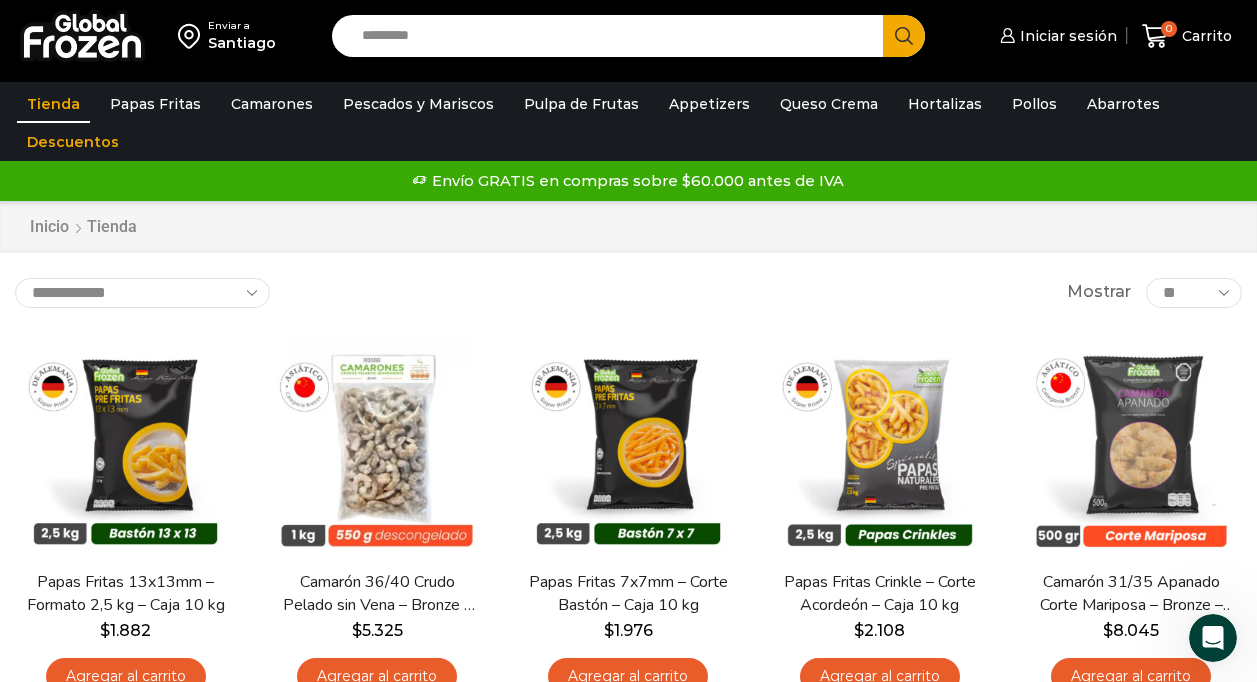 scroll, scrollTop: 0, scrollLeft: 0, axis: both 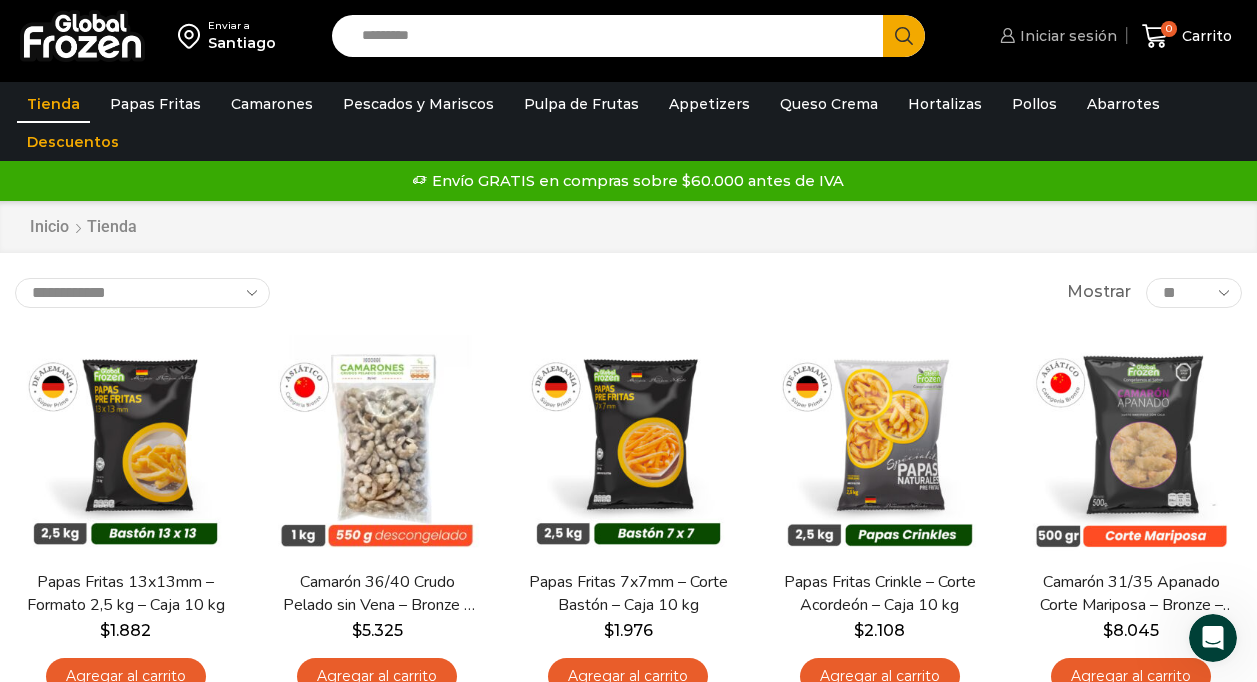 click on "Iniciar sesión" at bounding box center [1066, 36] 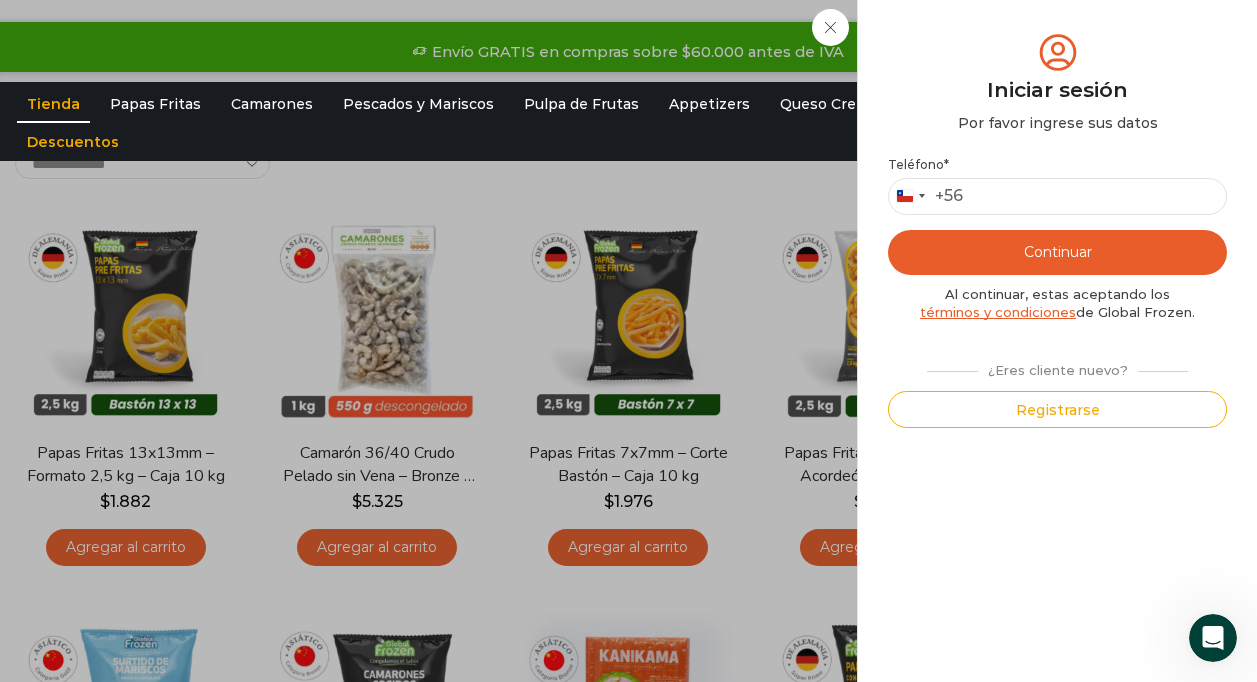scroll, scrollTop: 0, scrollLeft: 0, axis: both 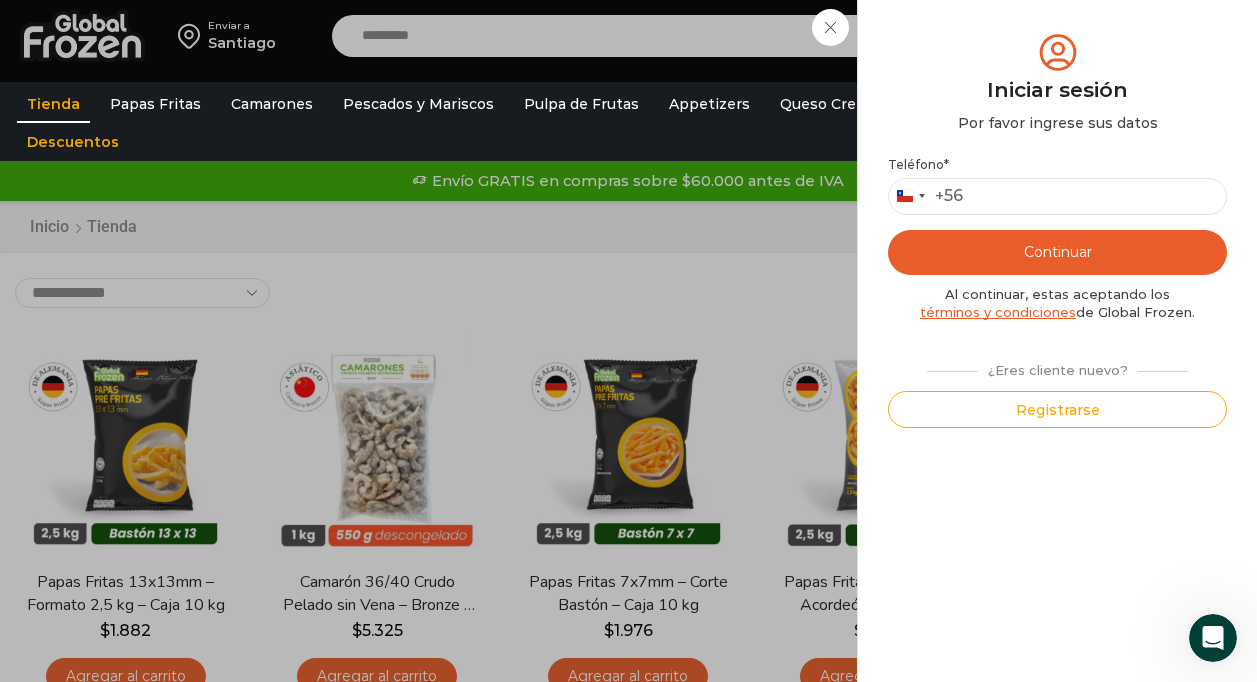 click on "Iniciar sesión
Mi cuenta
Login
Register
Iniciar sesión
Por favor ingrese sus datos
Iniciar sesión
Se envió un mensaje de WhatsApp con el código de verificación a tu teléfono
* ." at bounding box center (1056, 36) 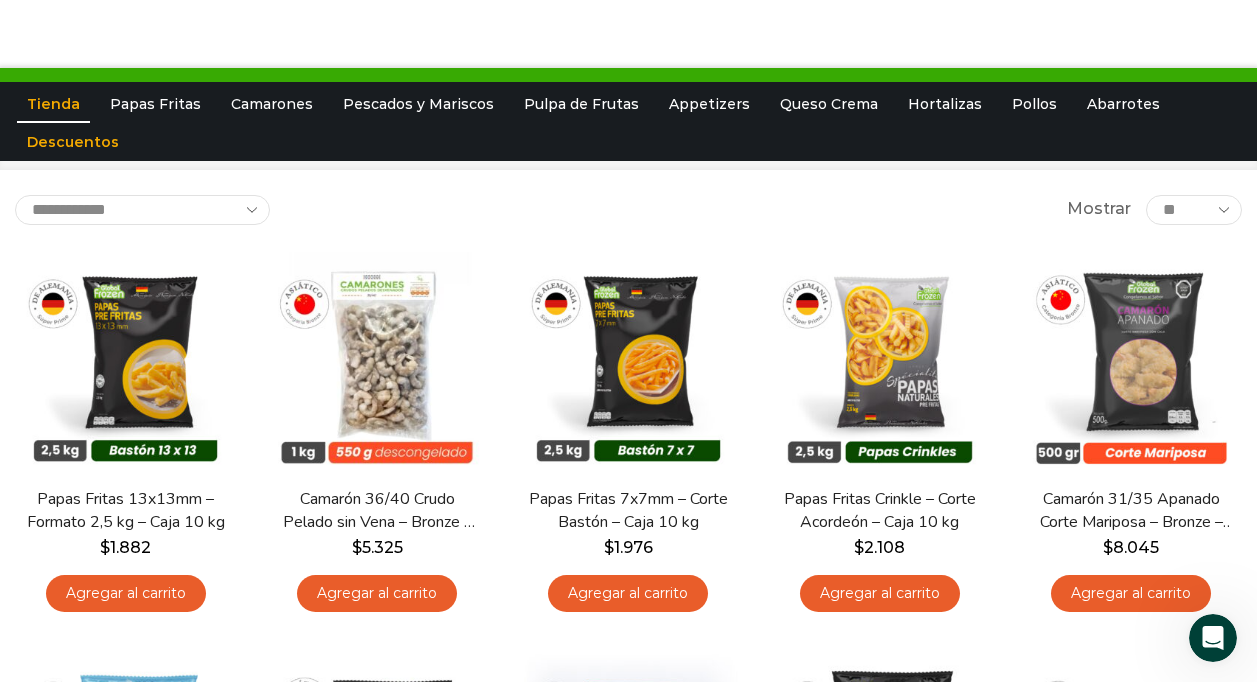 scroll, scrollTop: 0, scrollLeft: 0, axis: both 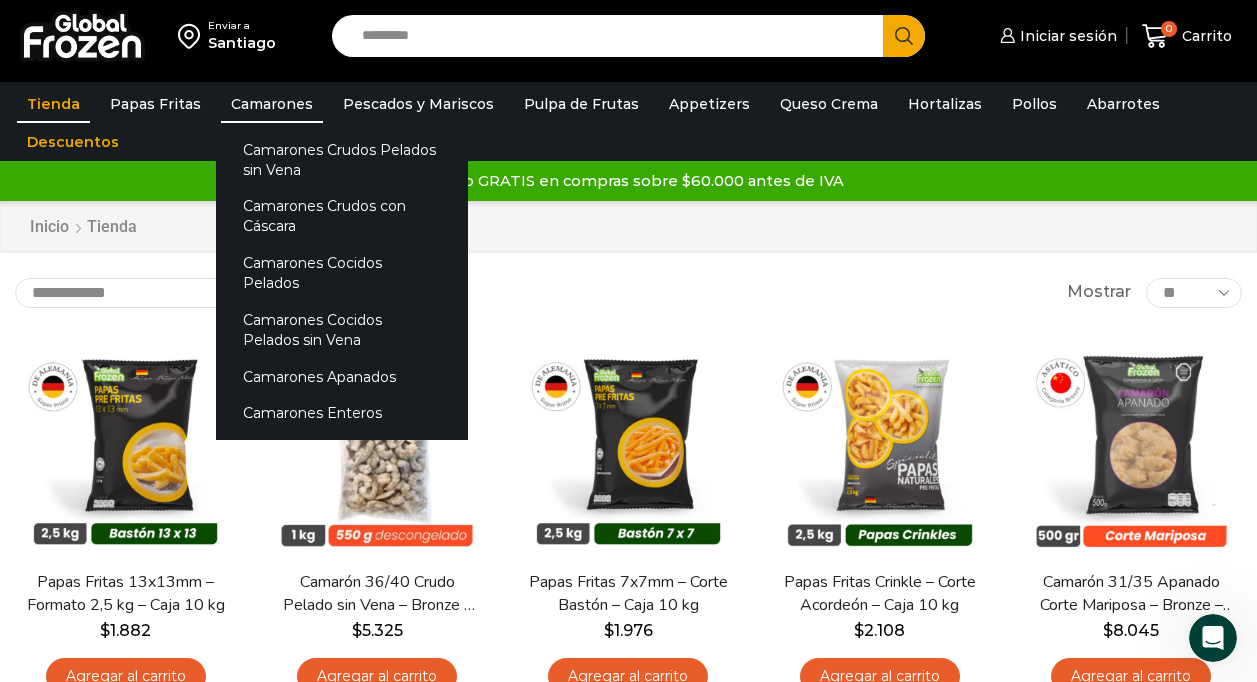 click on "Camarones" at bounding box center (272, 104) 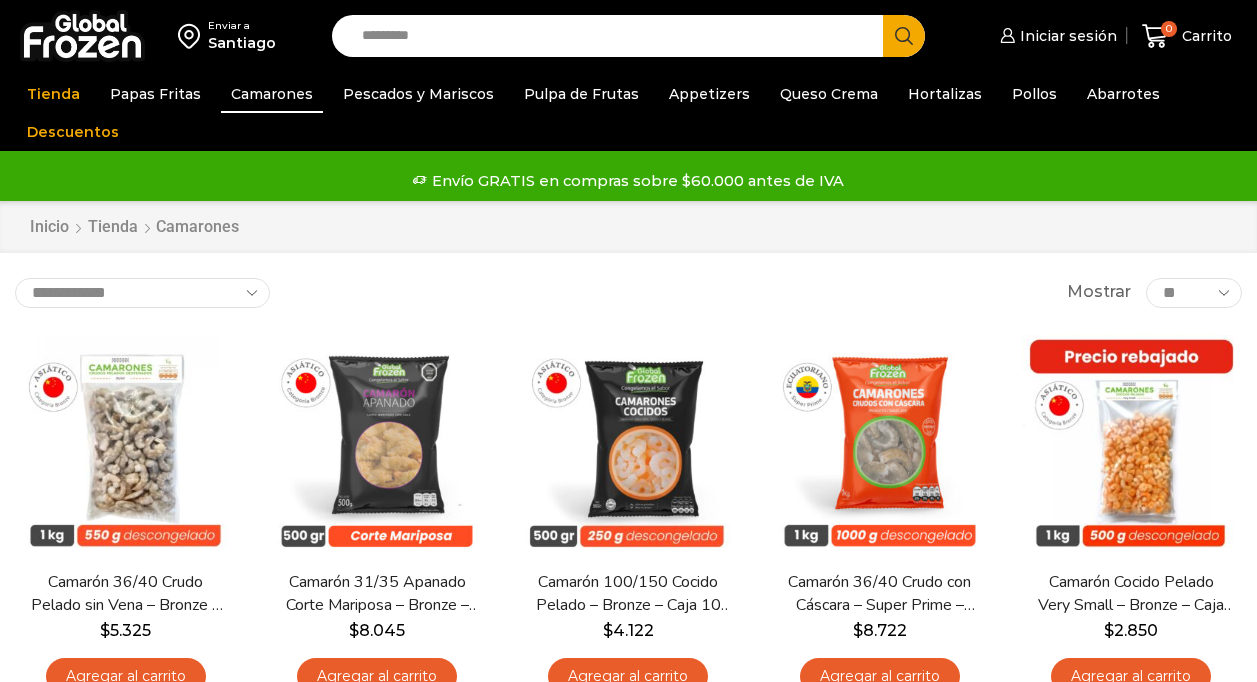 scroll, scrollTop: 0, scrollLeft: 0, axis: both 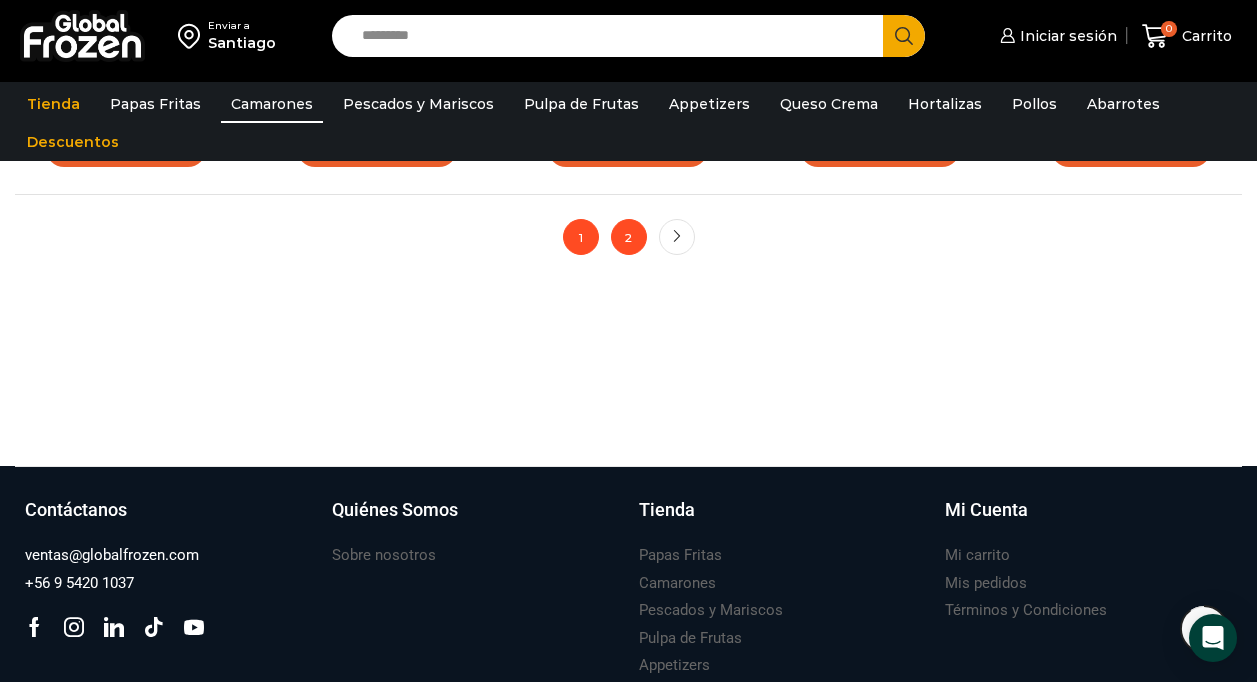 click on "2" at bounding box center (629, 237) 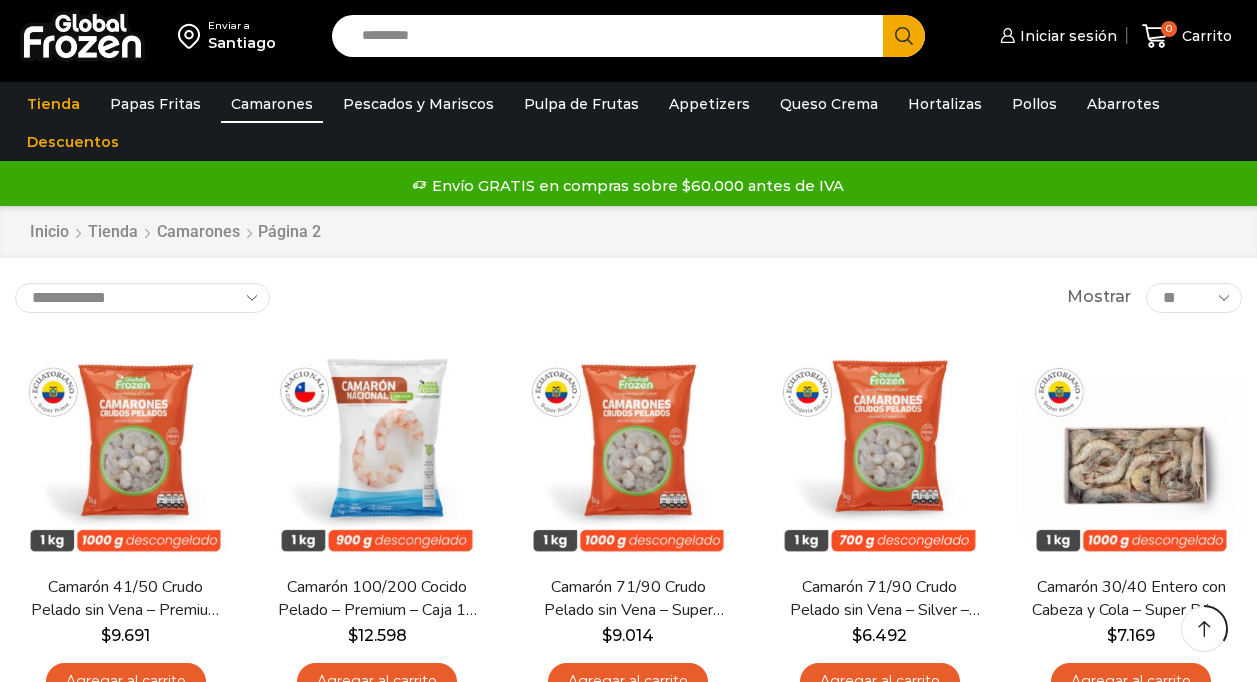 scroll, scrollTop: 250, scrollLeft: 0, axis: vertical 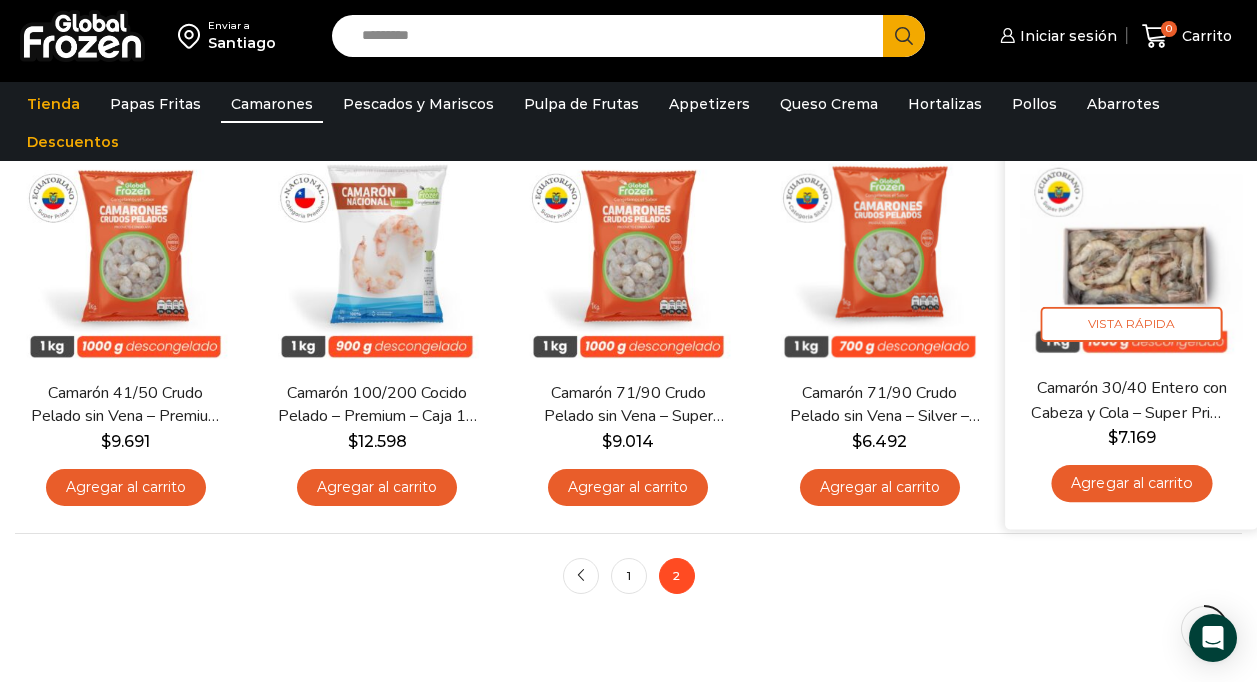 click at bounding box center [1131, 250] 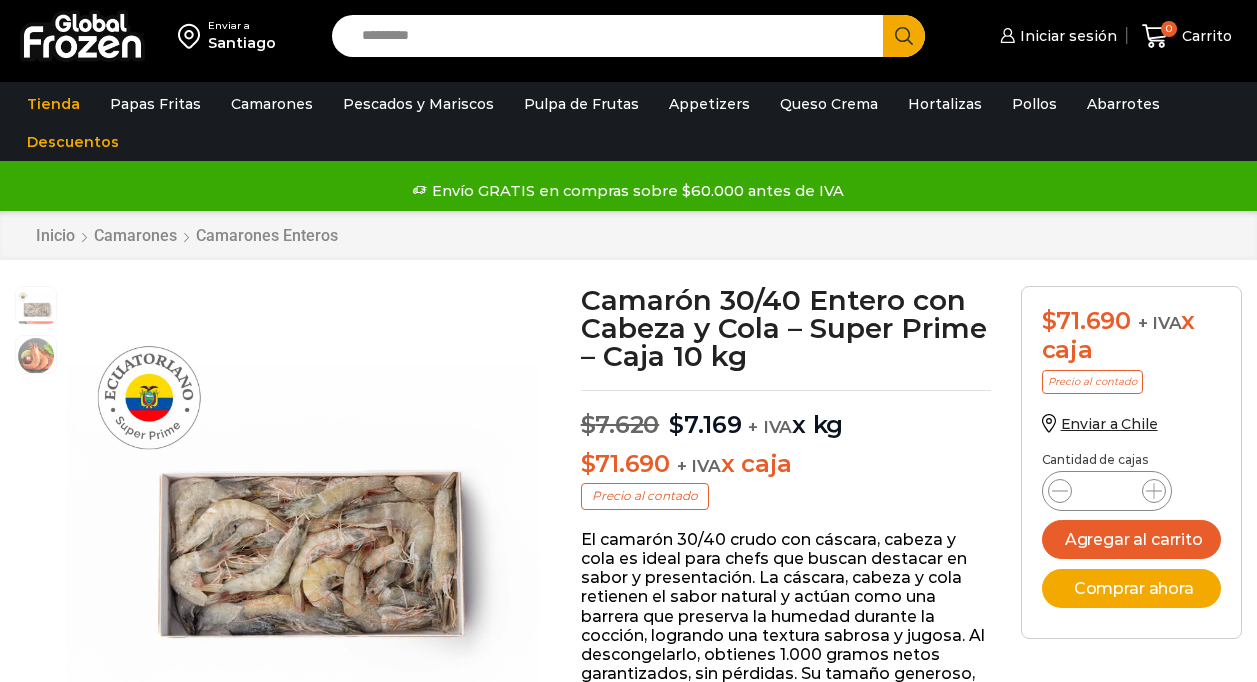 scroll, scrollTop: 1, scrollLeft: 0, axis: vertical 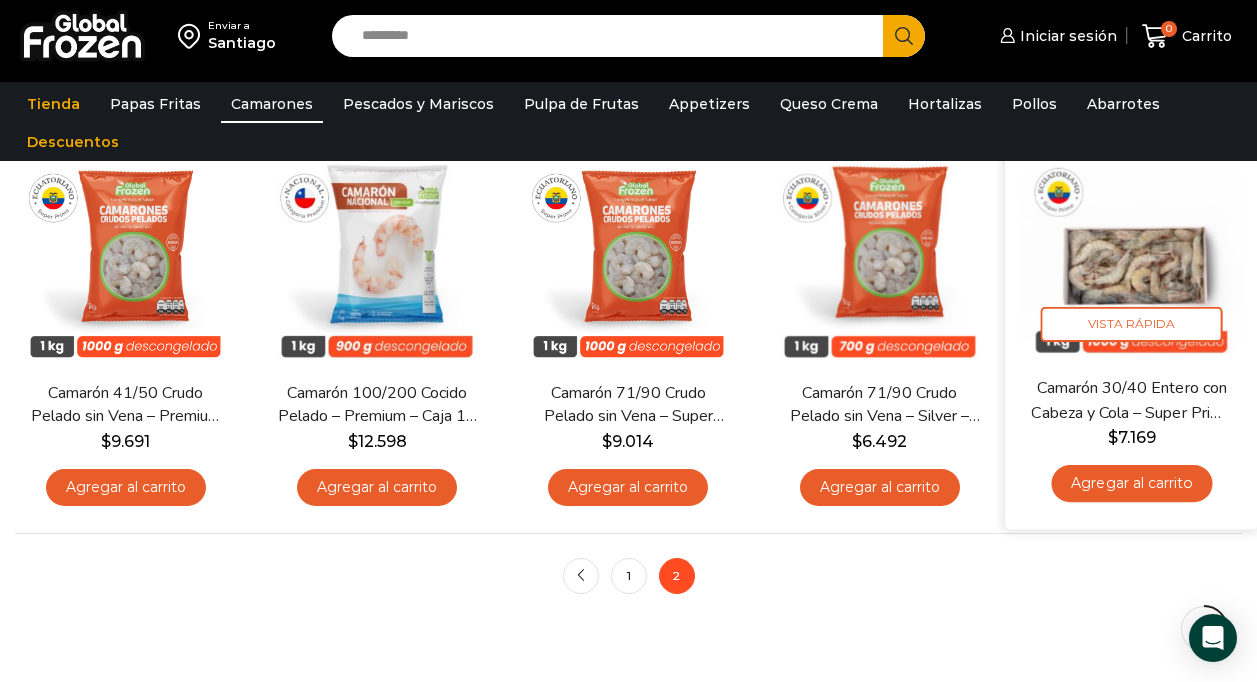 click on "Agregar al carrito" at bounding box center (1131, 483) 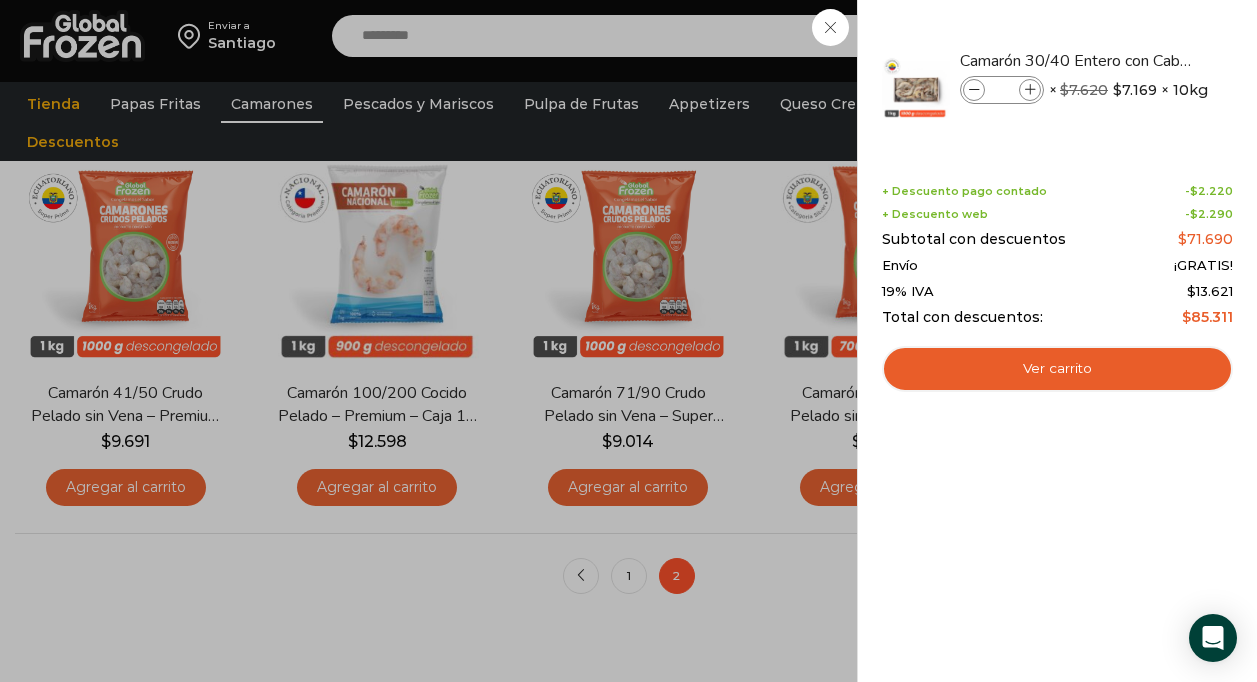 click on "1
Carrito
1
1
Shopping Cart
*" at bounding box center [1187, 36] 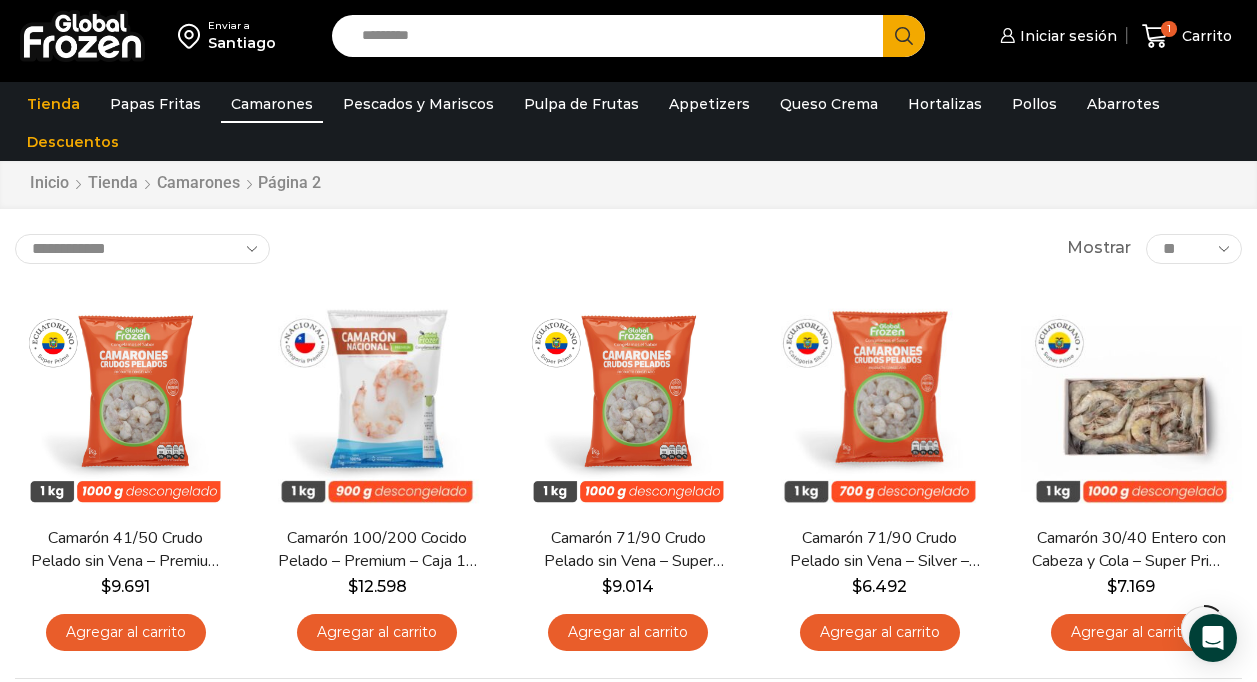 scroll, scrollTop: 0, scrollLeft: 0, axis: both 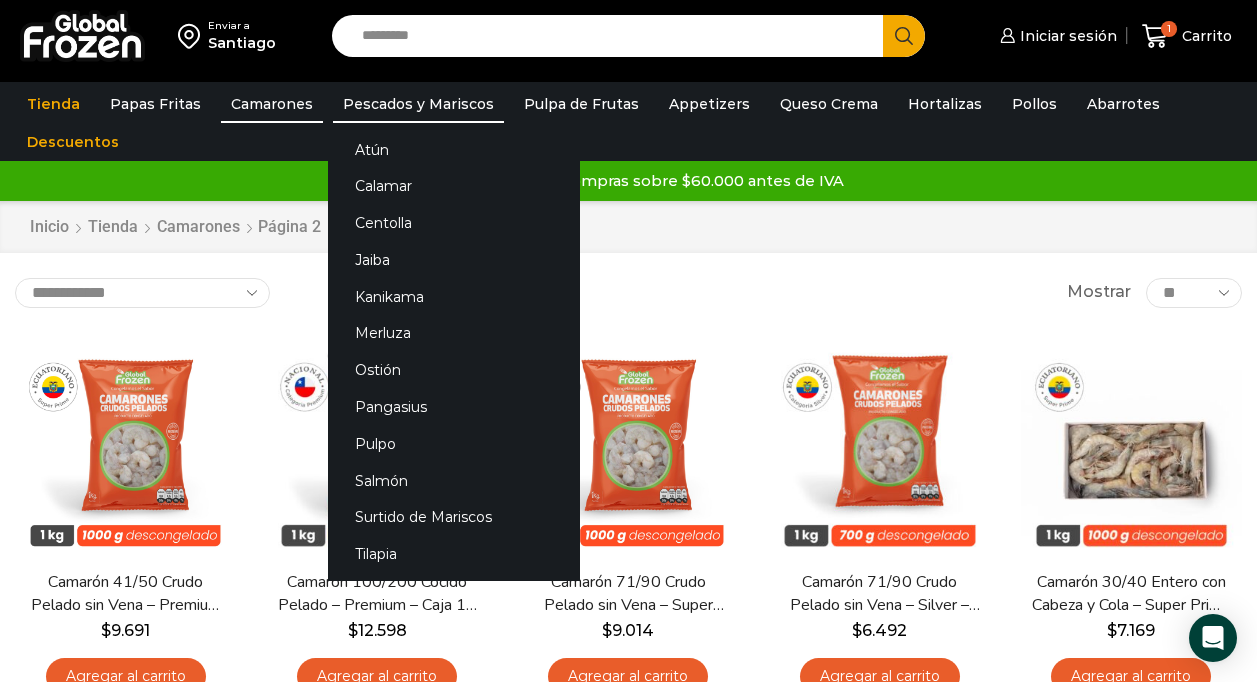 click on "Pescados y Mariscos" at bounding box center [418, 104] 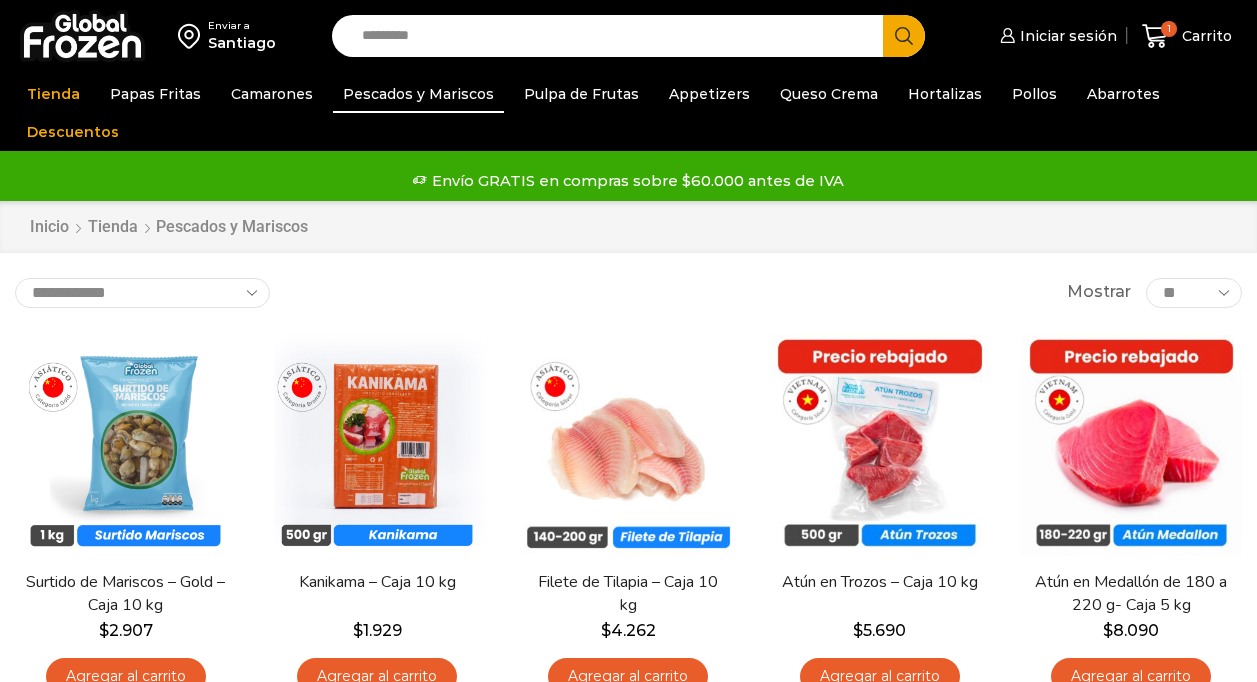 scroll, scrollTop: 0, scrollLeft: 0, axis: both 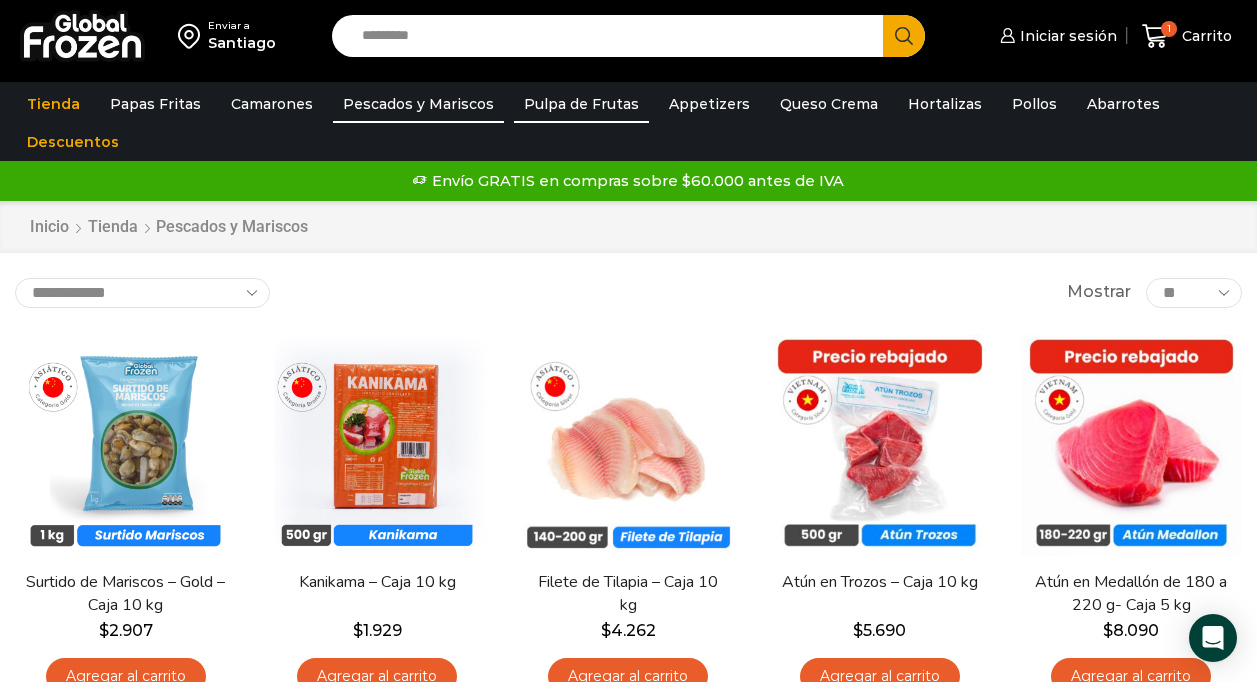 click on "Pulpa de Frutas" at bounding box center (581, 104) 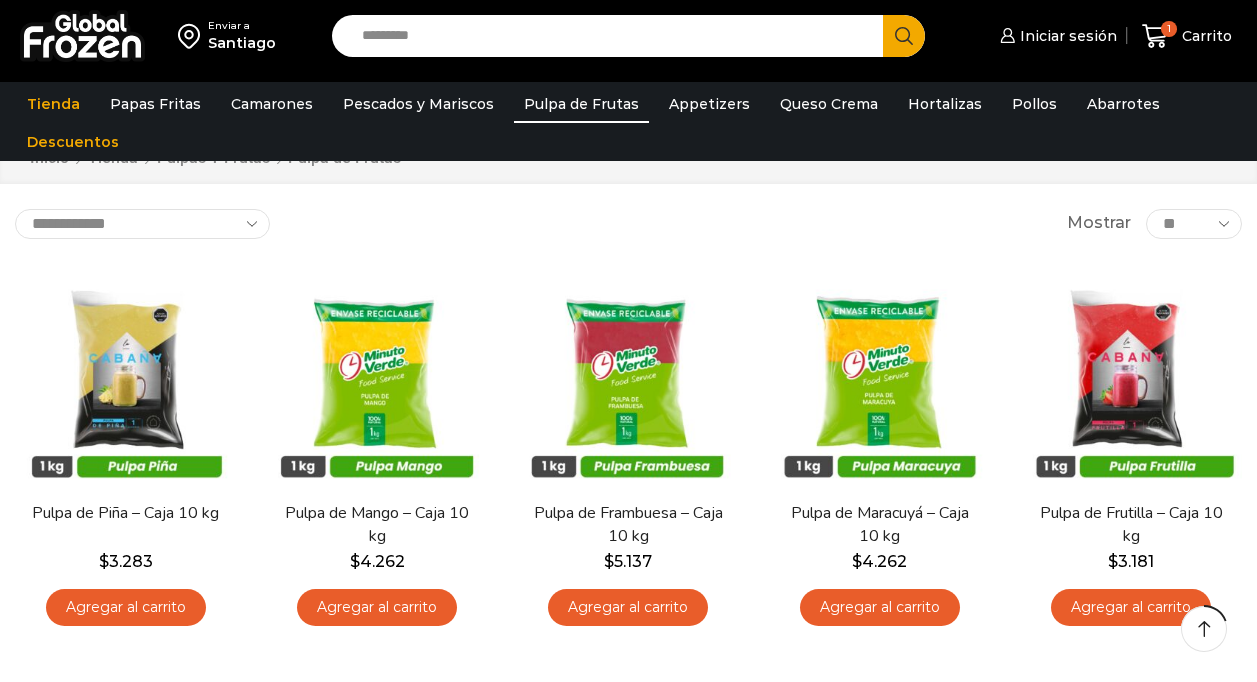 scroll, scrollTop: 208, scrollLeft: 0, axis: vertical 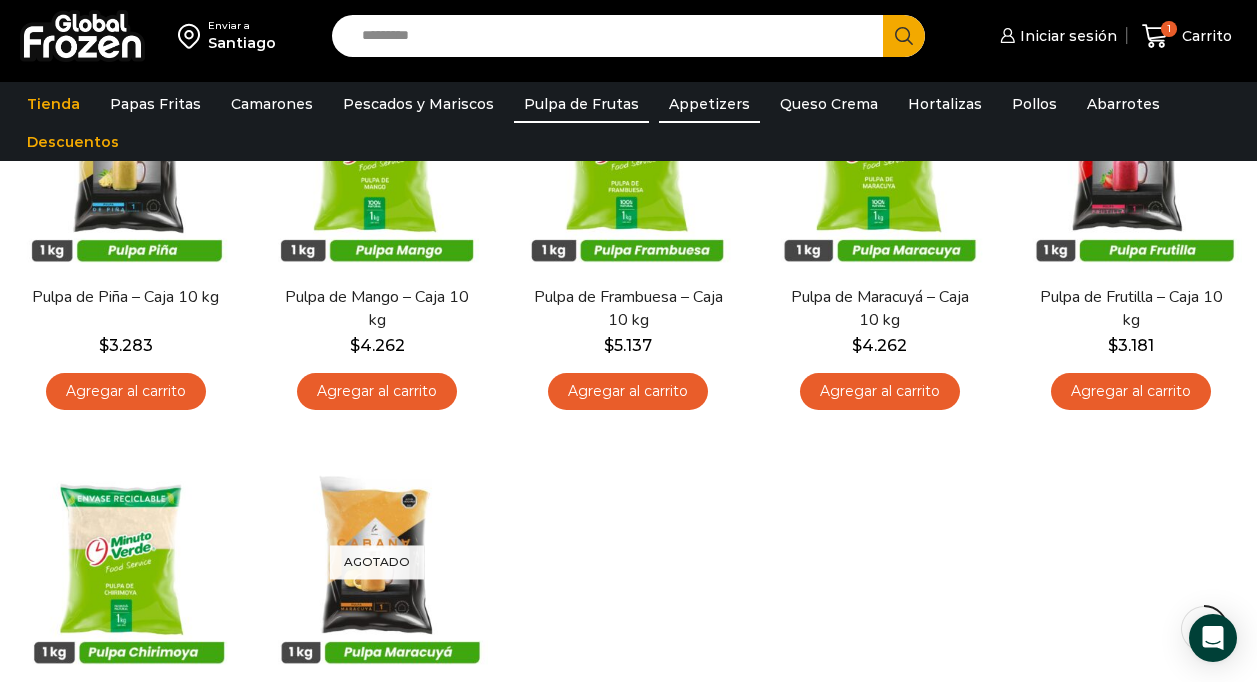 click on "Appetizers" at bounding box center (709, 104) 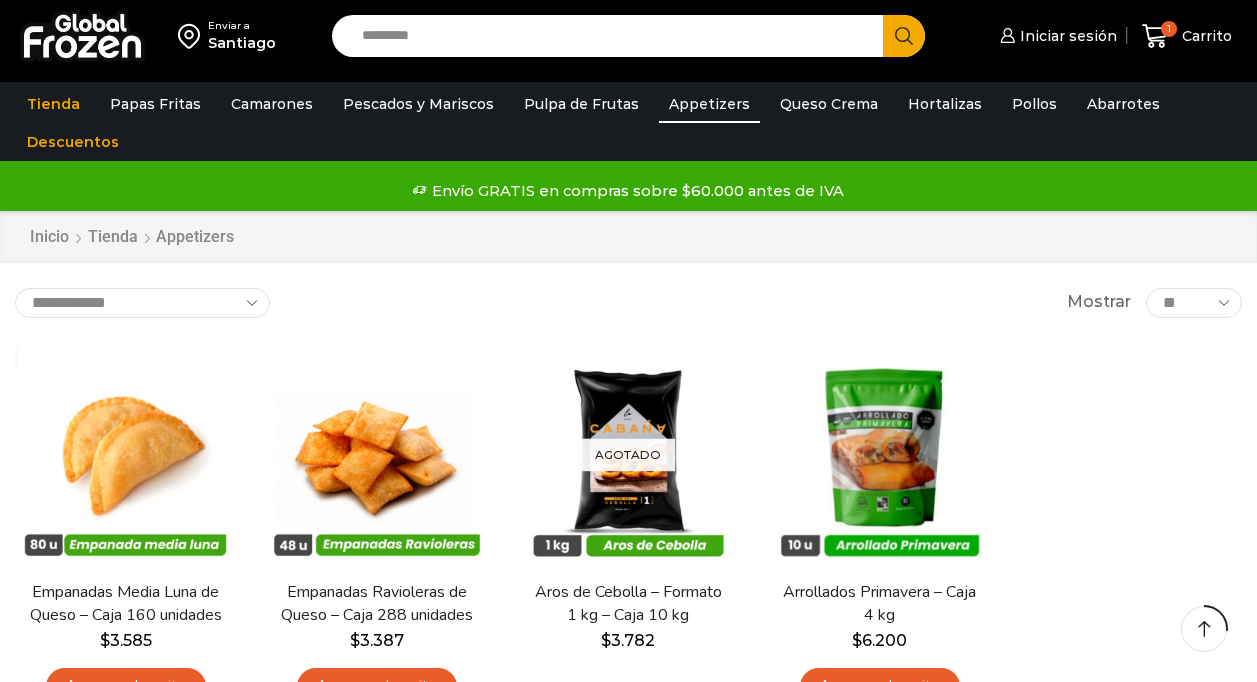 scroll, scrollTop: 169, scrollLeft: 0, axis: vertical 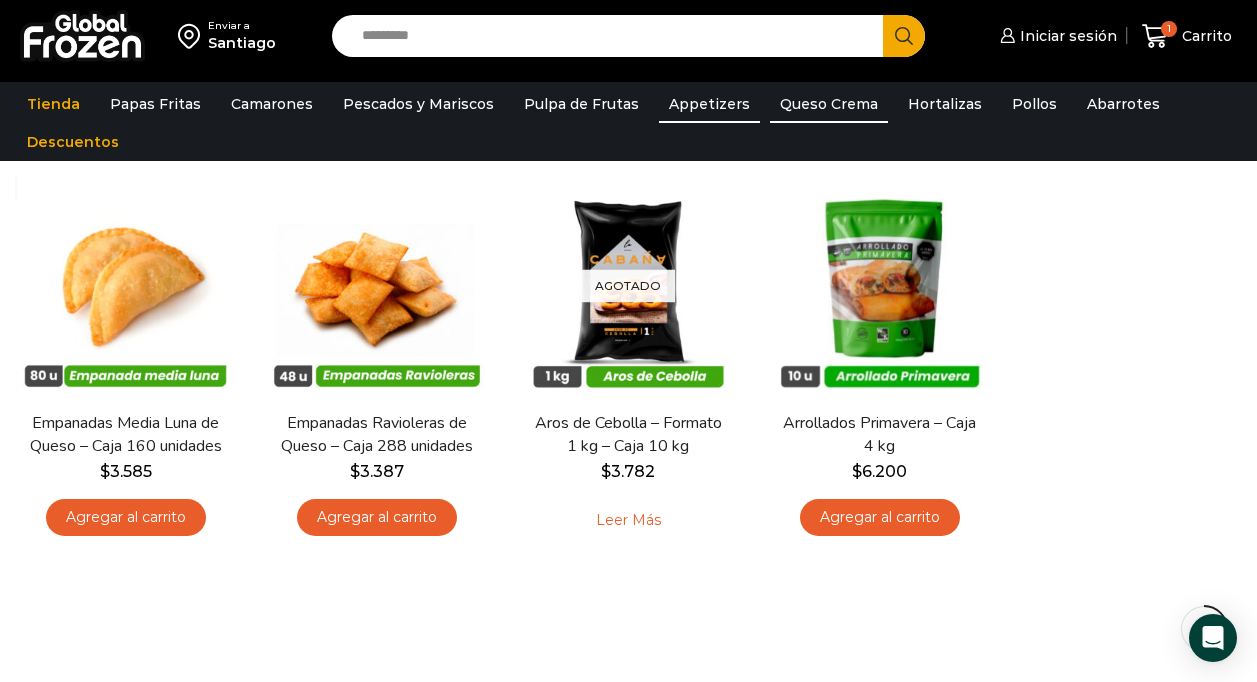 click on "Queso Crema" at bounding box center (829, 104) 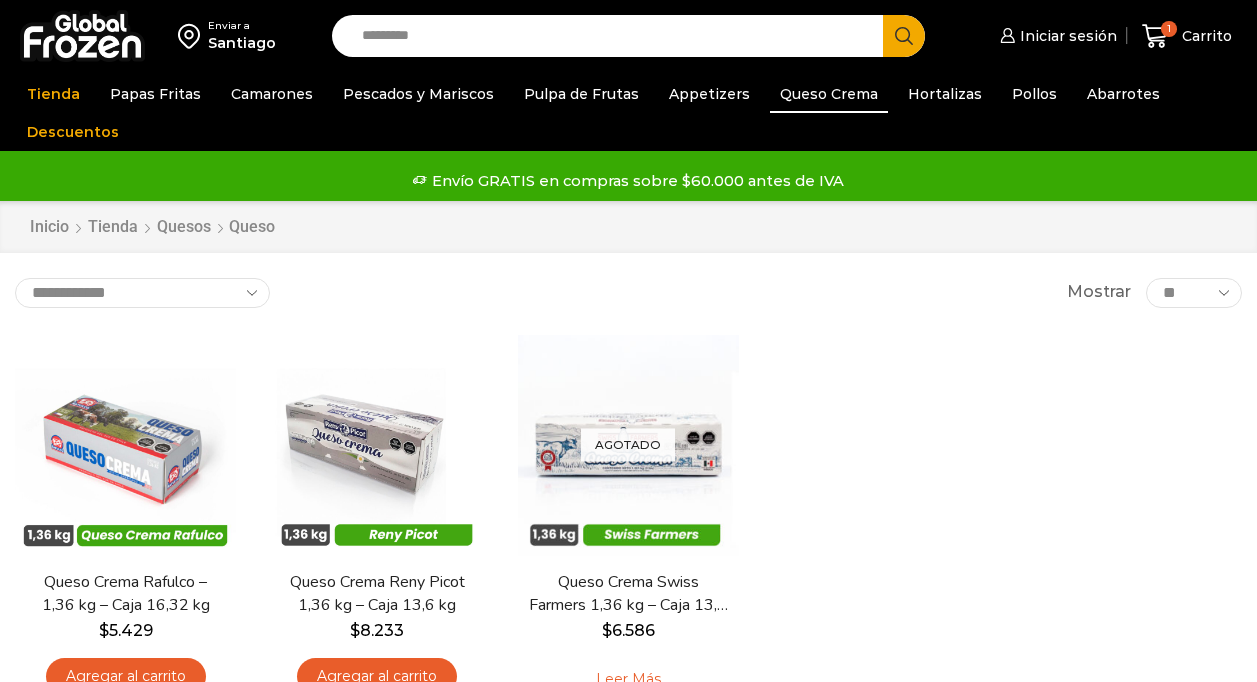 scroll, scrollTop: 0, scrollLeft: 0, axis: both 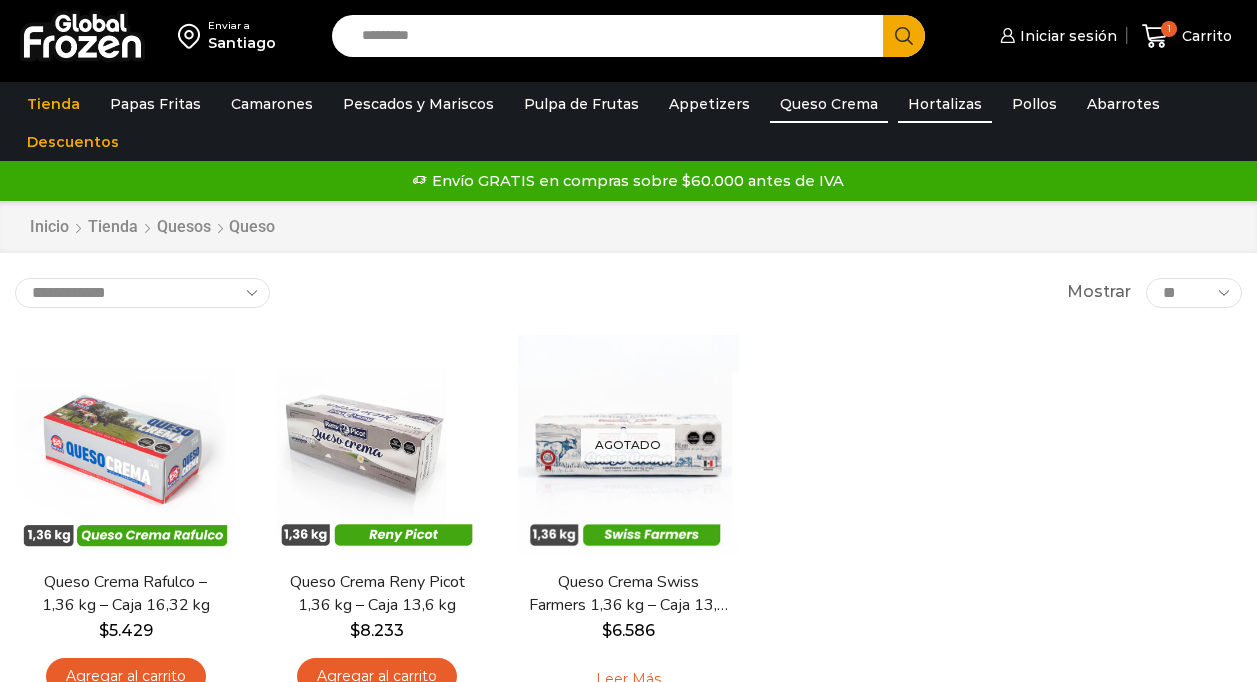 click on "Hortalizas" at bounding box center [945, 104] 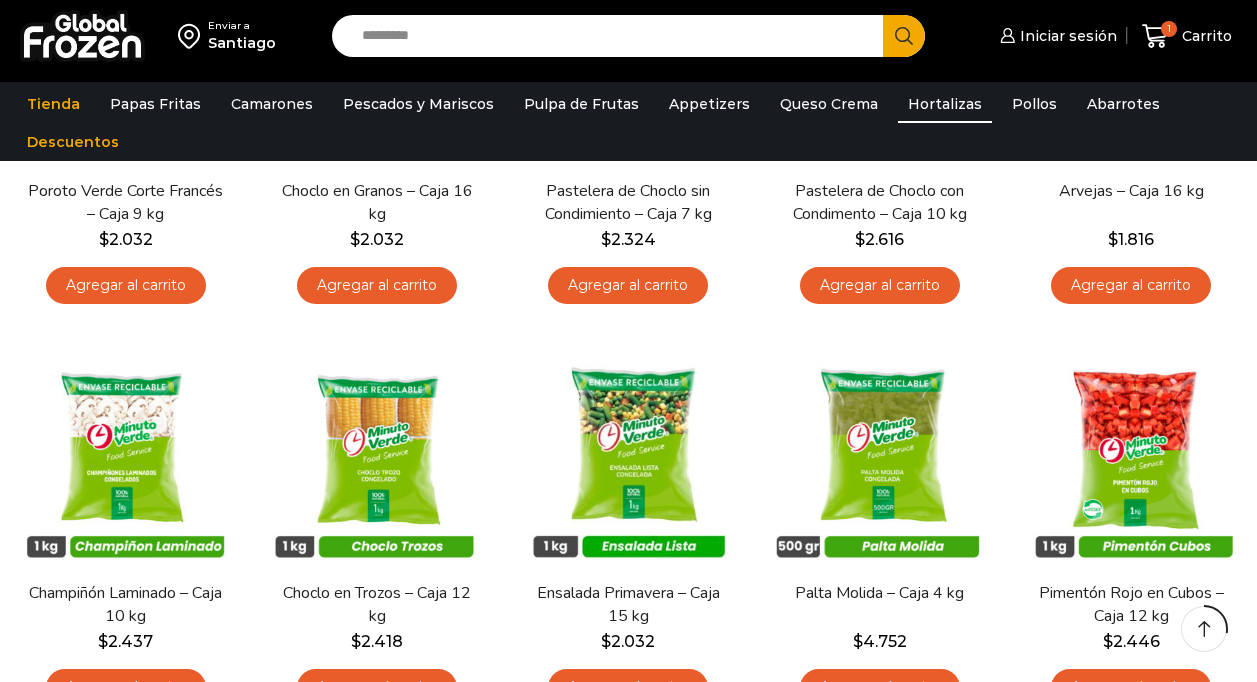 scroll, scrollTop: 402, scrollLeft: 0, axis: vertical 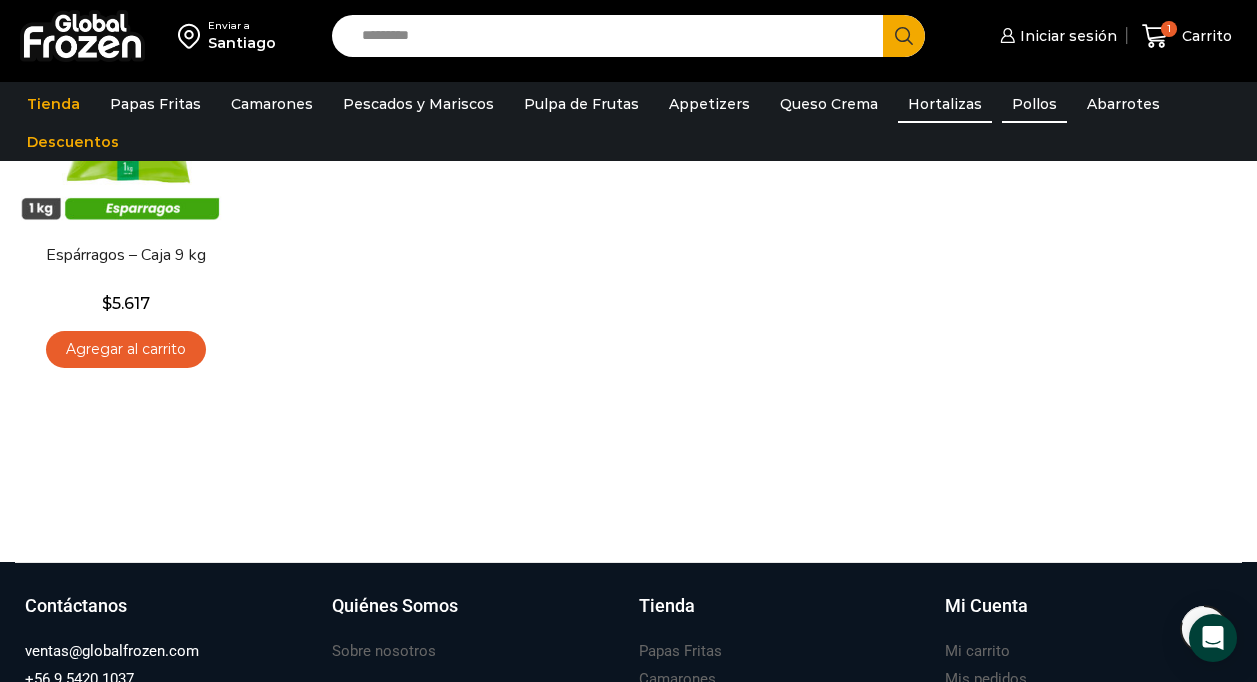 click on "Pollos" at bounding box center (1034, 104) 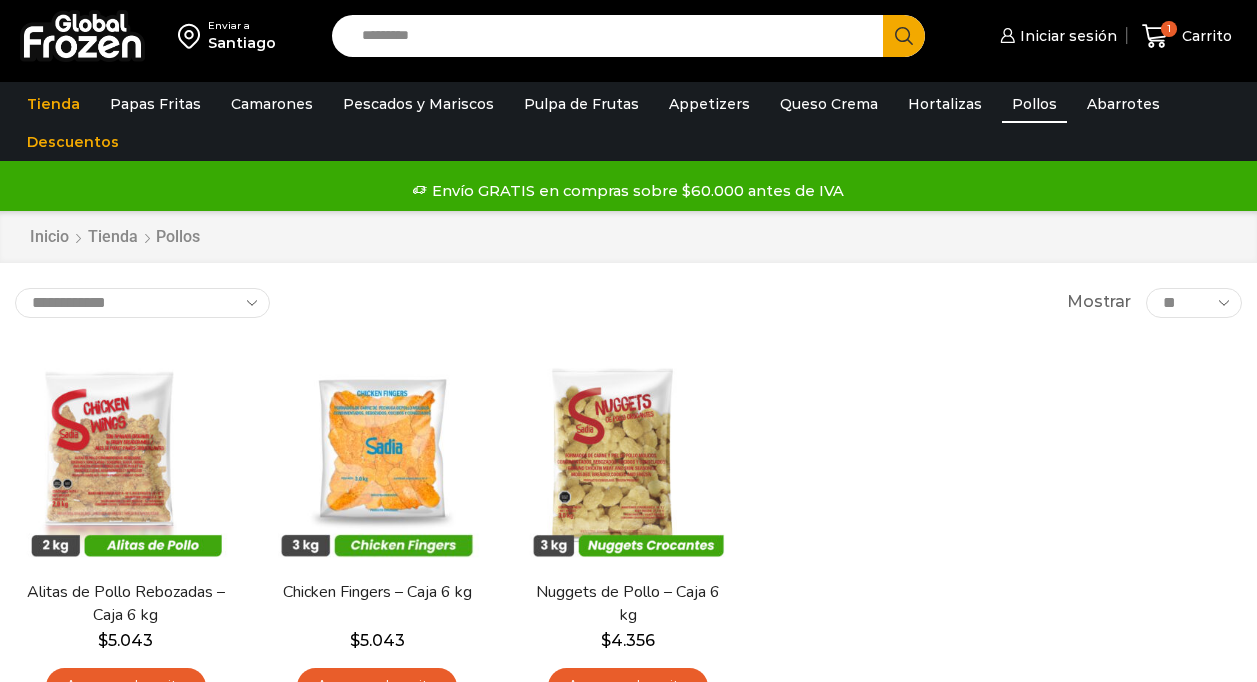 scroll, scrollTop: 21, scrollLeft: 0, axis: vertical 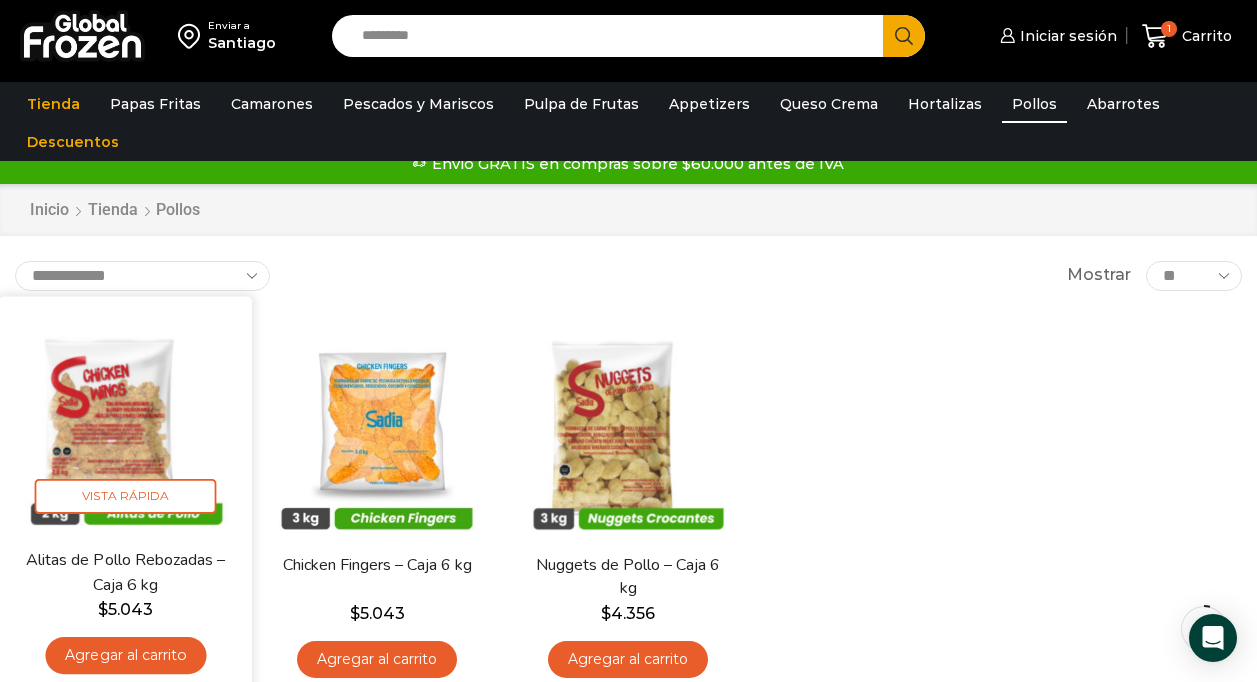 click at bounding box center (125, 422) 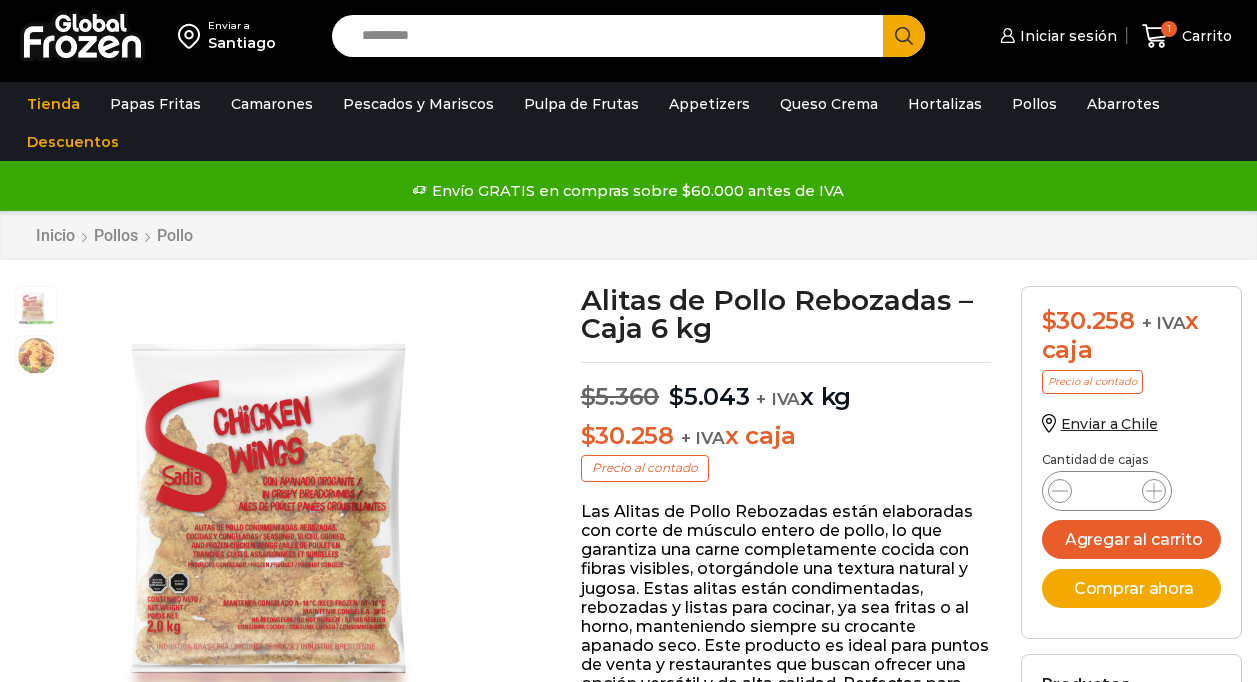 scroll, scrollTop: 1, scrollLeft: 0, axis: vertical 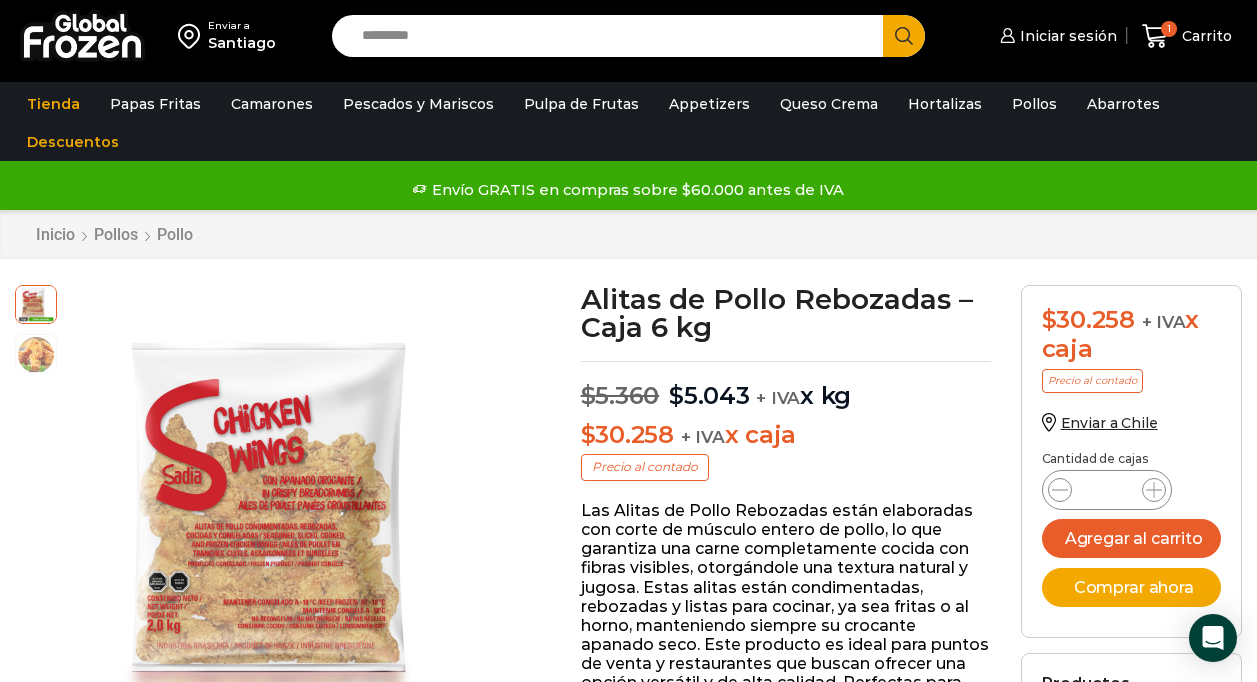 click on "Alitas de Pollo Rebozadas – Caja 6 kg
$ 5.360   Original price was: $5.360. $ 5.043 Current price is: $5.043.   + IVA  x kg
$ 30.258   + IVA  x caja
Precio al contado
Las Alitas de Pollo Rebozadas están elaboradas con corte de músculo entero de pollo, lo que garantiza una carne completamente cocida con fibras visibles, otorgándole una textura natural y jugosa. Estas alitas están condimentadas, rebozadas y listas para cocinar, ya sea fritas o al horno, manteniendo siempre su crocante apanado seco. Este producto es ideal para puntos de venta y restaurantes que buscan ofrecer una opción versátil y de alta calidad. Perfectas para servir como aperitivo o plato principal, las alitas ofrecen sabor y textura en cada bocado.
SKU:  CC01001010
Categoría:  Pollo
En stock
Detalles del producto" at bounding box center [786, 1010] 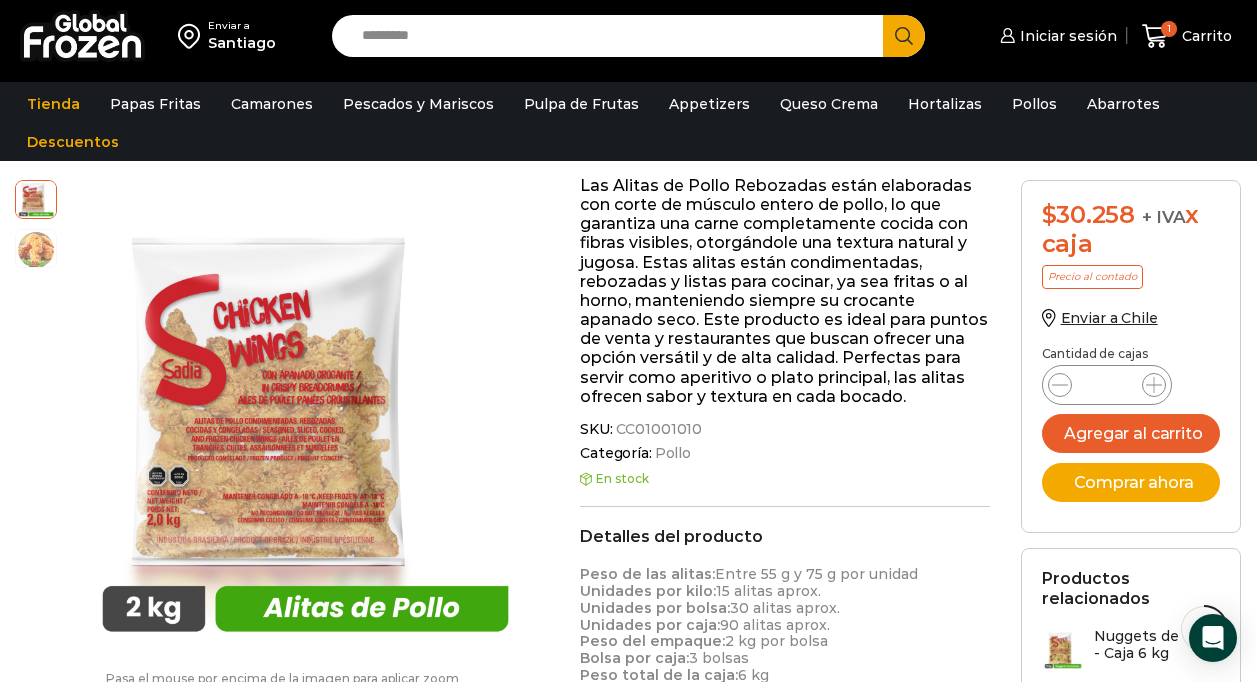scroll, scrollTop: 345, scrollLeft: 0, axis: vertical 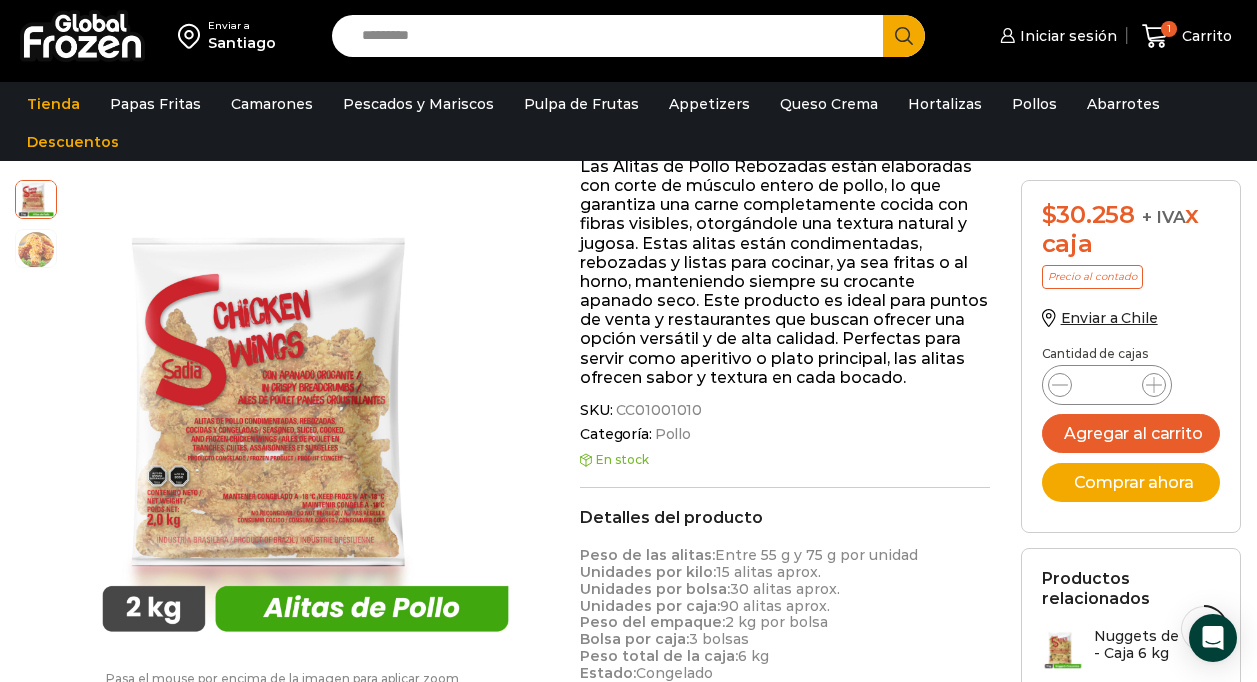 click at bounding box center (288, 416) 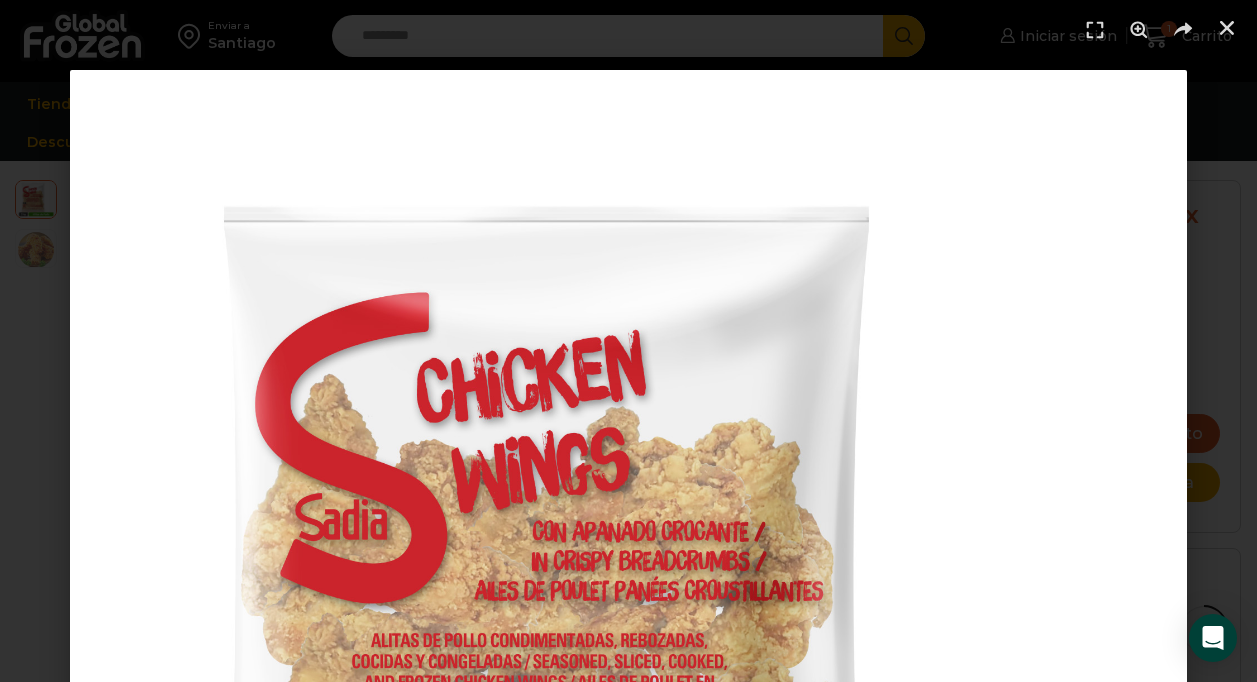 click at bounding box center (628, 628) 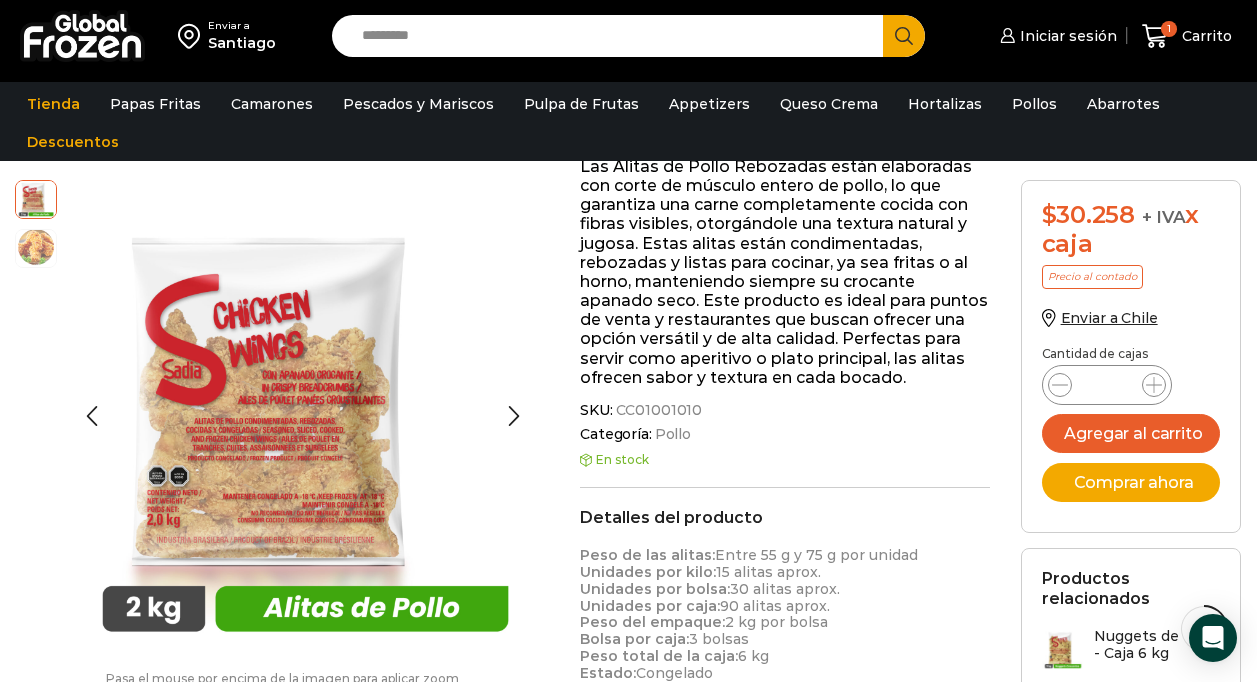 click at bounding box center [36, 247] 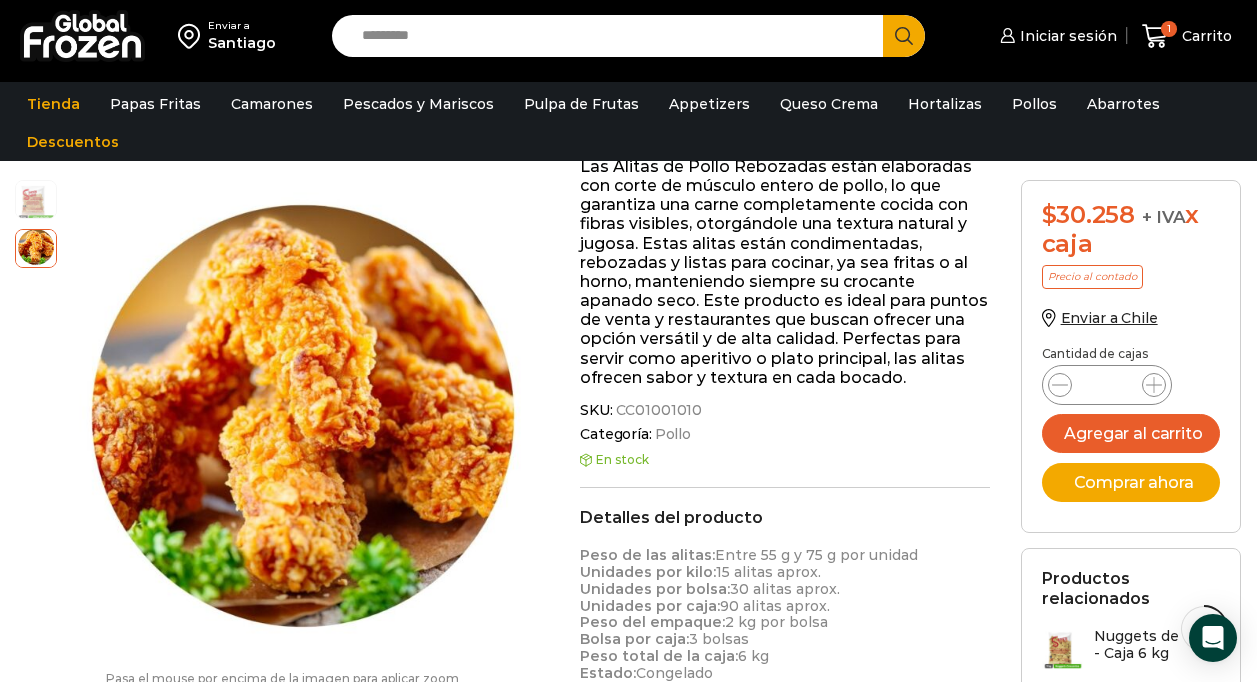 click on "SKU:  CC01001010" at bounding box center (785, 410) 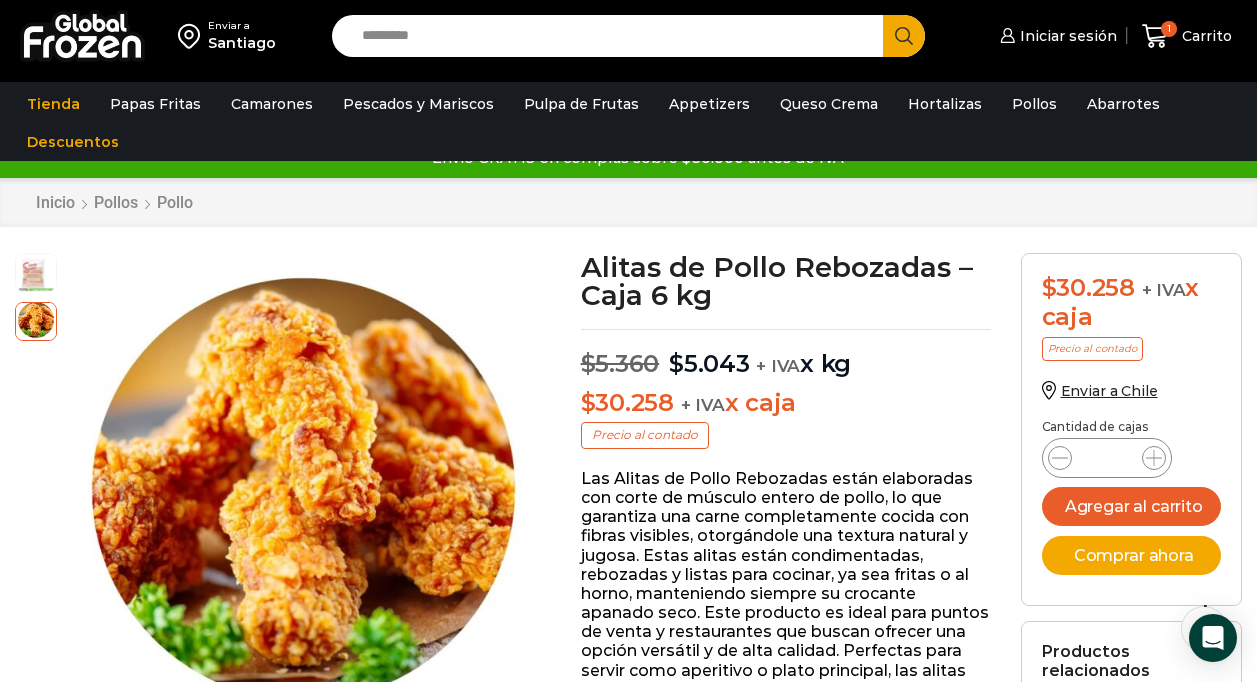 scroll, scrollTop: 0, scrollLeft: 0, axis: both 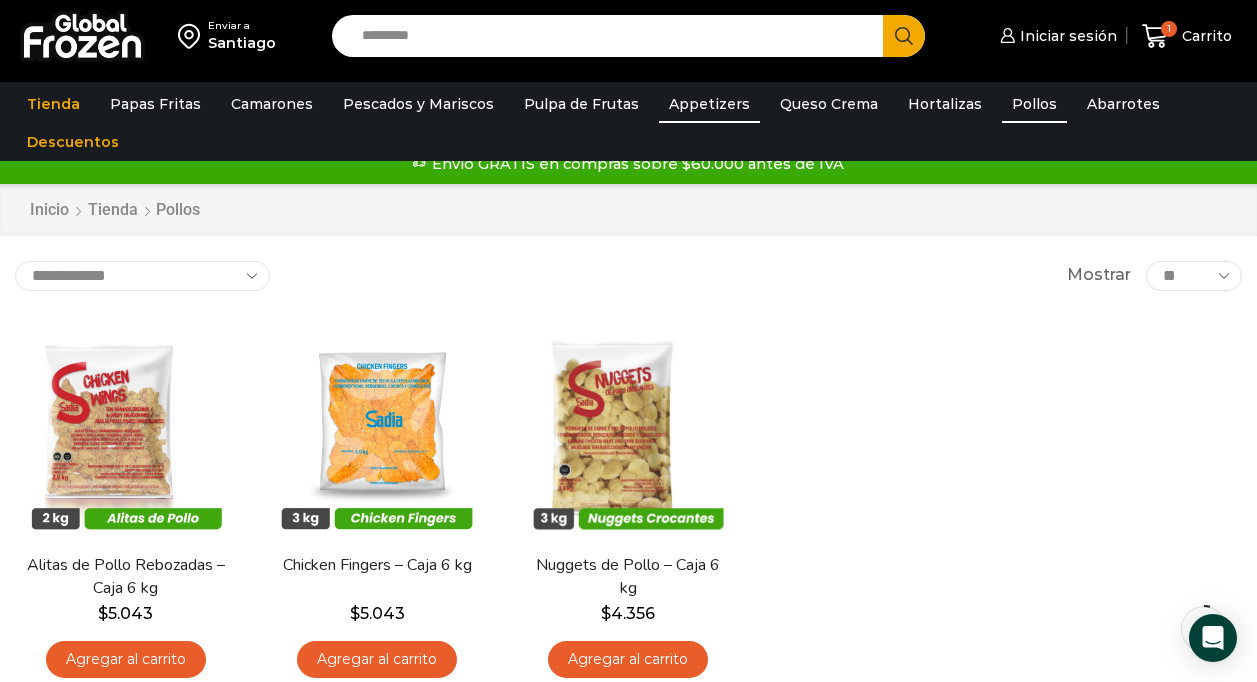 click on "Appetizers" at bounding box center [709, 104] 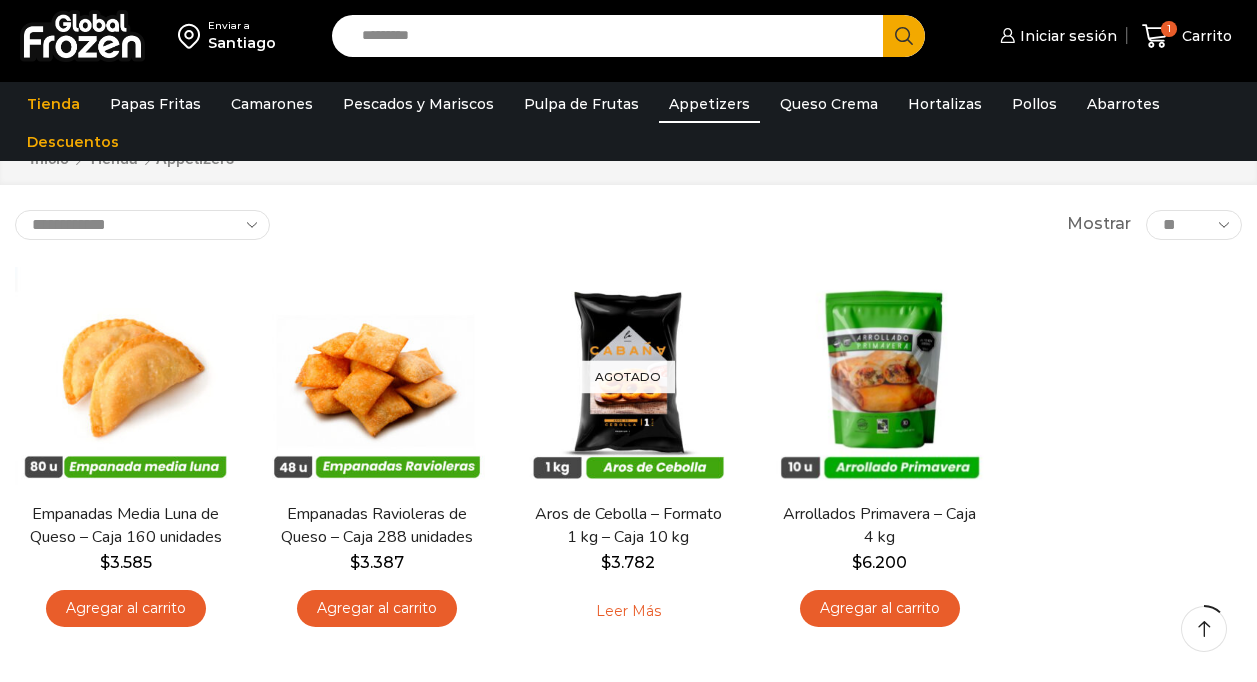 scroll, scrollTop: 78, scrollLeft: 0, axis: vertical 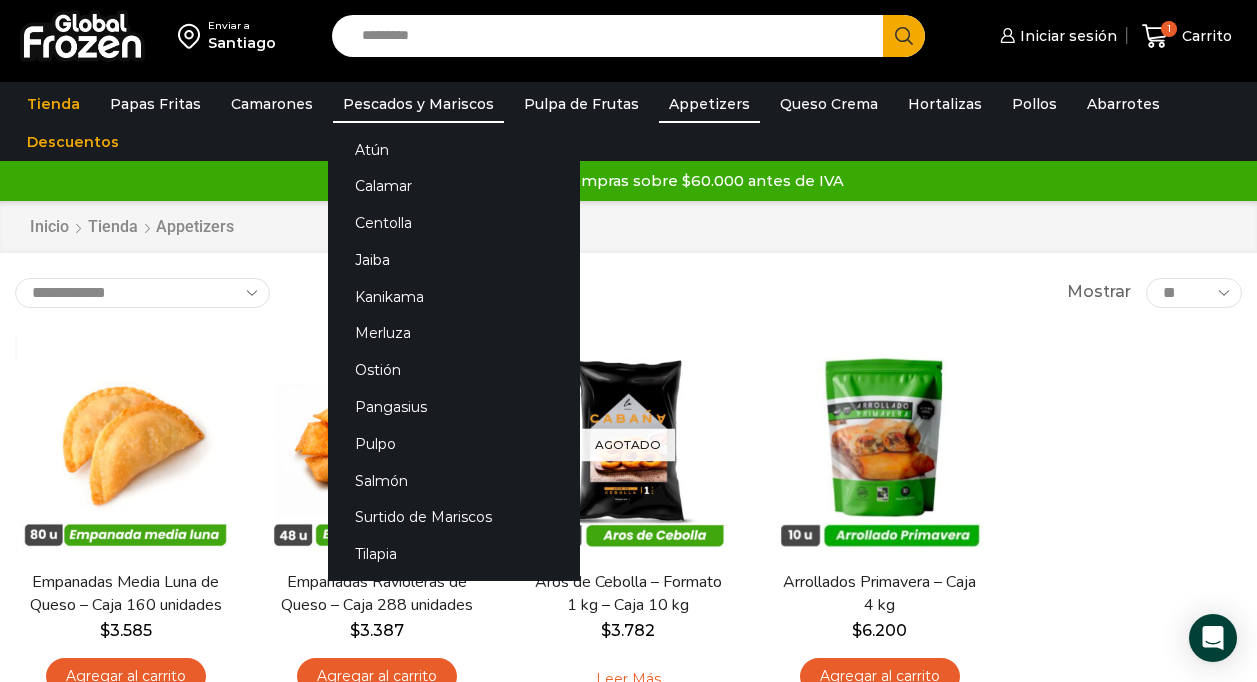 click on "Pescados y Mariscos" at bounding box center (418, 104) 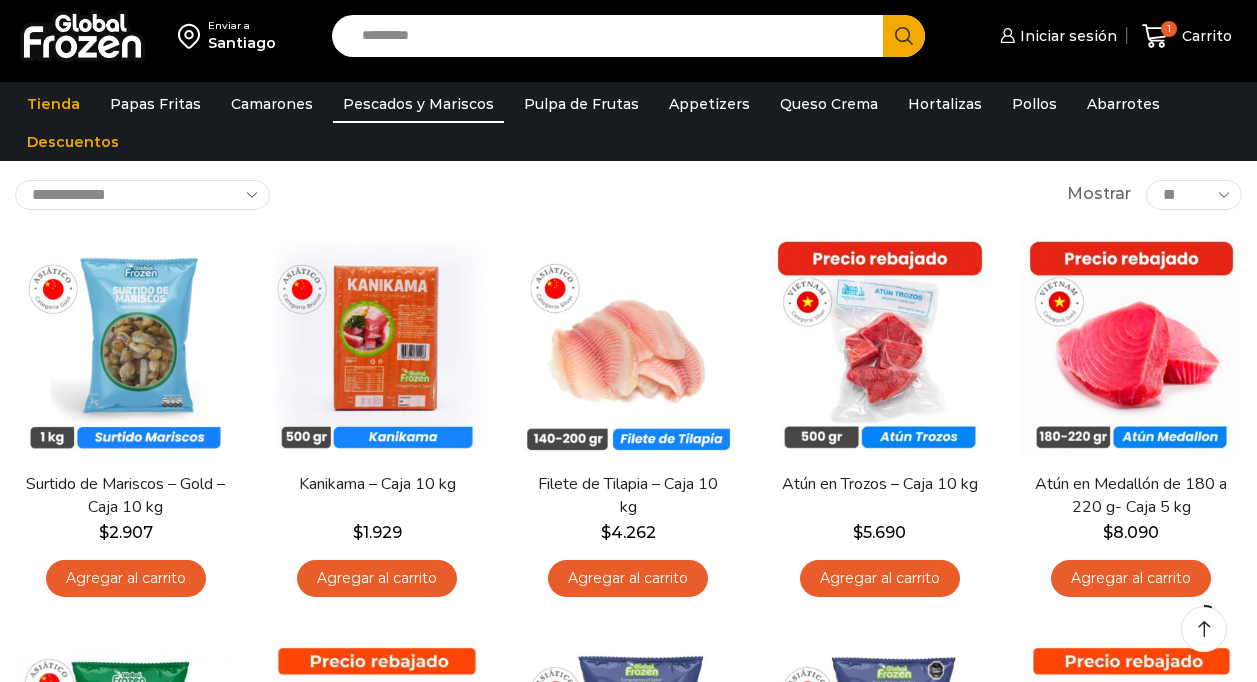 scroll, scrollTop: 135, scrollLeft: 0, axis: vertical 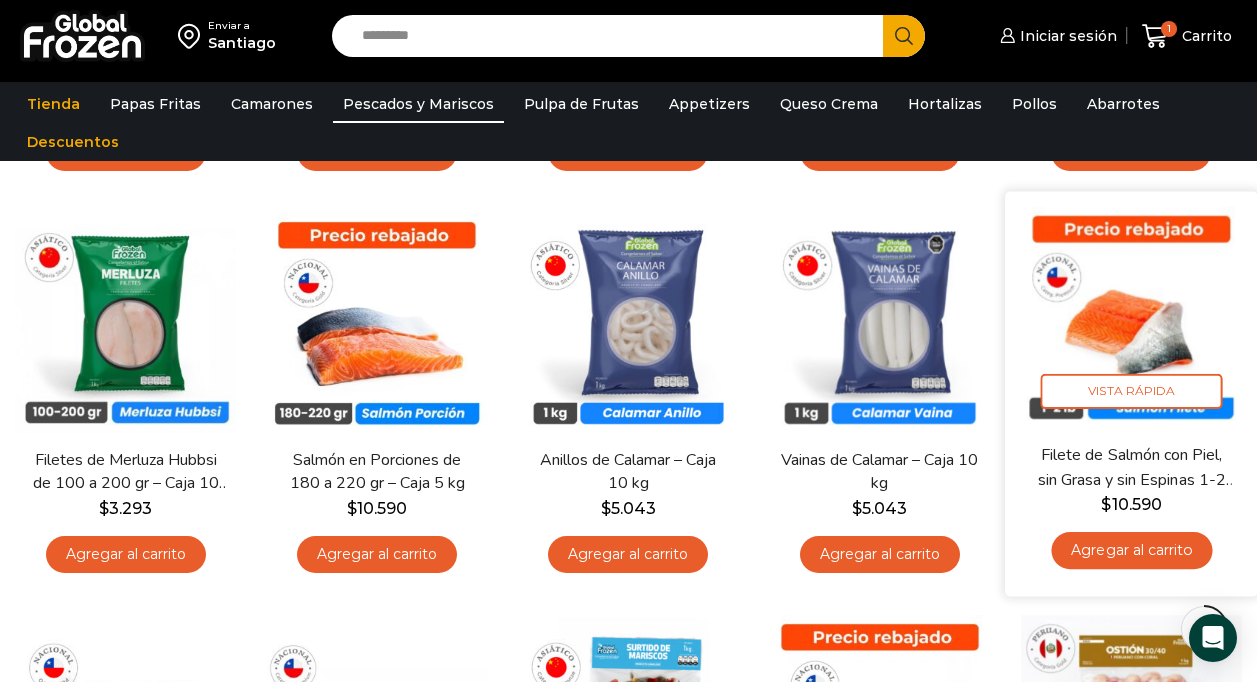 click at bounding box center [1131, 317] 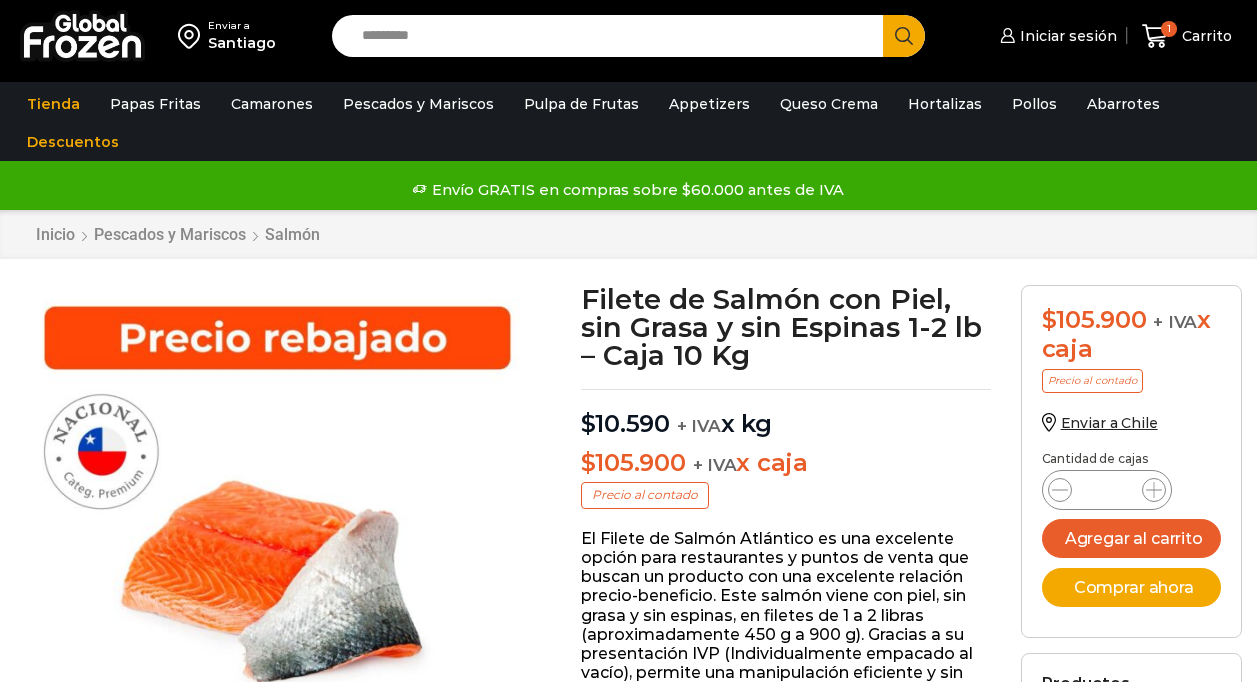 scroll, scrollTop: 1, scrollLeft: 0, axis: vertical 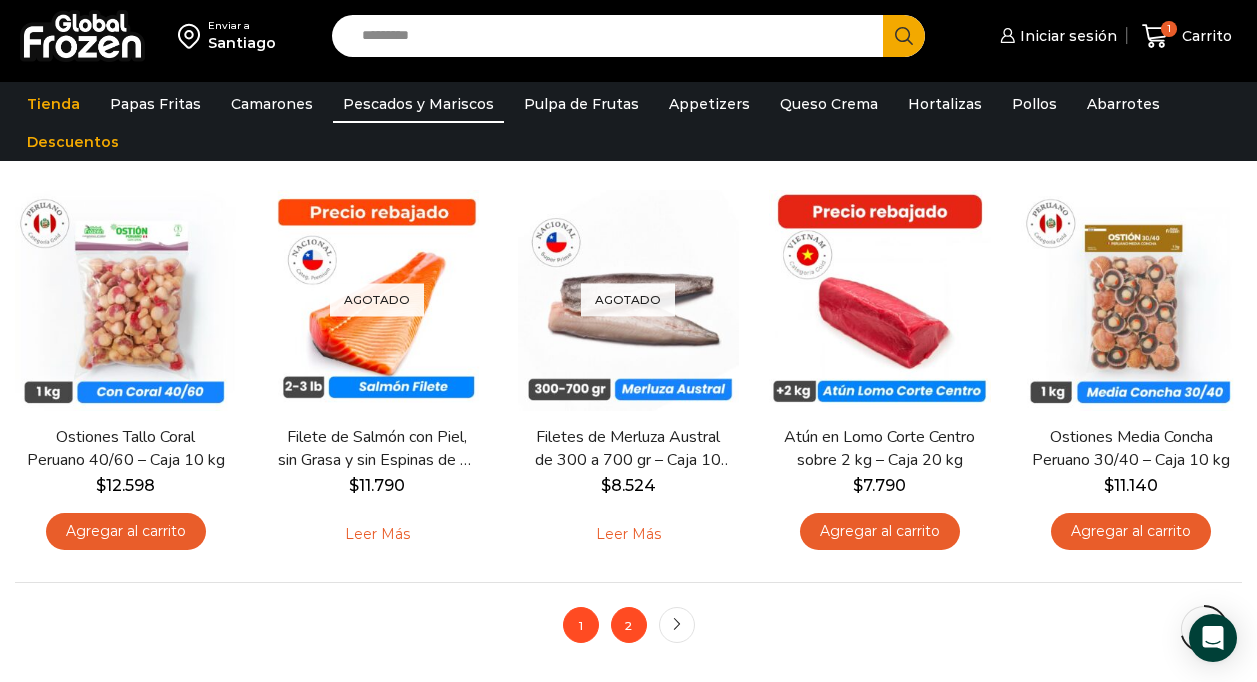 click on "2" at bounding box center [629, 625] 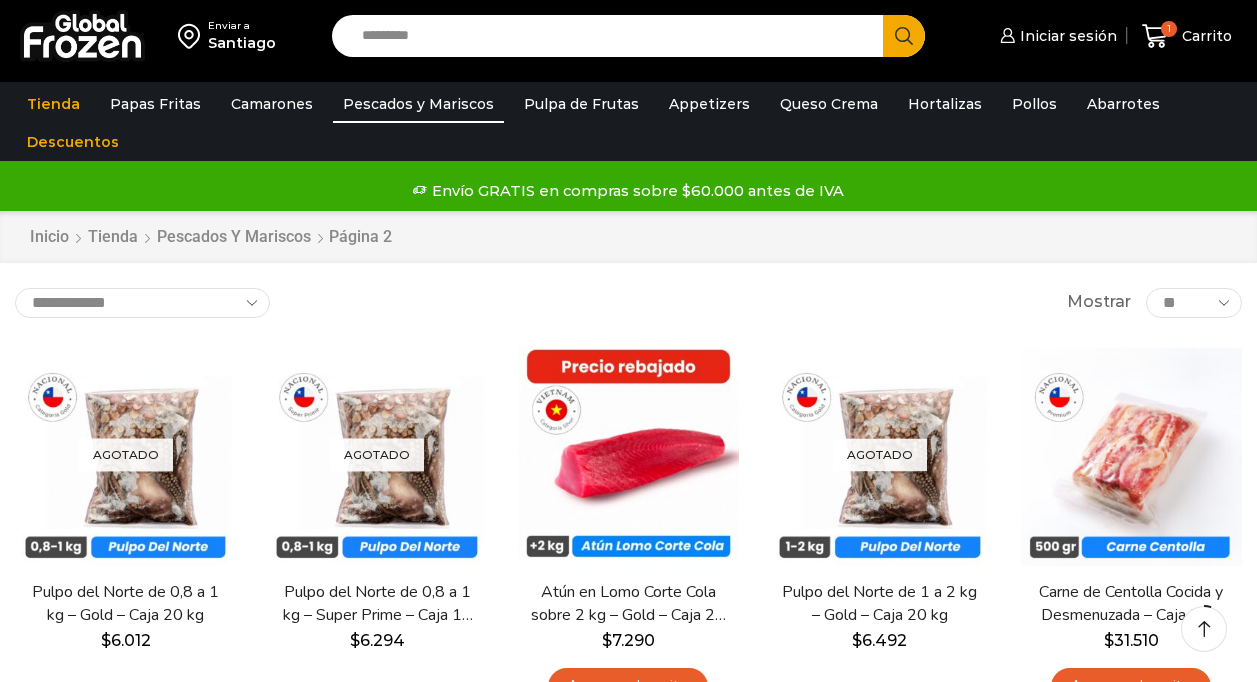 scroll, scrollTop: 99, scrollLeft: 0, axis: vertical 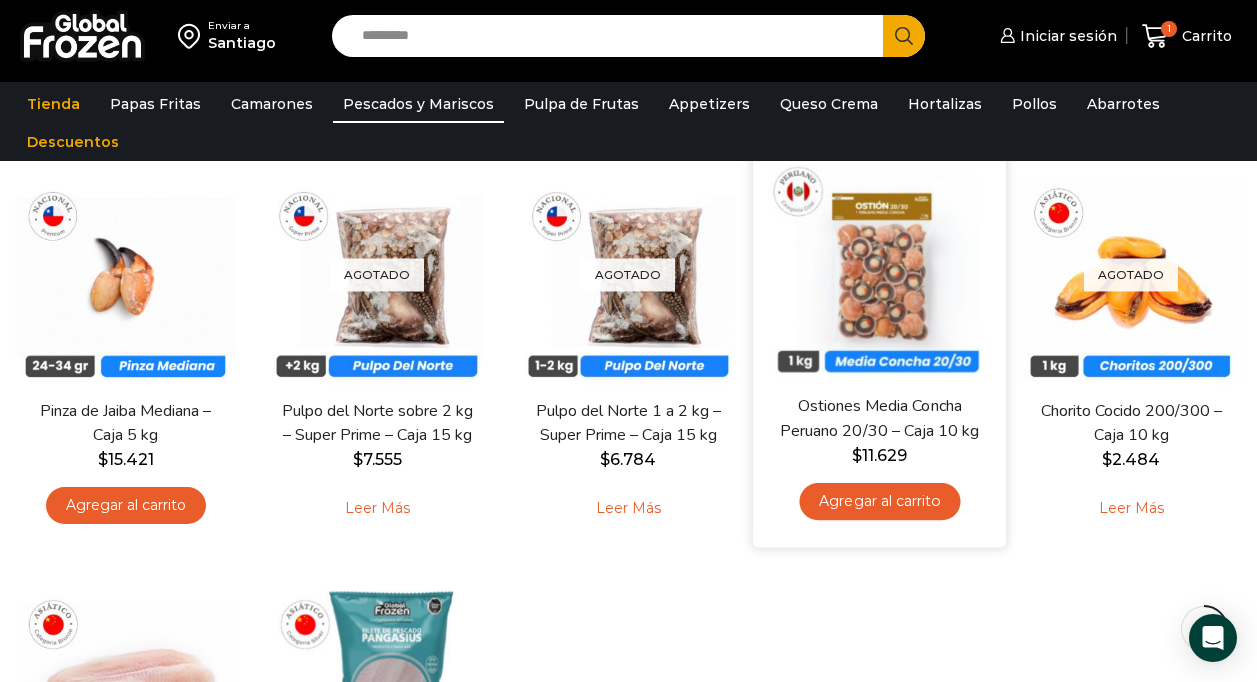 click on "En stock
Vista Rápida
Ostiones Media Concha Peruano 20/30 – Caja 10 kg
$ 11.629
Agregar al carrito" at bounding box center (879, 344) 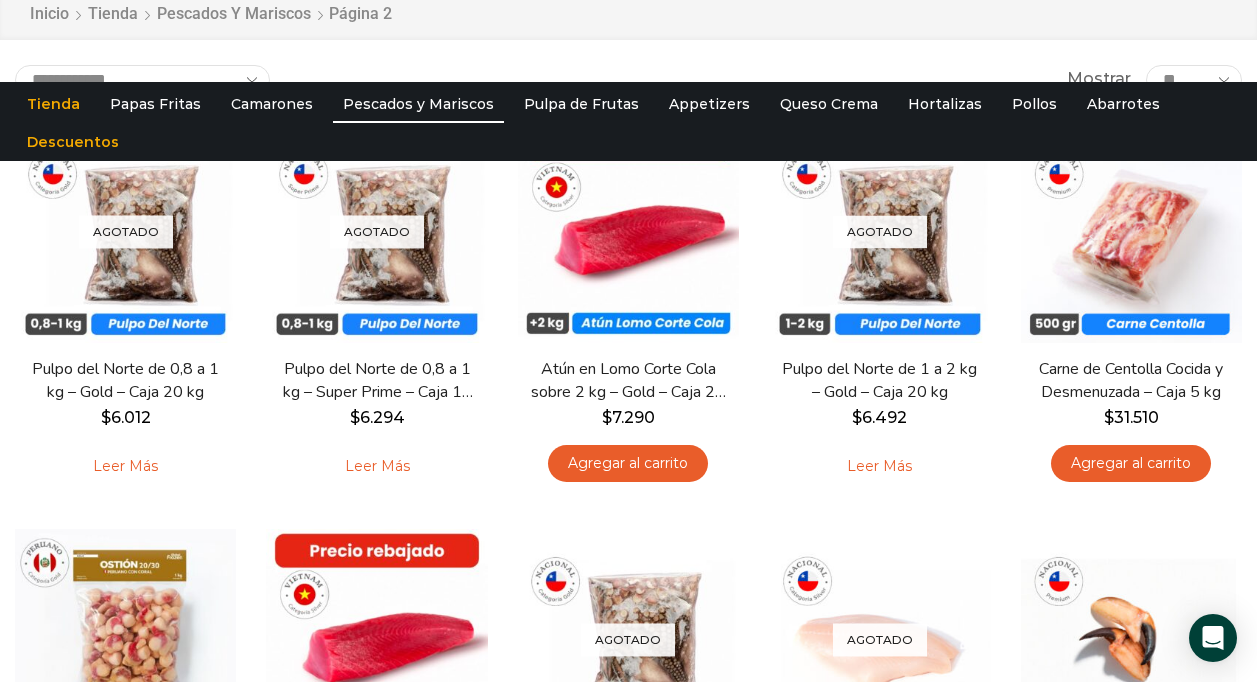 scroll, scrollTop: 0, scrollLeft: 0, axis: both 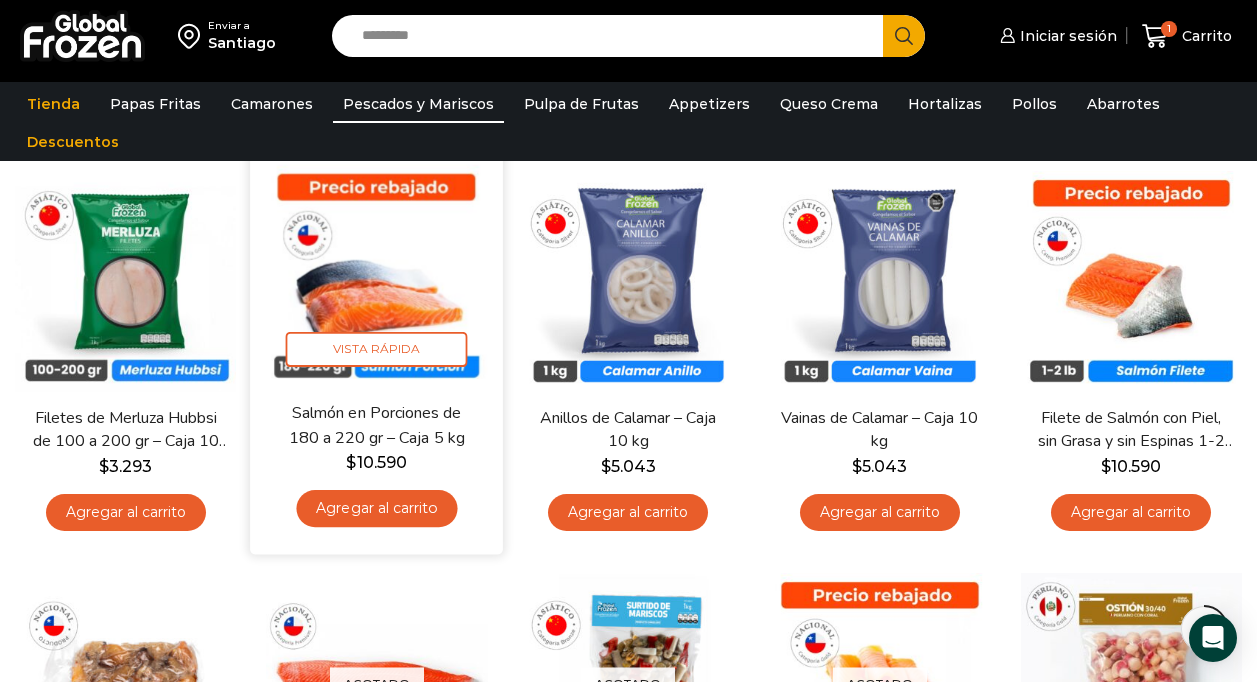 click at bounding box center (377, 275) 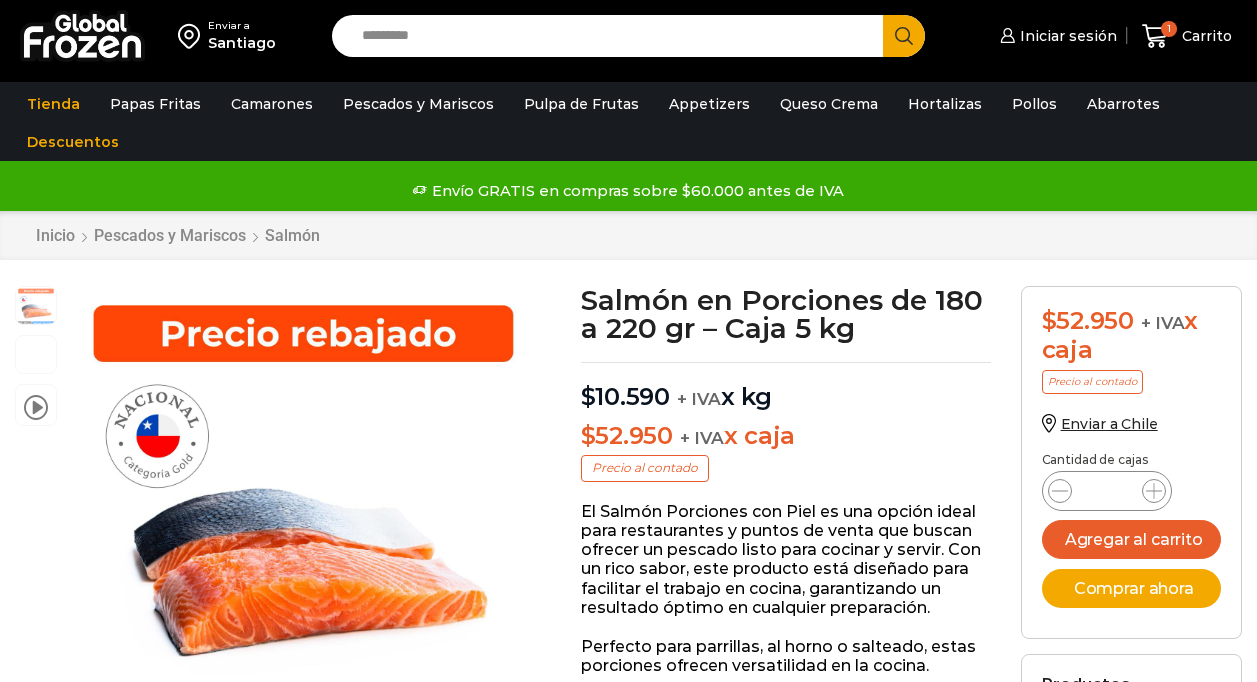 scroll, scrollTop: 1, scrollLeft: 0, axis: vertical 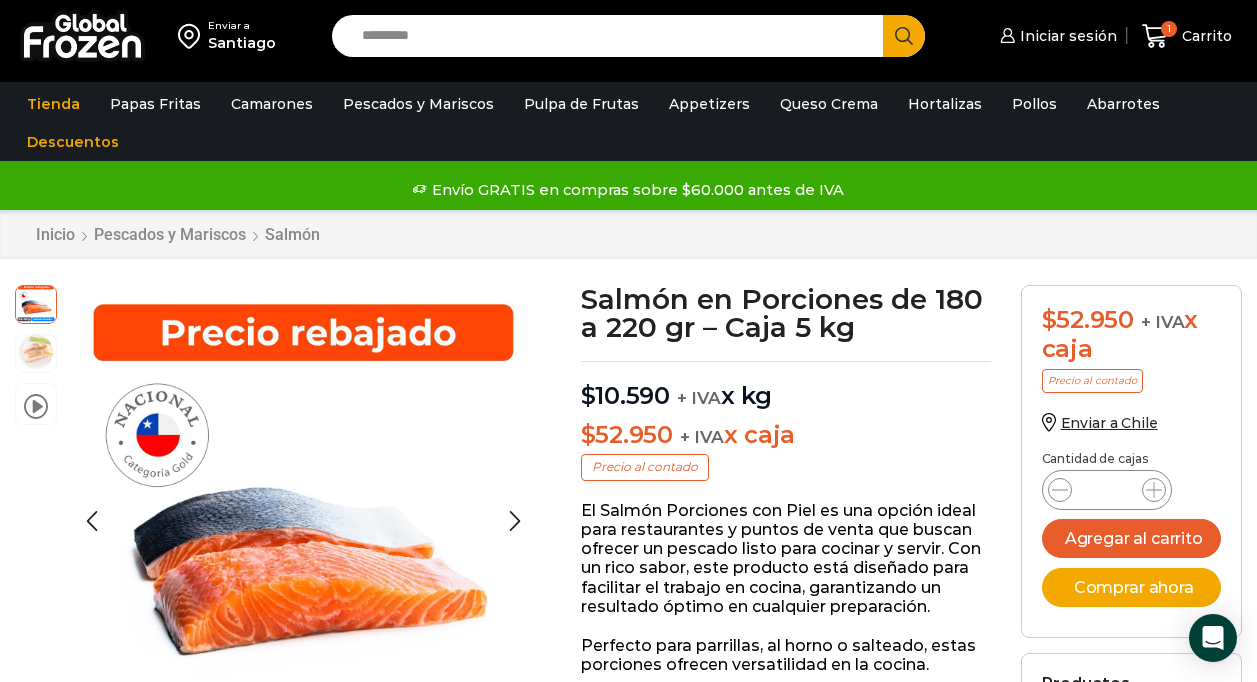 click at bounding box center [36, 352] 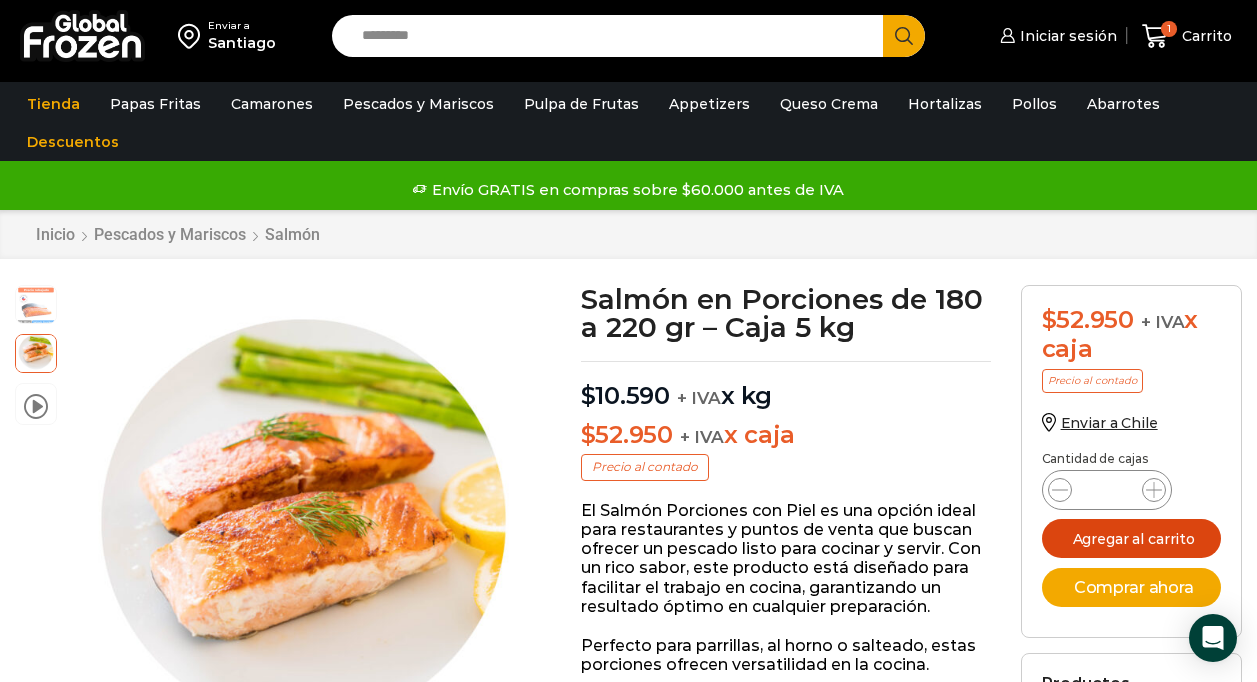 click on "Agregar al carrito" at bounding box center (1131, 538) 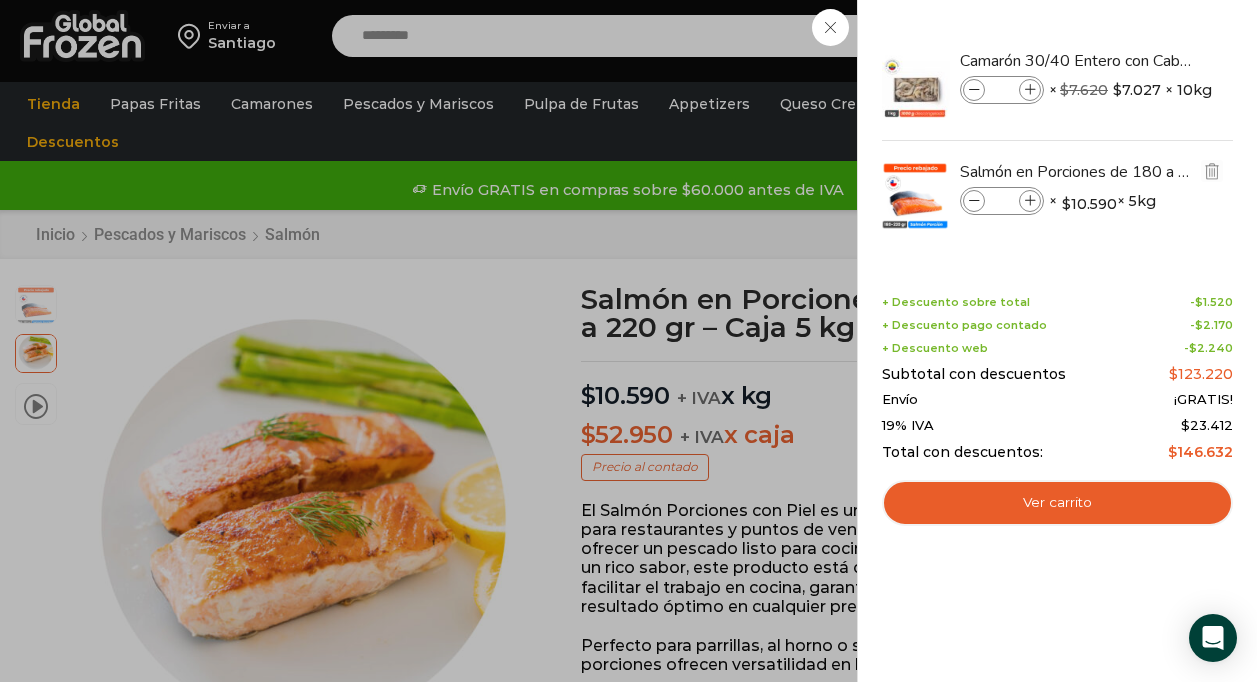 click on "×  $ 10.590  × 5kg" at bounding box center (1102, 201) 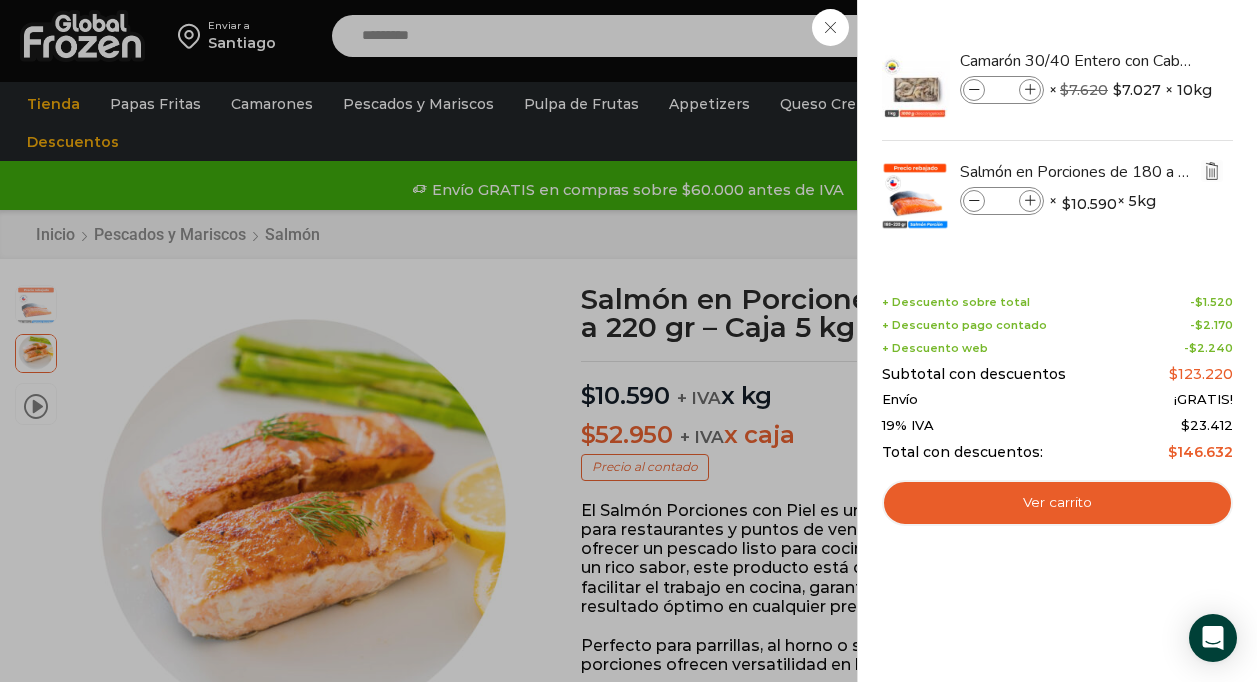 click at bounding box center (1212, 171) 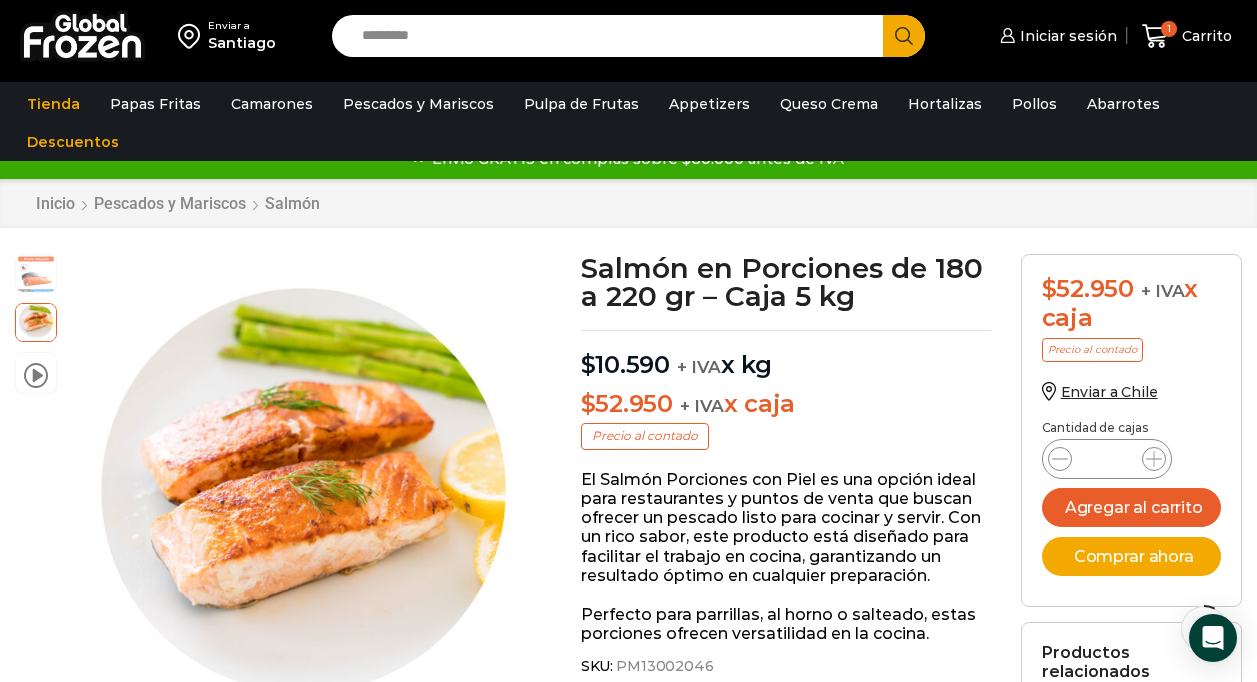 scroll, scrollTop: 0, scrollLeft: 0, axis: both 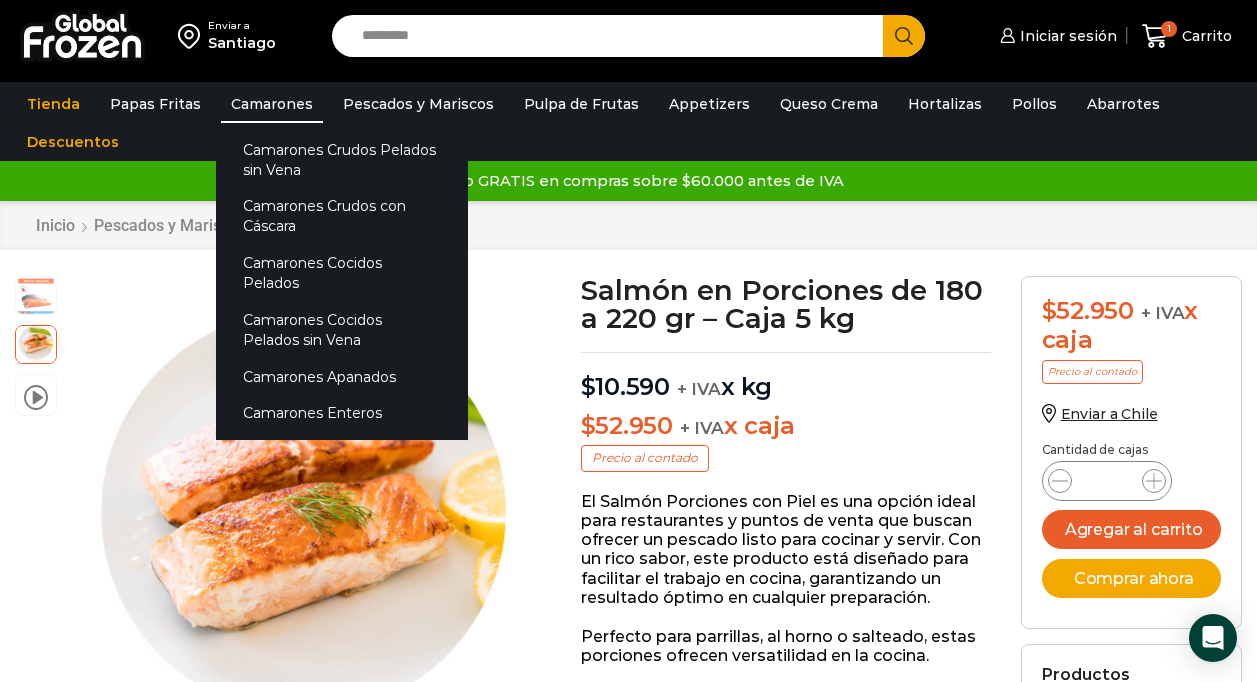 click on "Camarones" at bounding box center [272, 104] 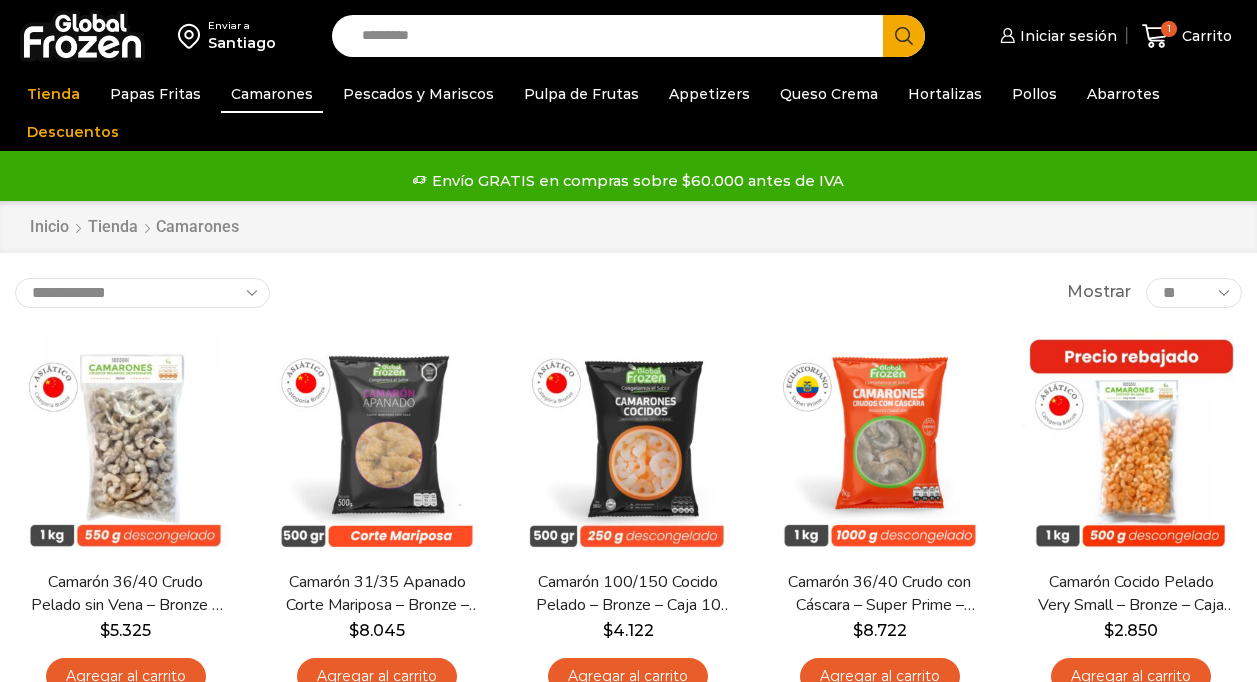 scroll, scrollTop: 0, scrollLeft: 0, axis: both 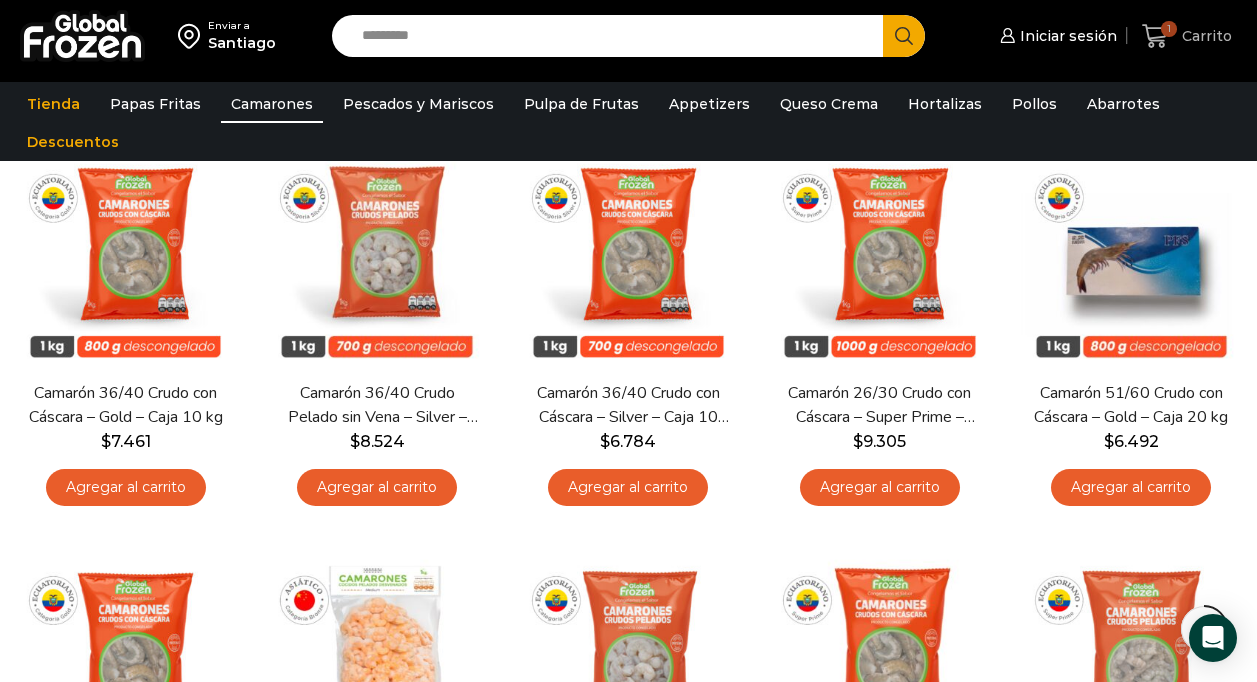 click on "Carrito" at bounding box center [1204, 36] 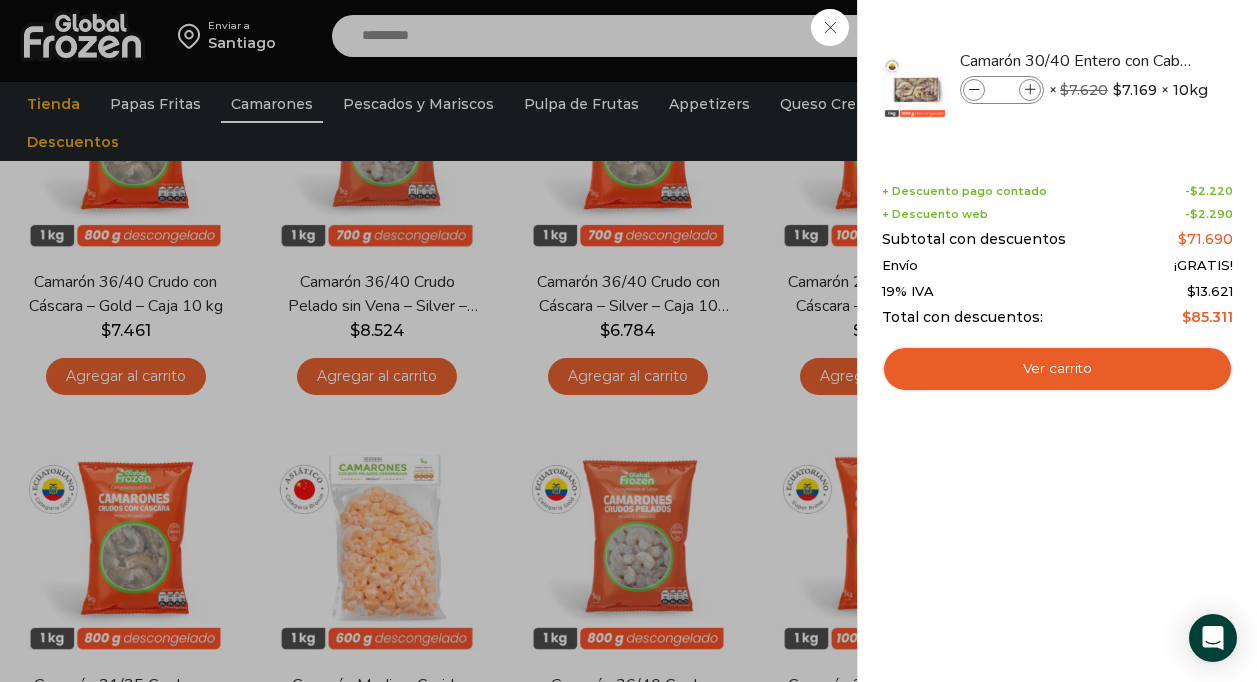 scroll, scrollTop: 1132, scrollLeft: 0, axis: vertical 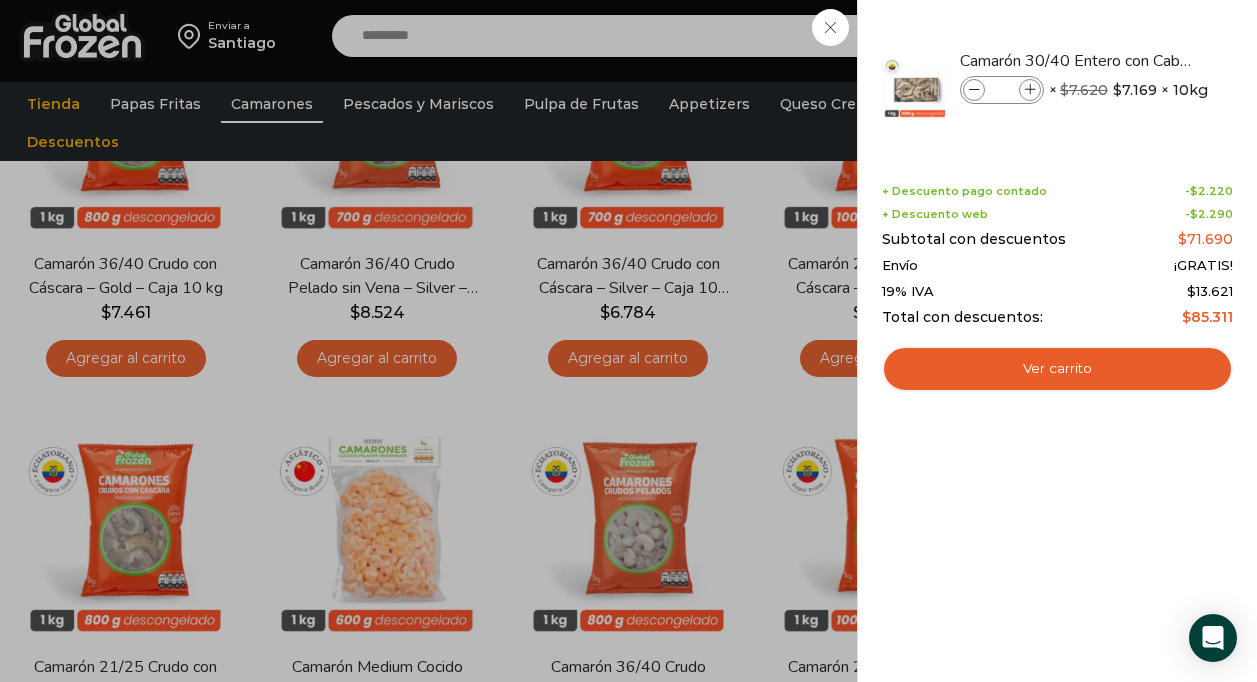 click on "1
Carrito
1
1
Shopping Cart
*
$" at bounding box center [1187, 36] 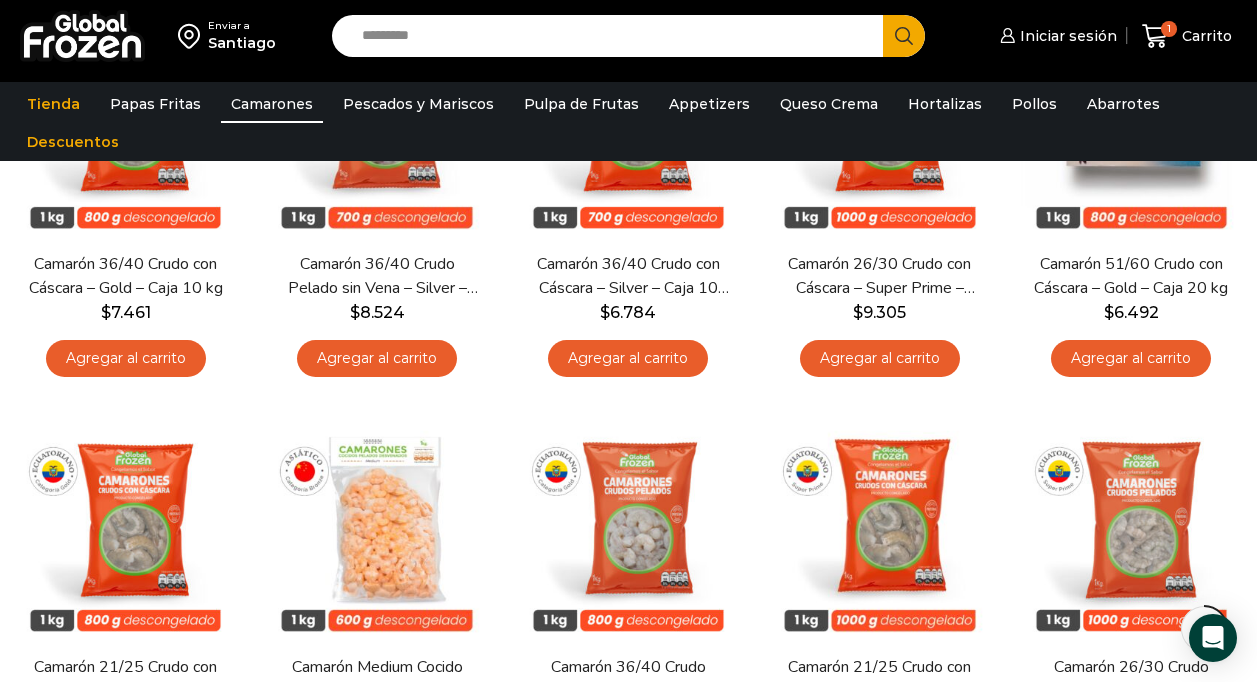 click at bounding box center (82, 36) 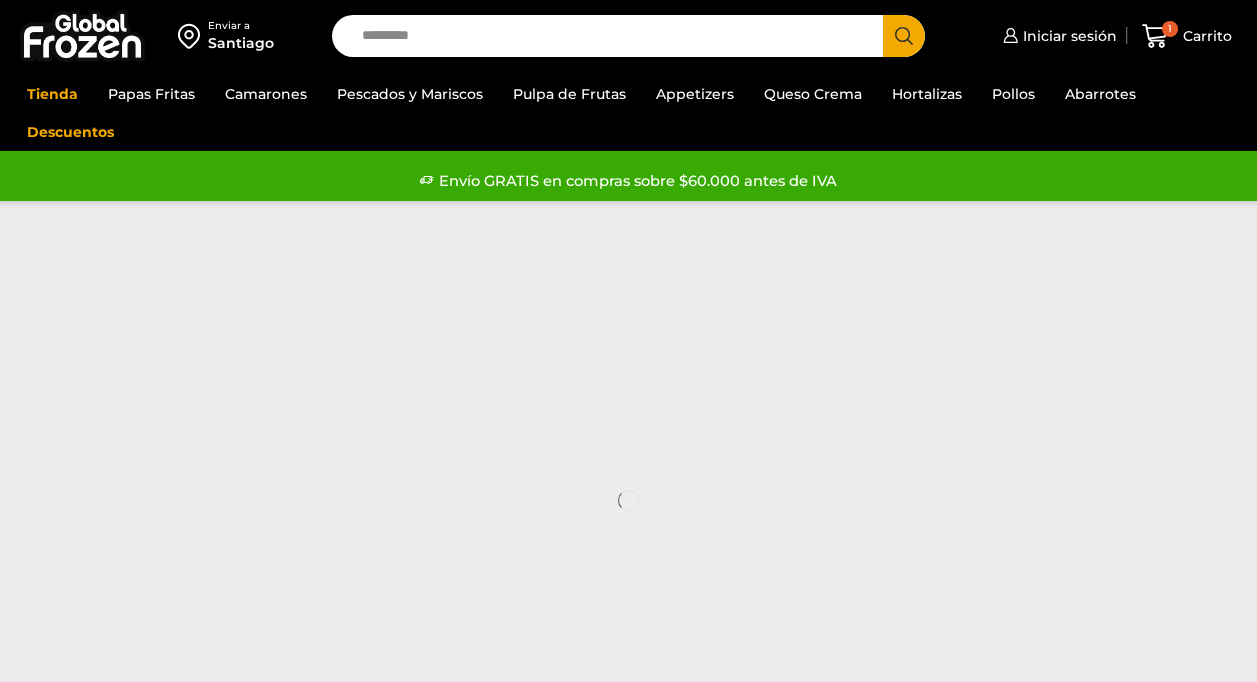 scroll, scrollTop: 0, scrollLeft: 0, axis: both 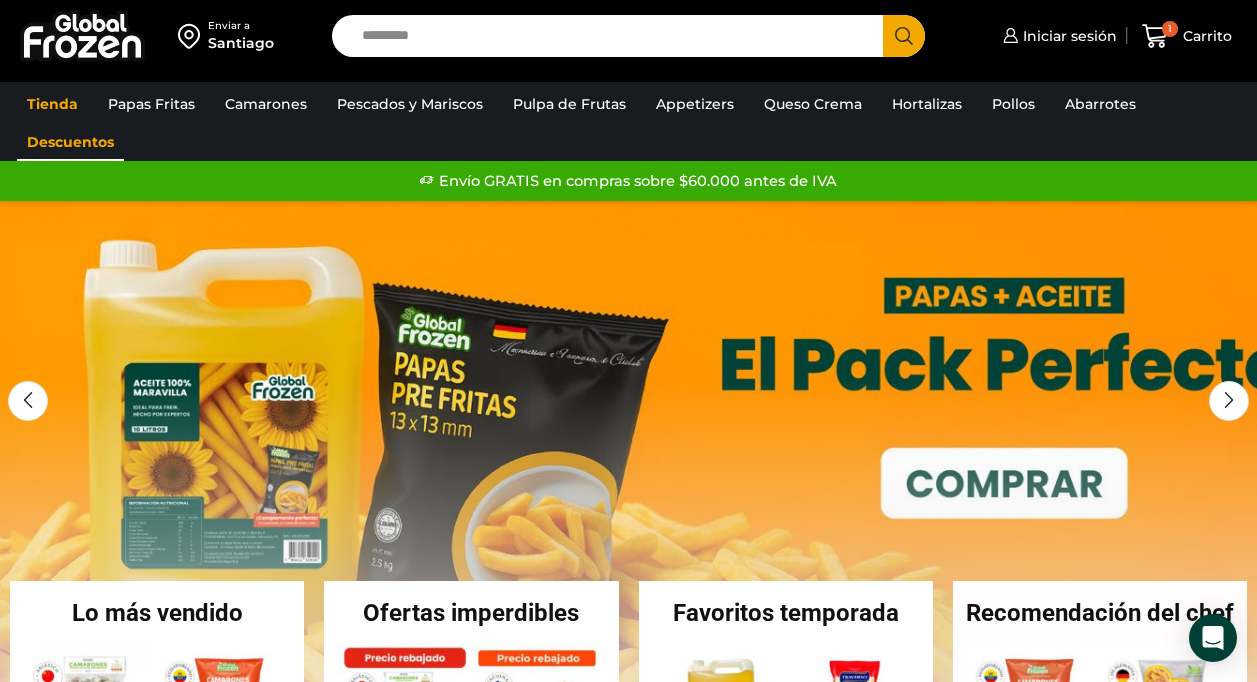 click on "Descuentos" at bounding box center [70, 142] 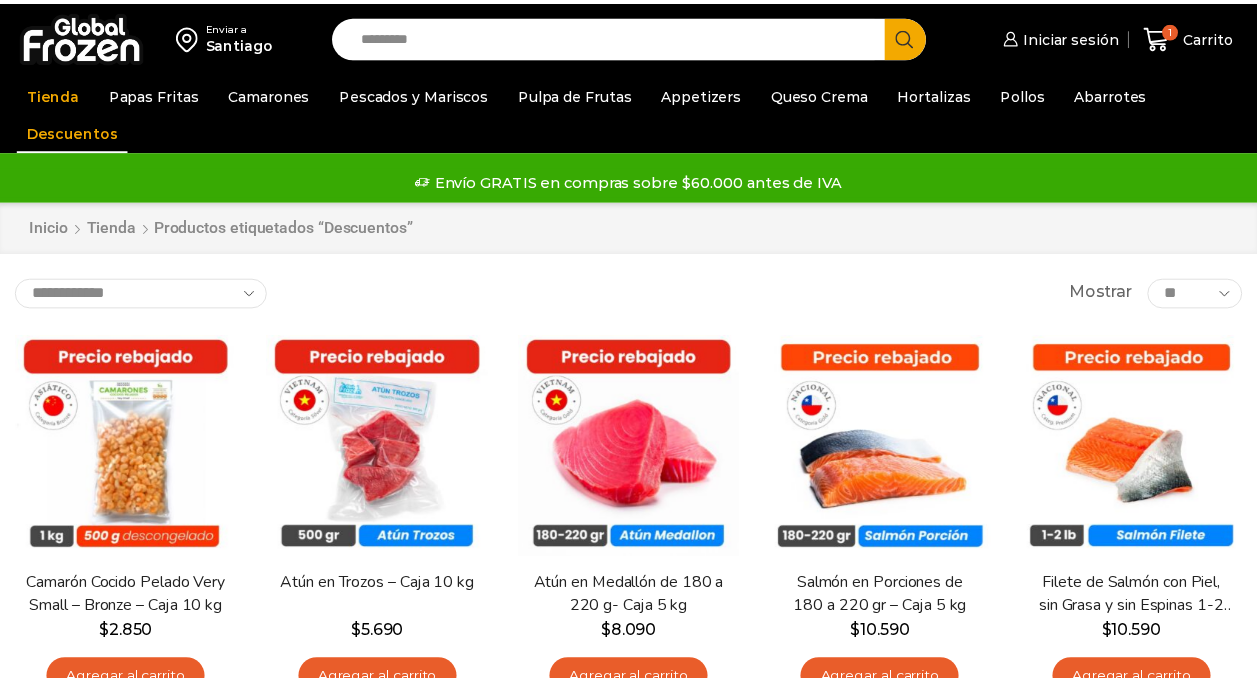 scroll, scrollTop: 0, scrollLeft: 0, axis: both 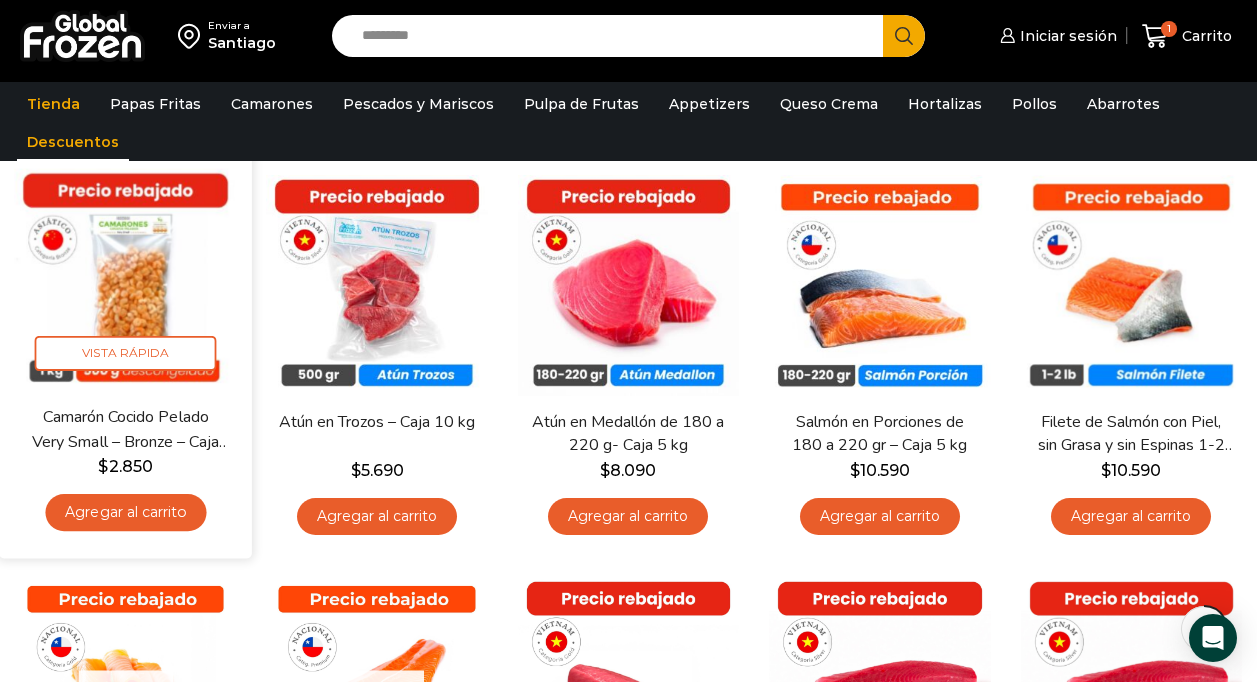 click at bounding box center [125, 279] 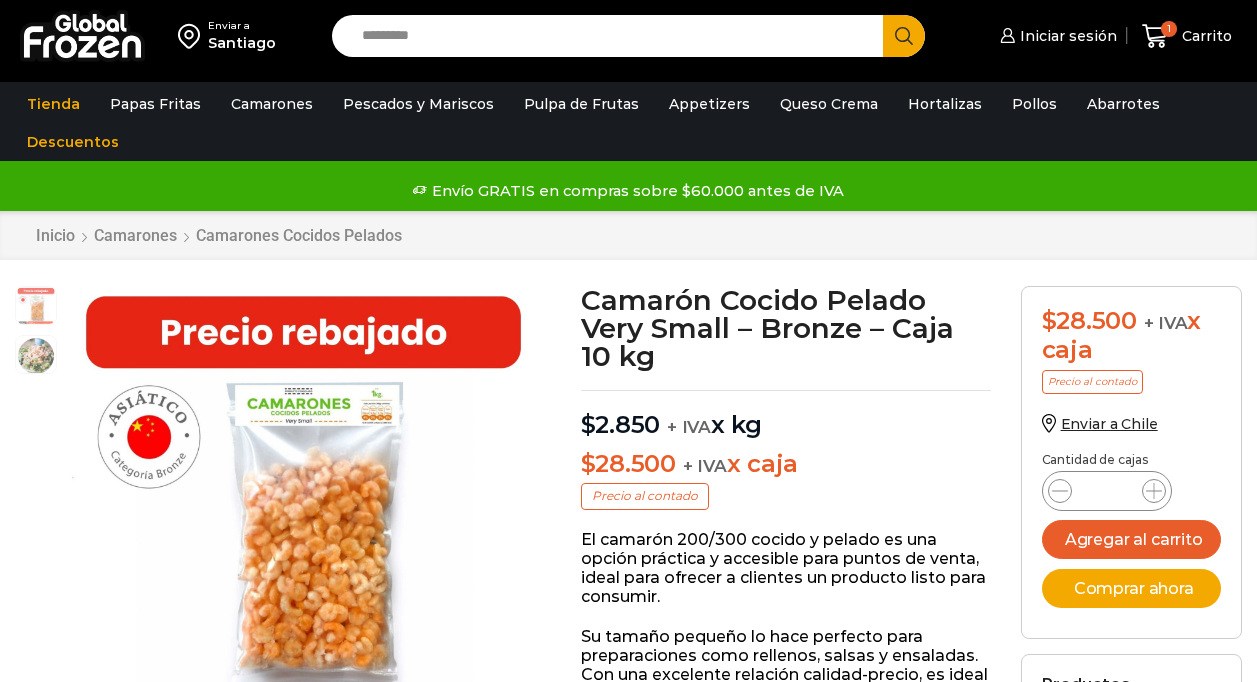 scroll, scrollTop: 1, scrollLeft: 0, axis: vertical 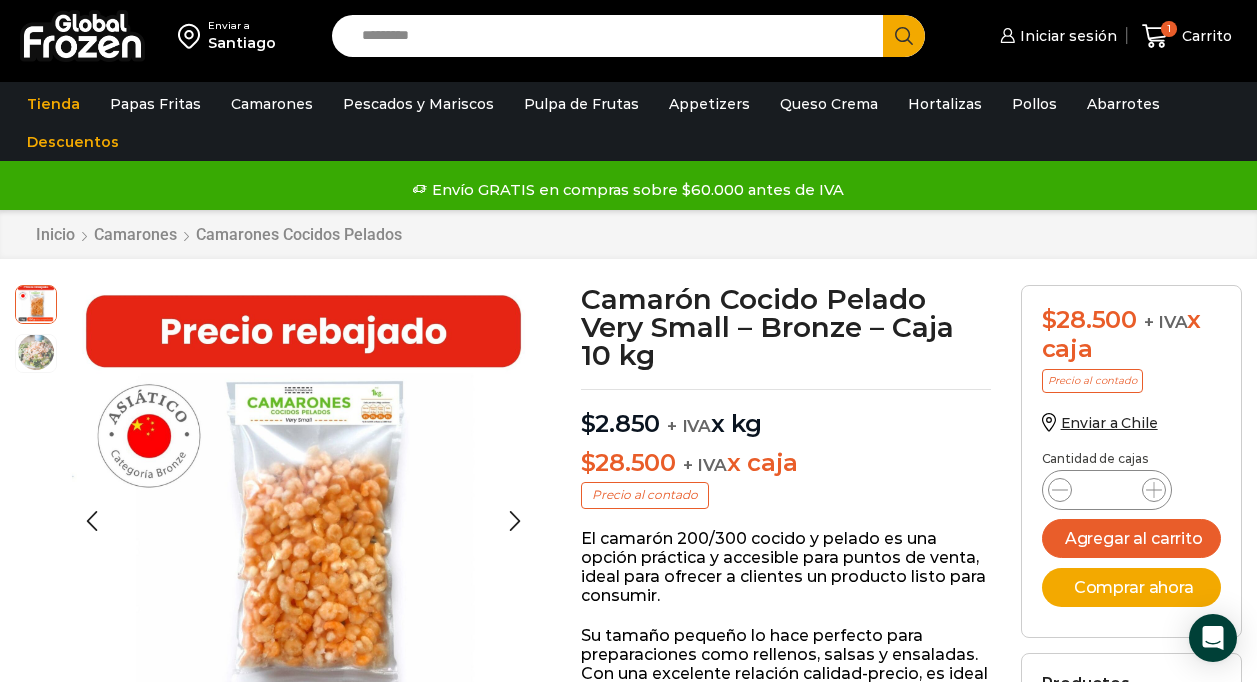 click at bounding box center [36, 352] 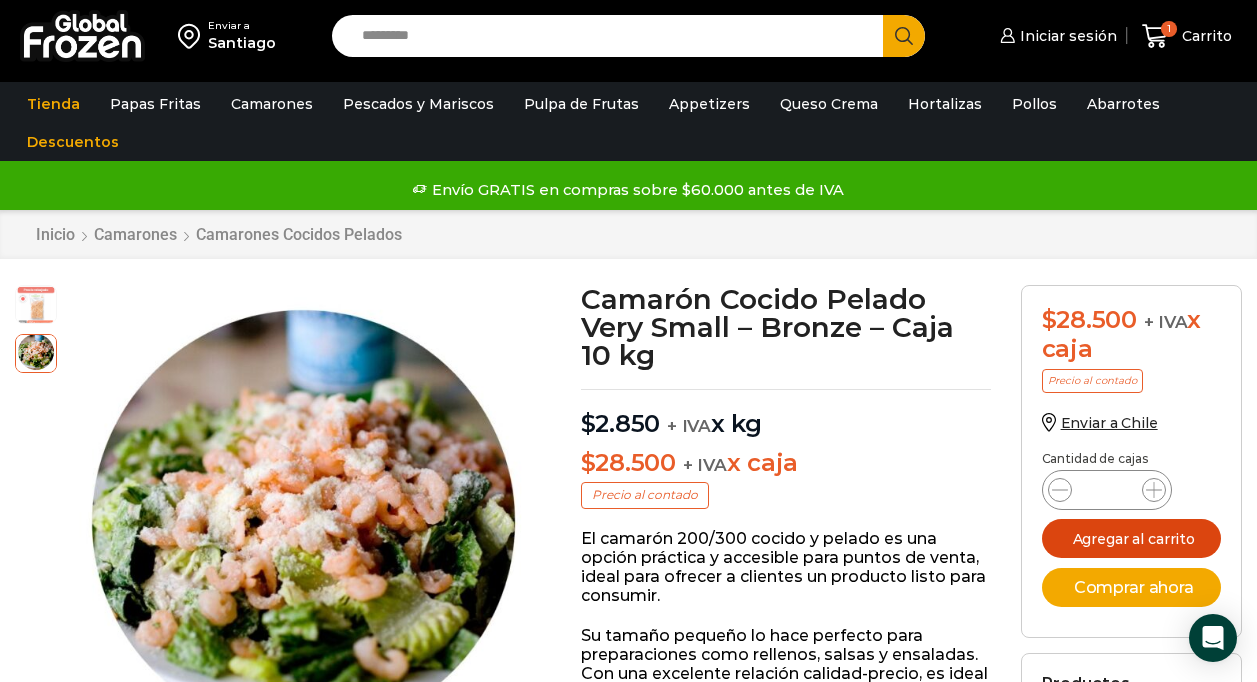 click on "Agregar al carrito" at bounding box center [1131, 538] 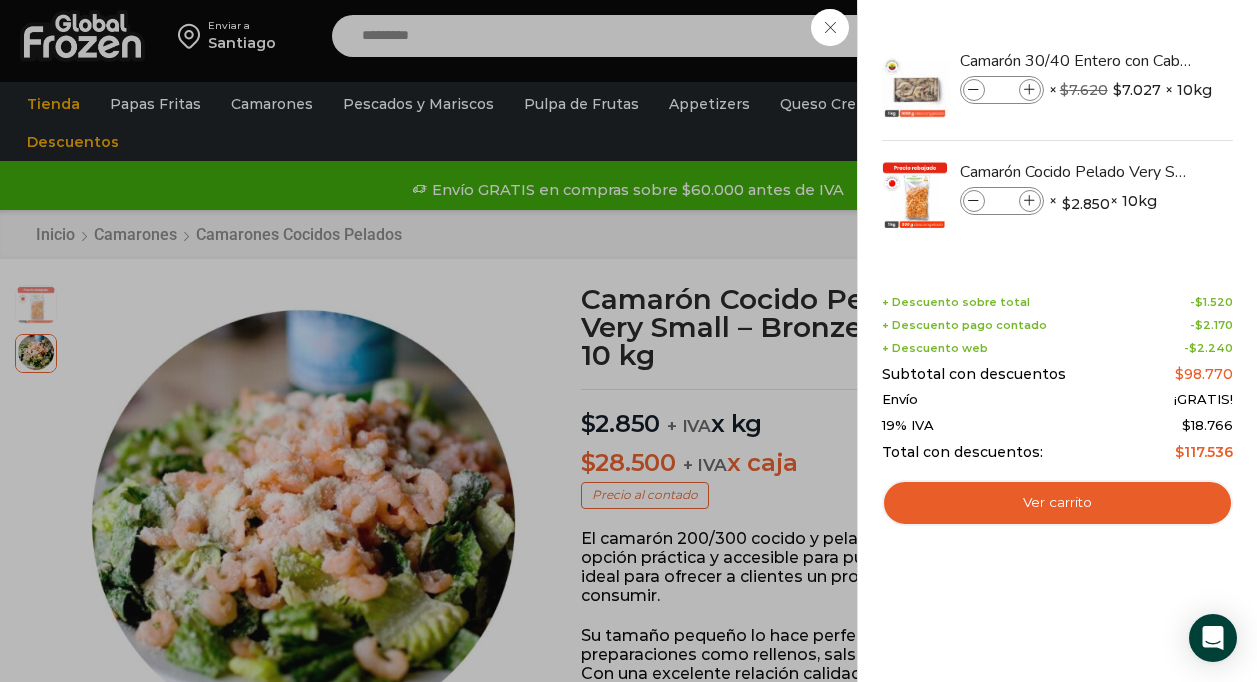 click on "2
Carrito
2
2
Shopping Cart
*" at bounding box center (1187, 36) 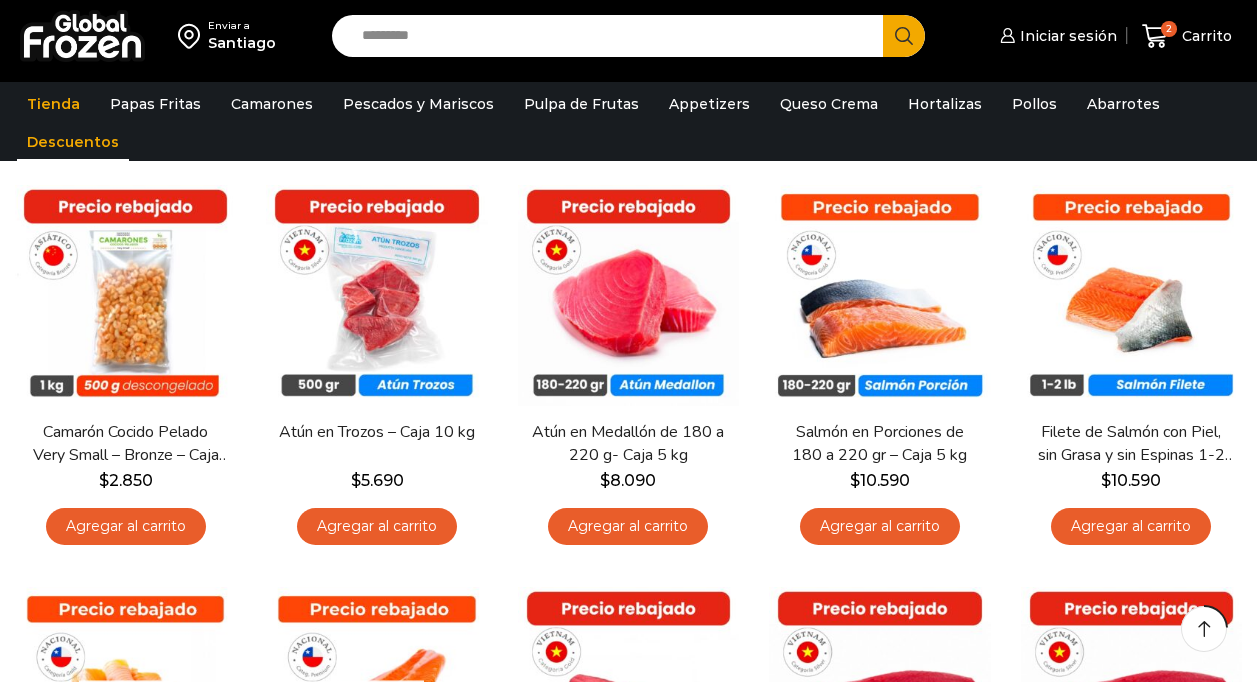 scroll, scrollTop: 258, scrollLeft: 0, axis: vertical 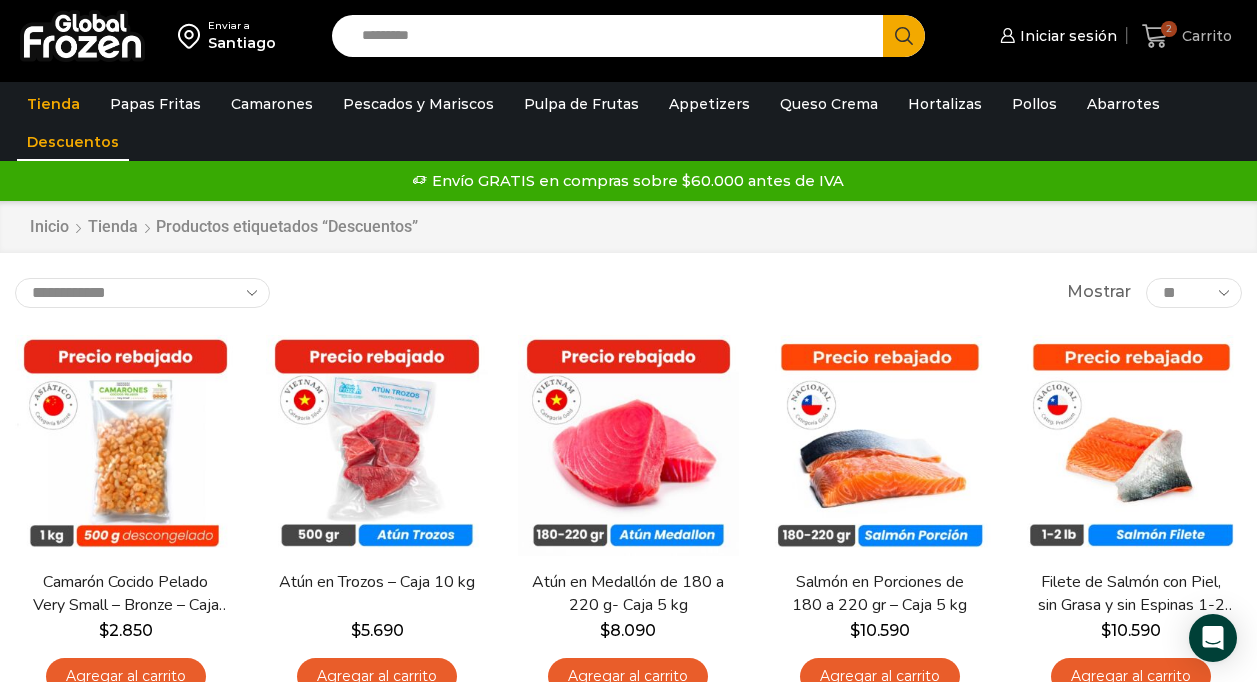 click on "Carrito" at bounding box center [1204, 36] 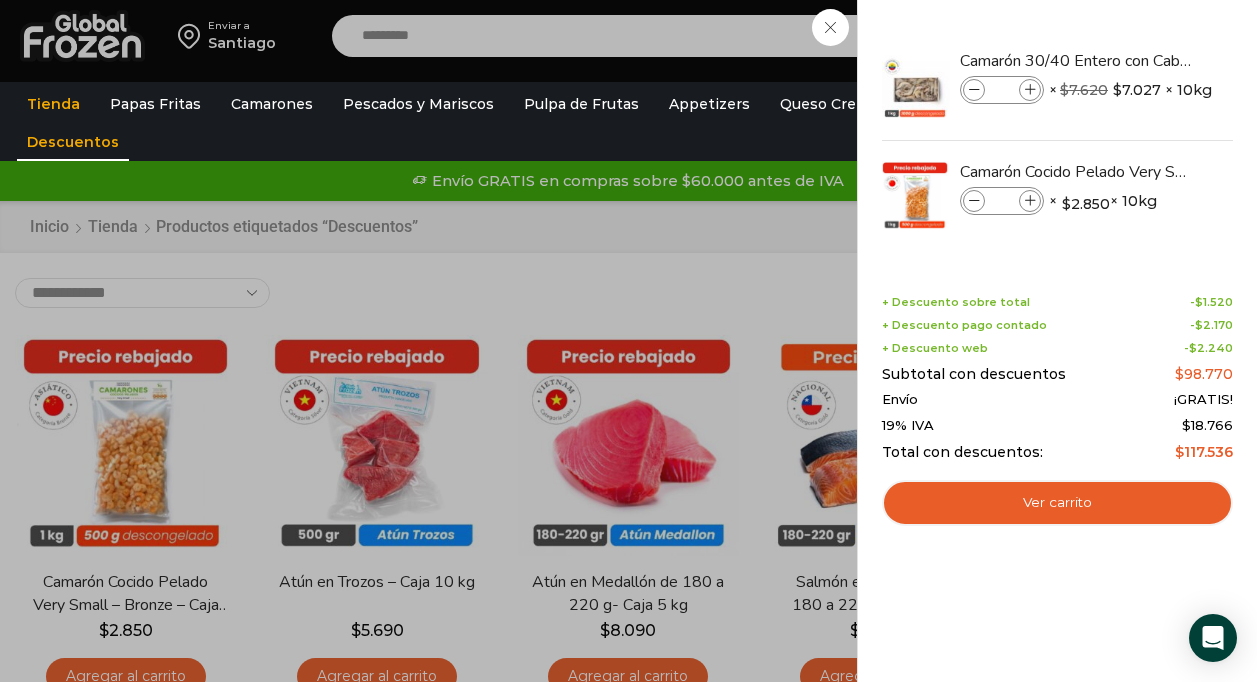 click on "2
Shopping Cart
Camarón 30/40 Entero con Cabeza y Cola - Super Prime - Caja 10 kg
Camarón 30/40 Entero con Cabeza y Cola - Super Prime - Caja 10 kg cantidad
*
×  $ 7.620   Original price was: $7.620. $ 7.027 Current price is: $7.027.  × 10kg 1 ×  $ 7.620   $ 7.027" at bounding box center (1057, 341) 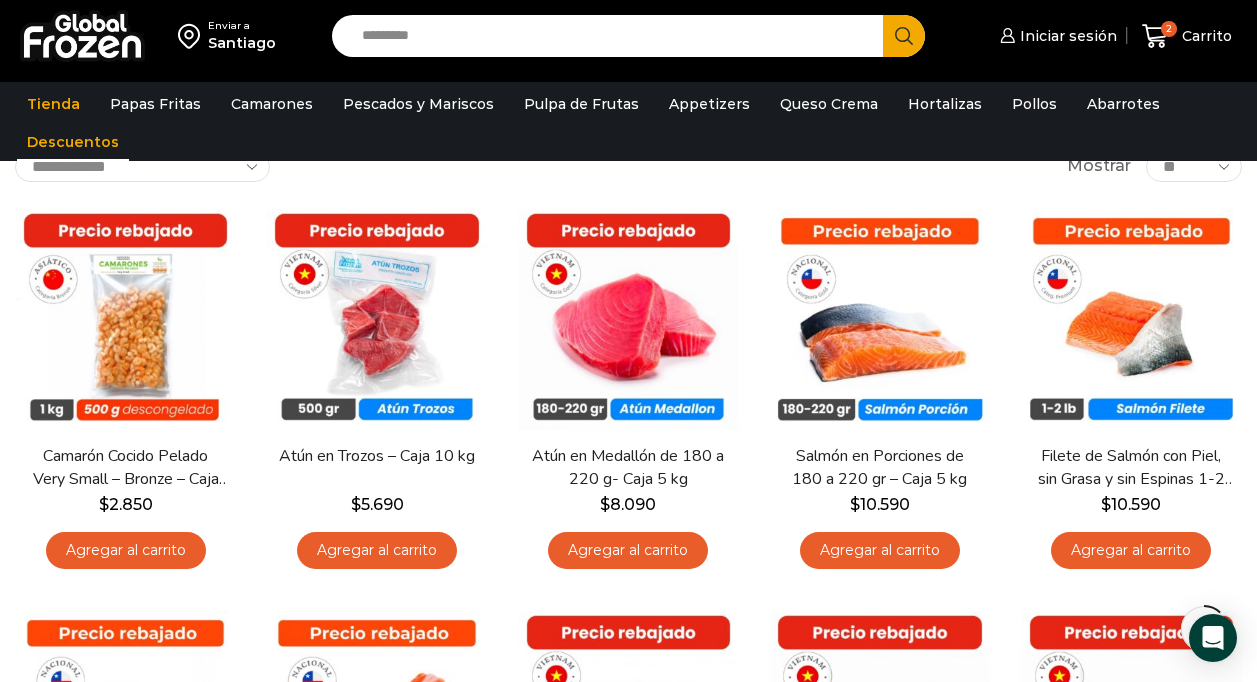 scroll, scrollTop: 118, scrollLeft: 0, axis: vertical 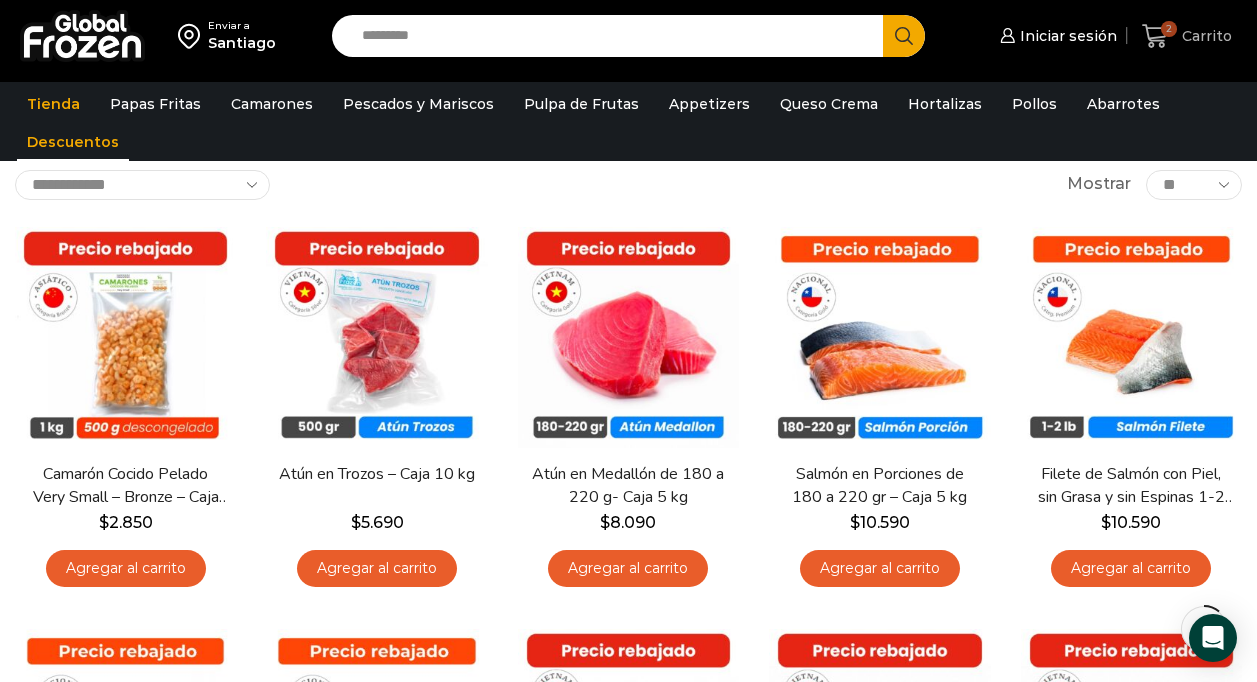 click on "2
Carrito" at bounding box center (1187, 36) 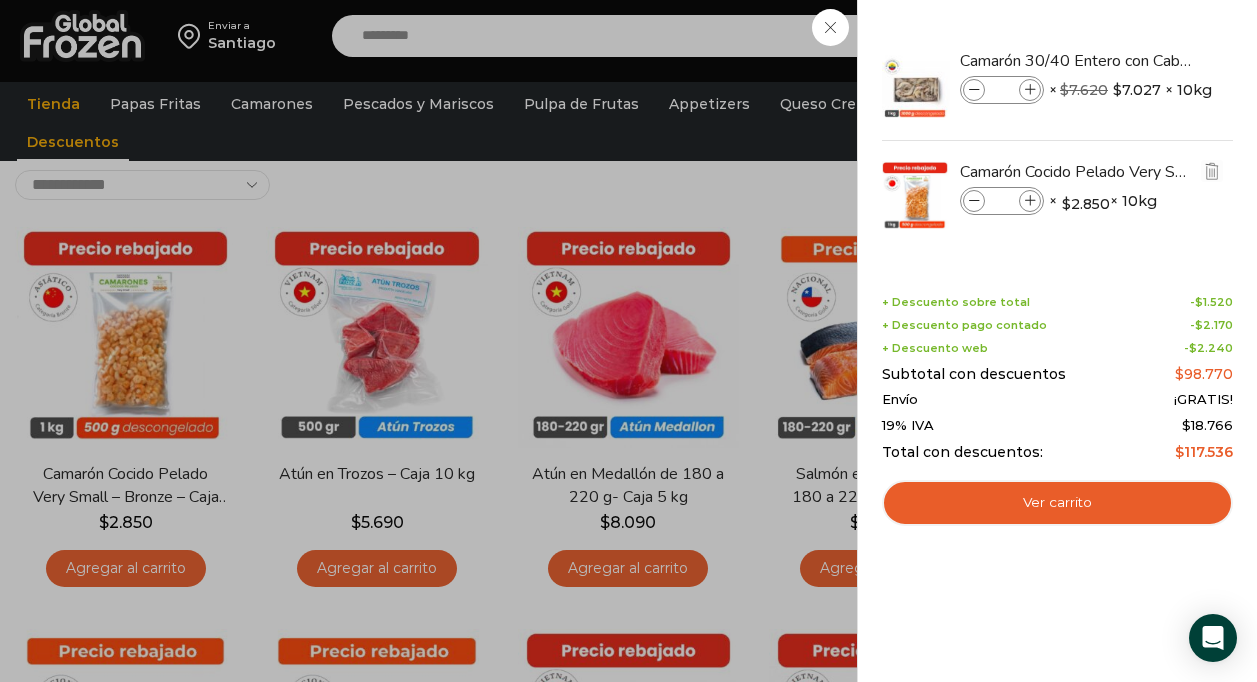 click on "Camarón Cocido Pelado Very Small - Bronze - Caja 10 kg cantidad
*
×  $ 2.850  × 10kg 1 ×  $ 2.850  × 10kg
SKU:                                                 PM04004055" at bounding box center (1091, 202) 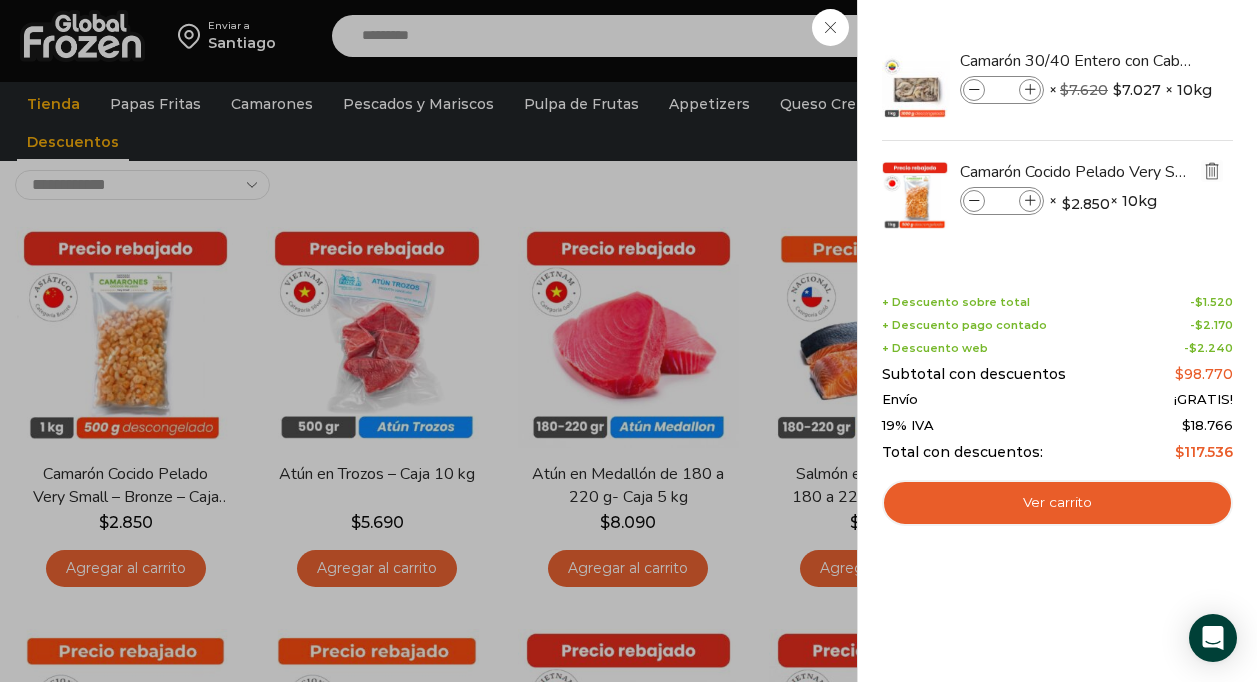 click at bounding box center [1212, 171] 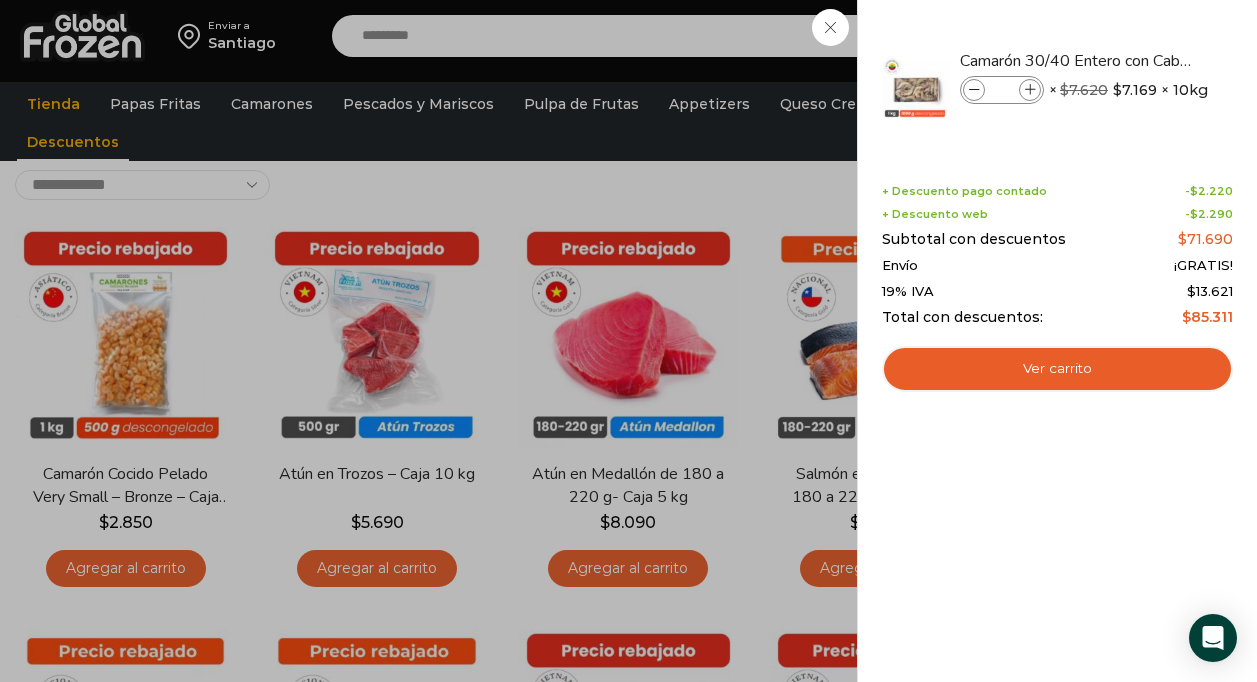 click on "1
Carrito
1
1
Shopping Cart
*" at bounding box center [1187, 36] 